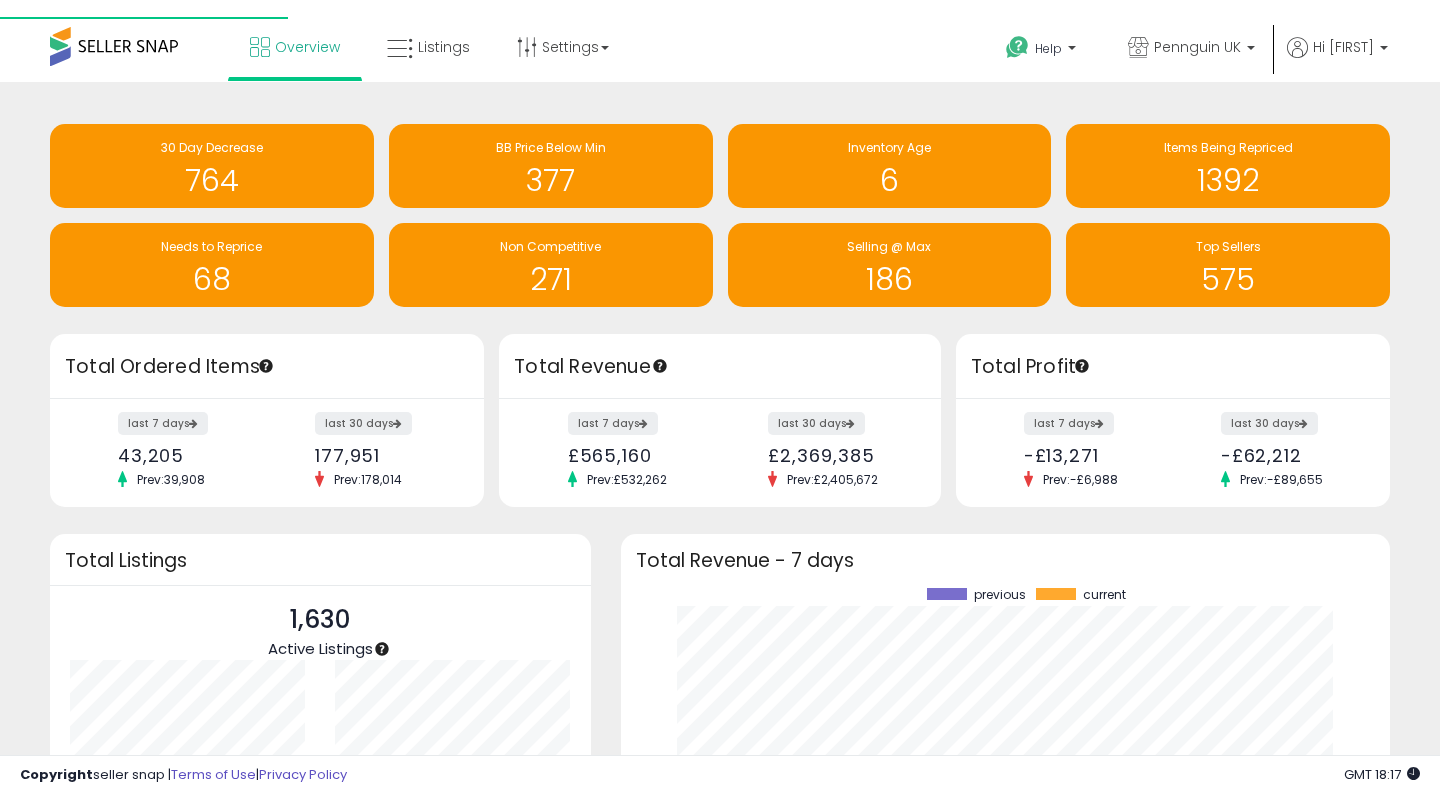 scroll, scrollTop: 0, scrollLeft: 0, axis: both 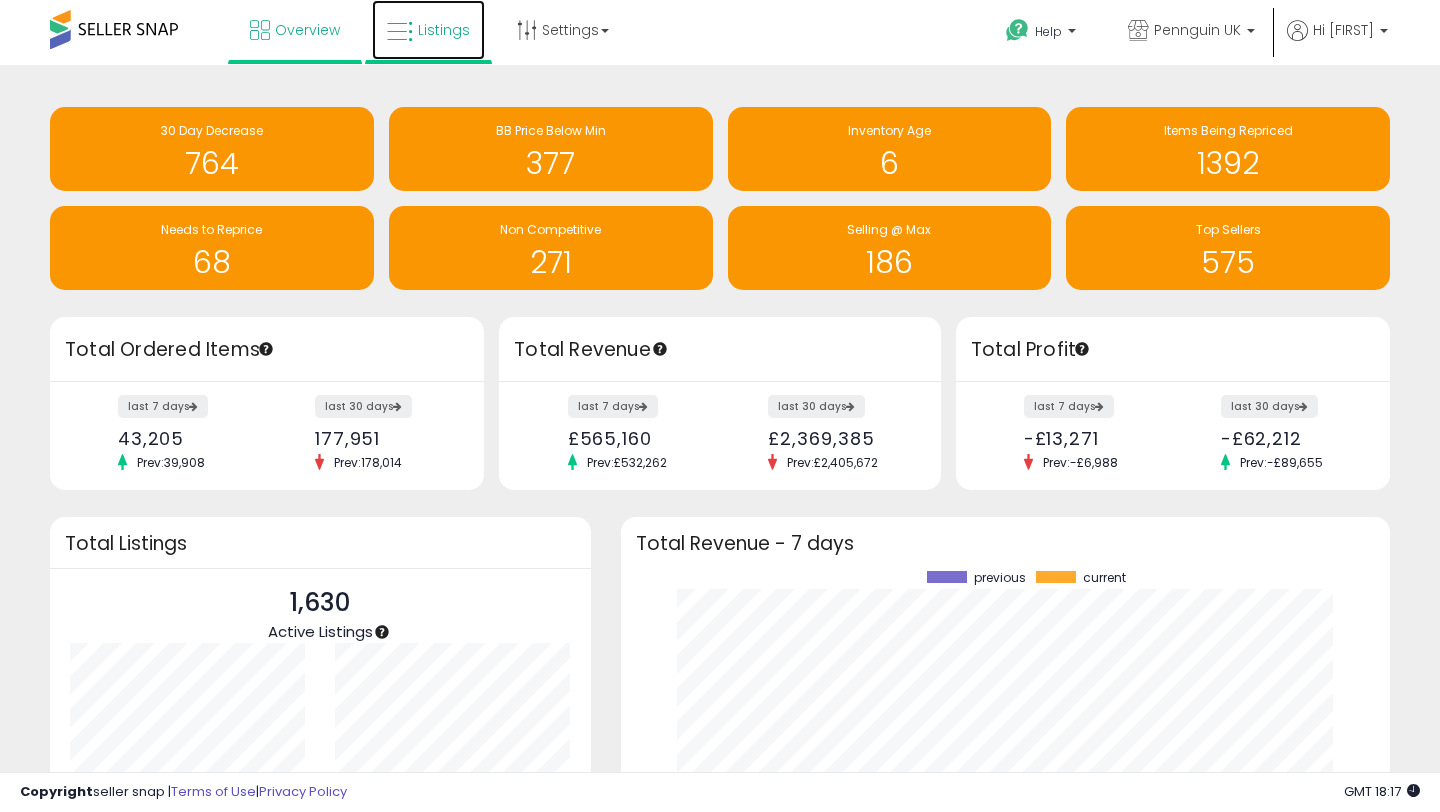 click on "Listings" at bounding box center (428, 30) 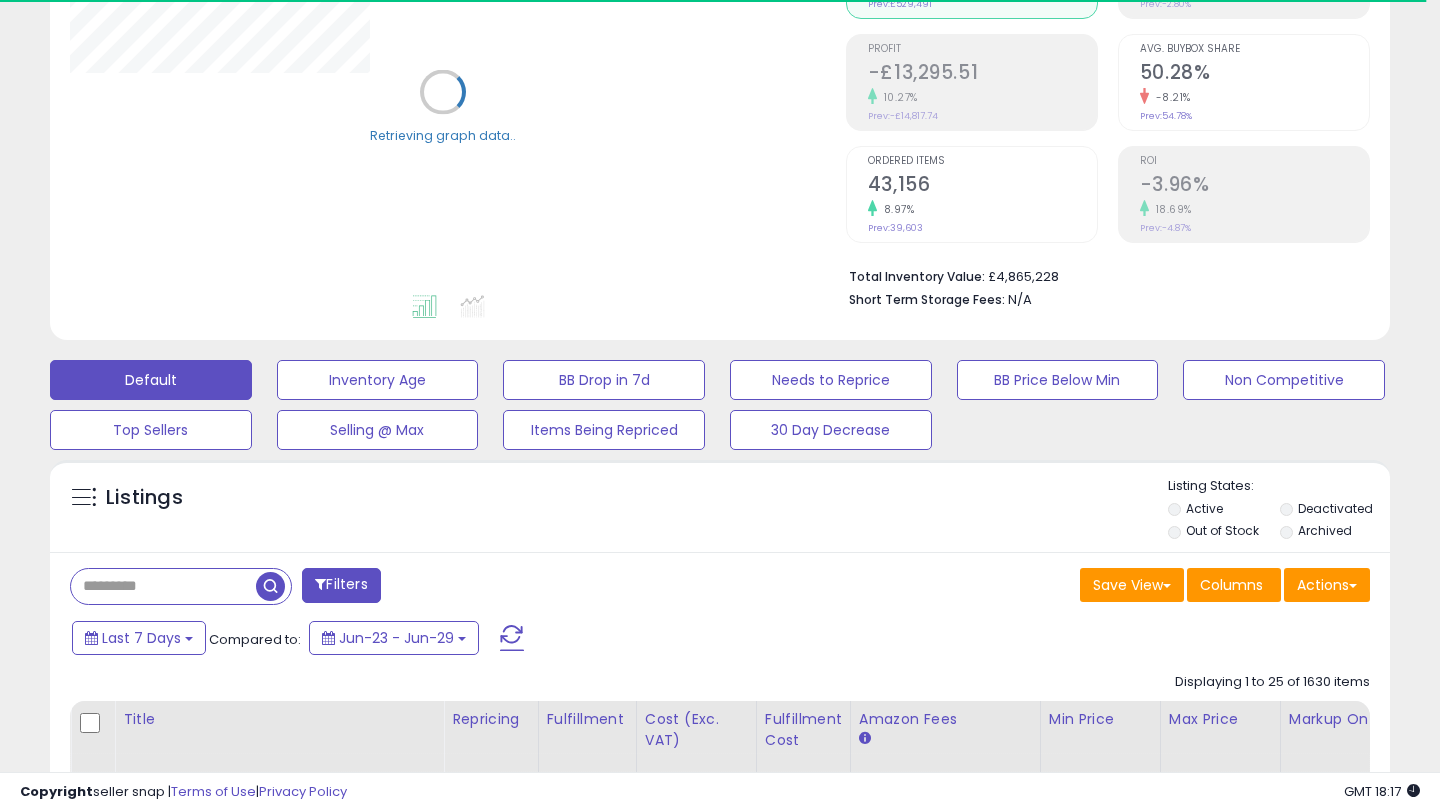 scroll, scrollTop: 301, scrollLeft: 0, axis: vertical 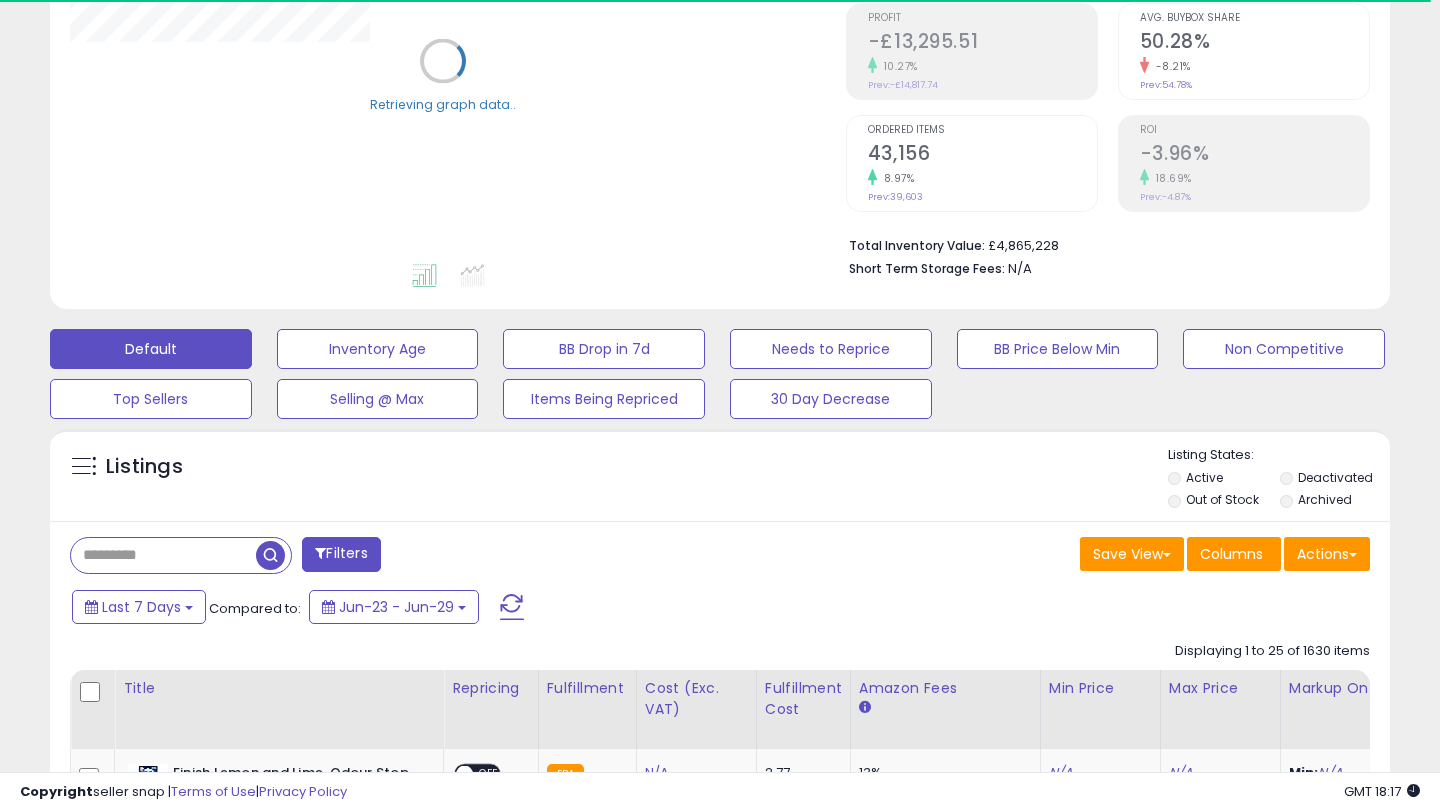click at bounding box center (163, 555) 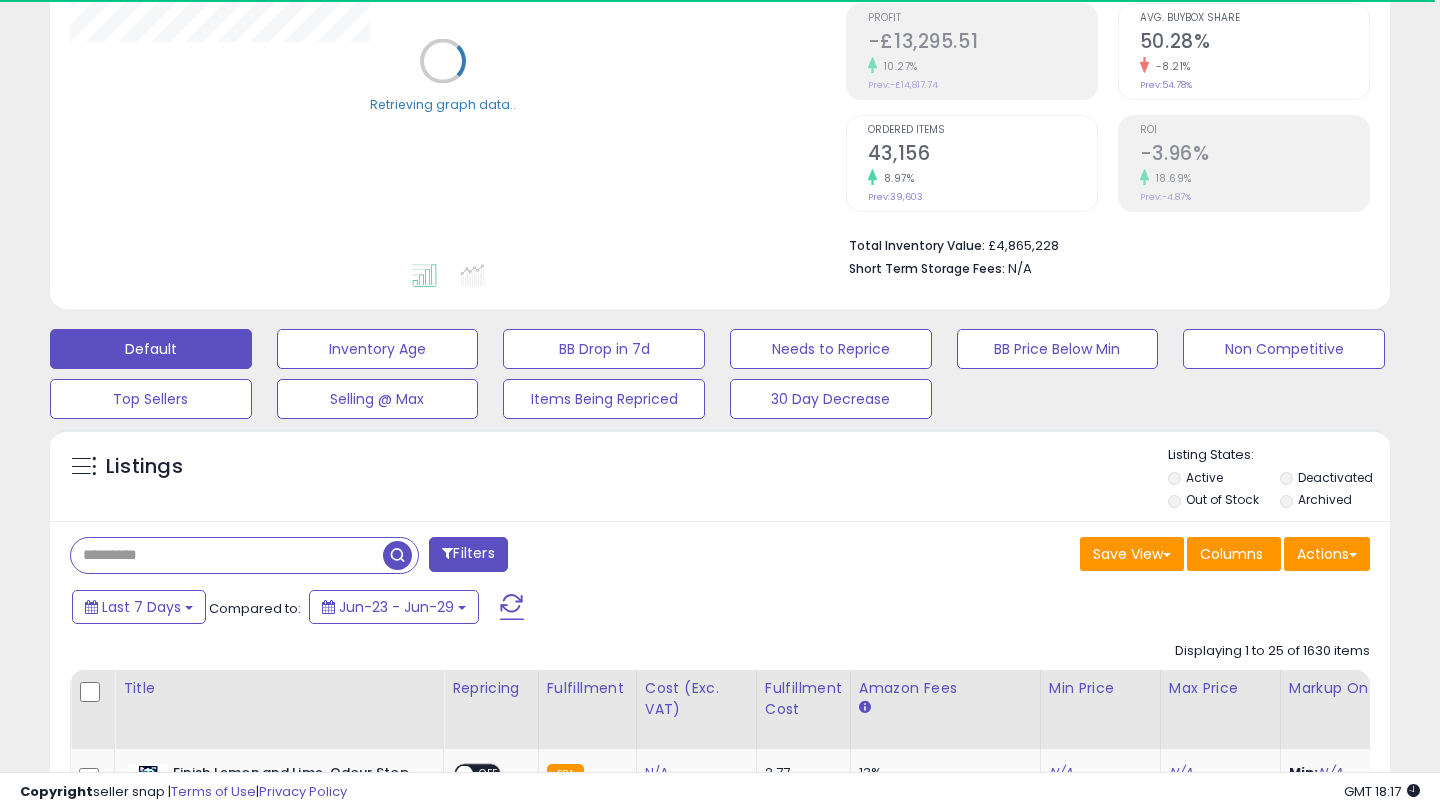 paste on "**********" 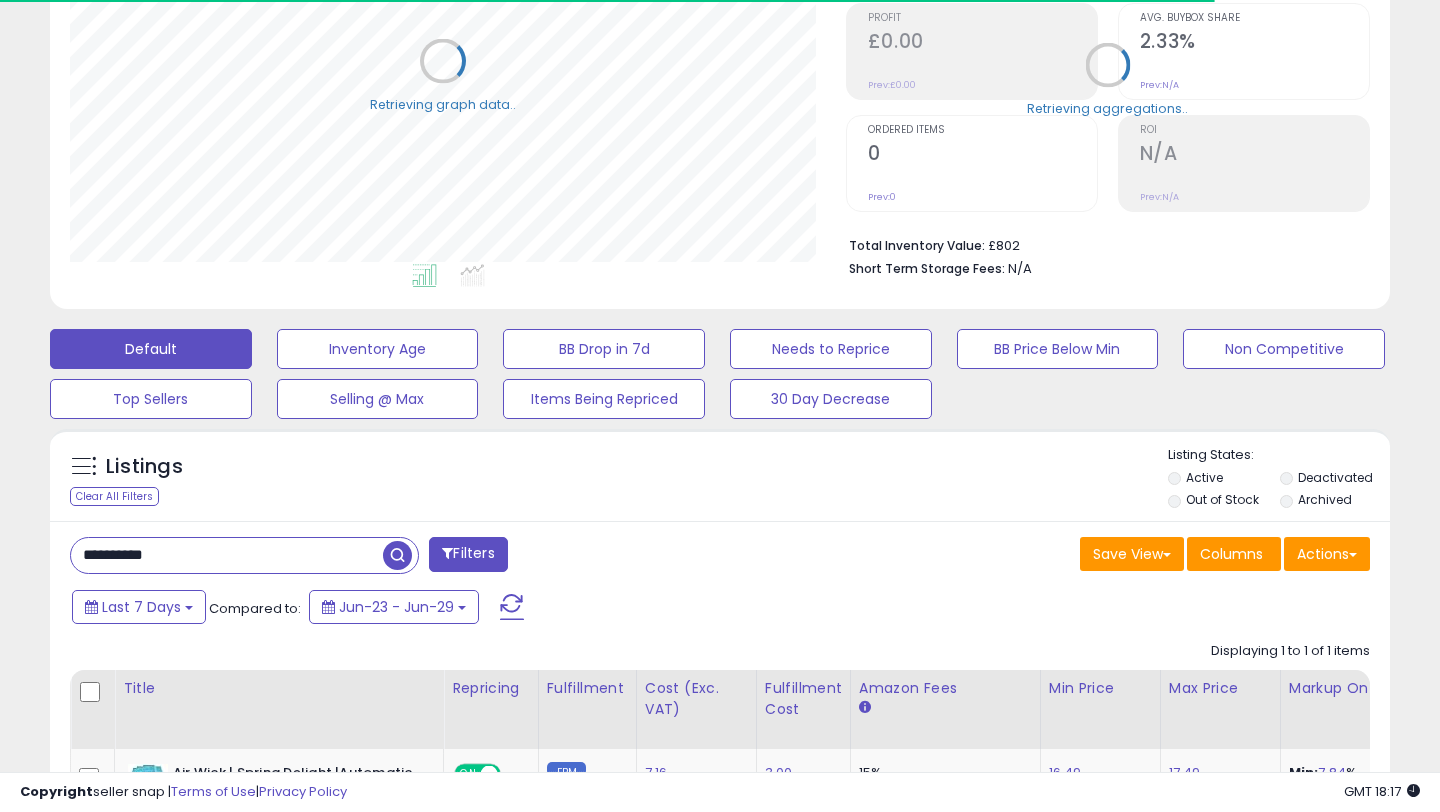 scroll, scrollTop: 999590, scrollLeft: 999224, axis: both 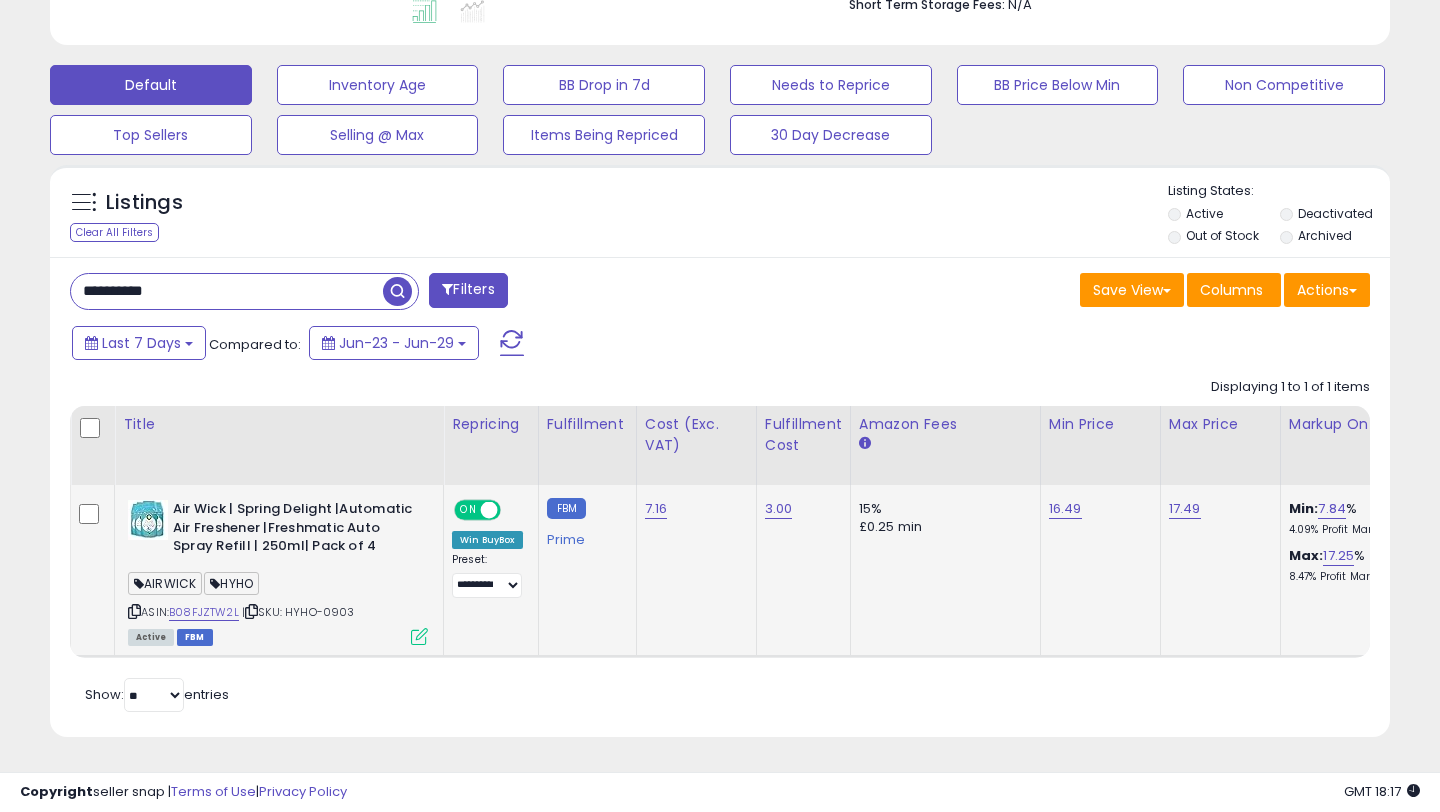click on "ON" at bounding box center [468, 510] 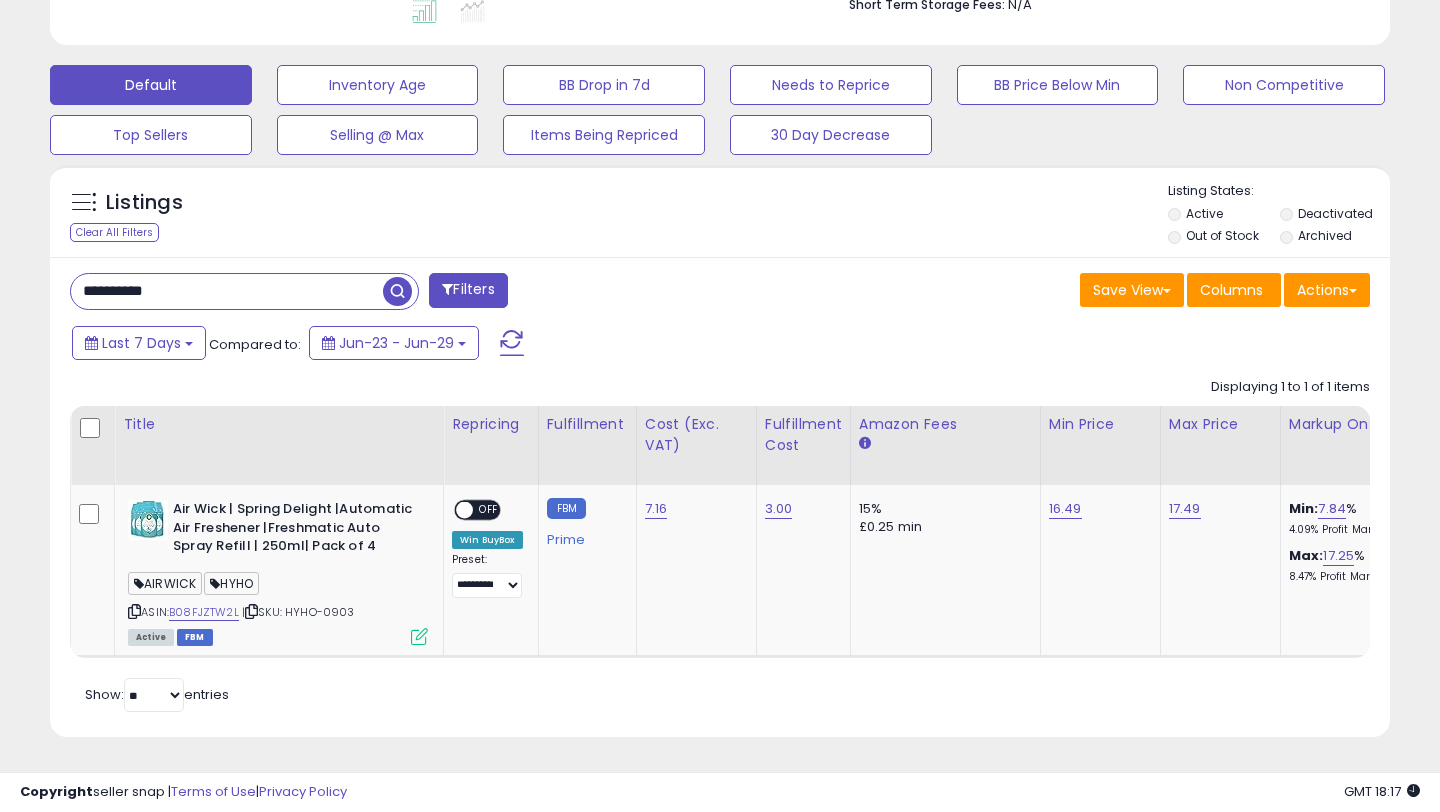 click on "**********" at bounding box center [227, 291] 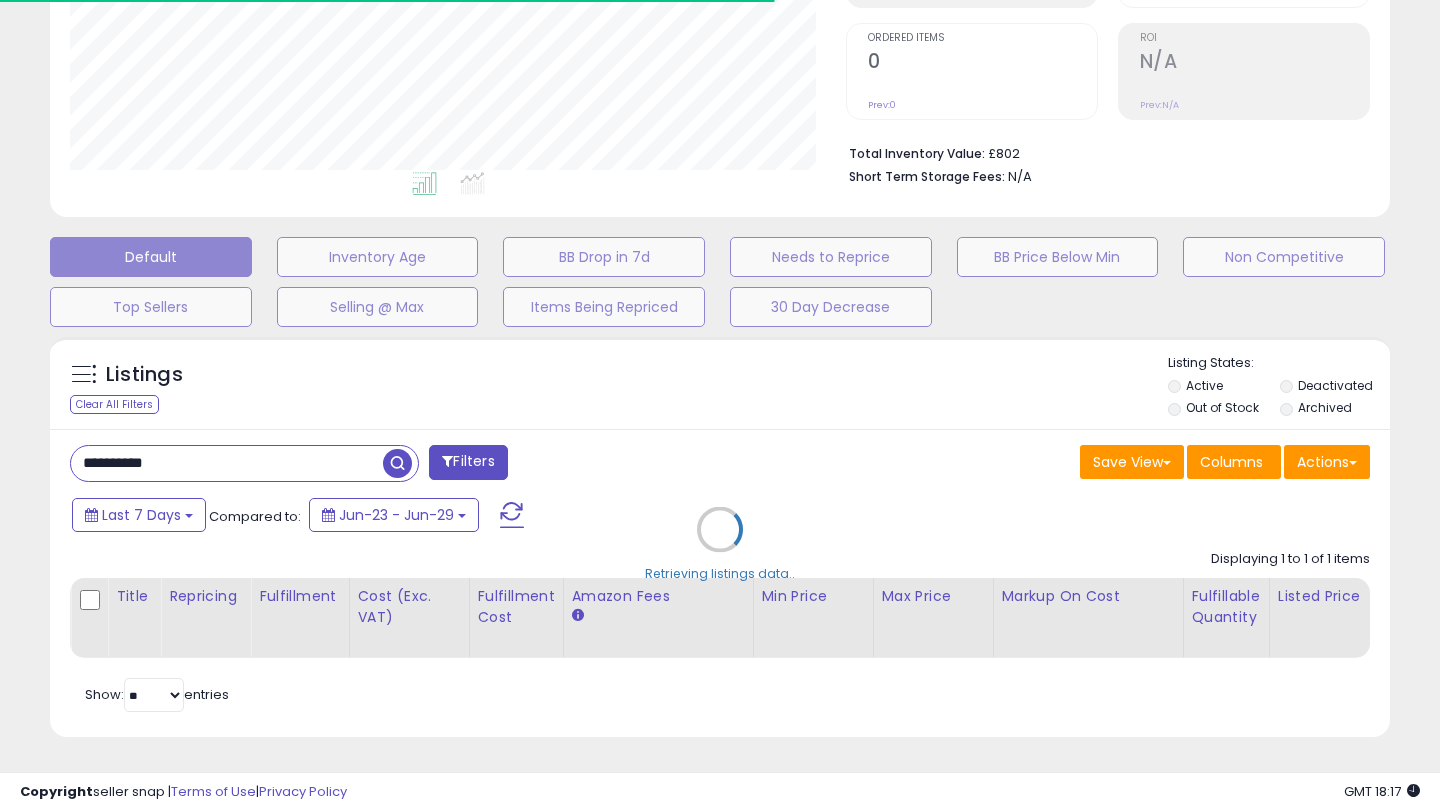scroll, scrollTop: 566, scrollLeft: 0, axis: vertical 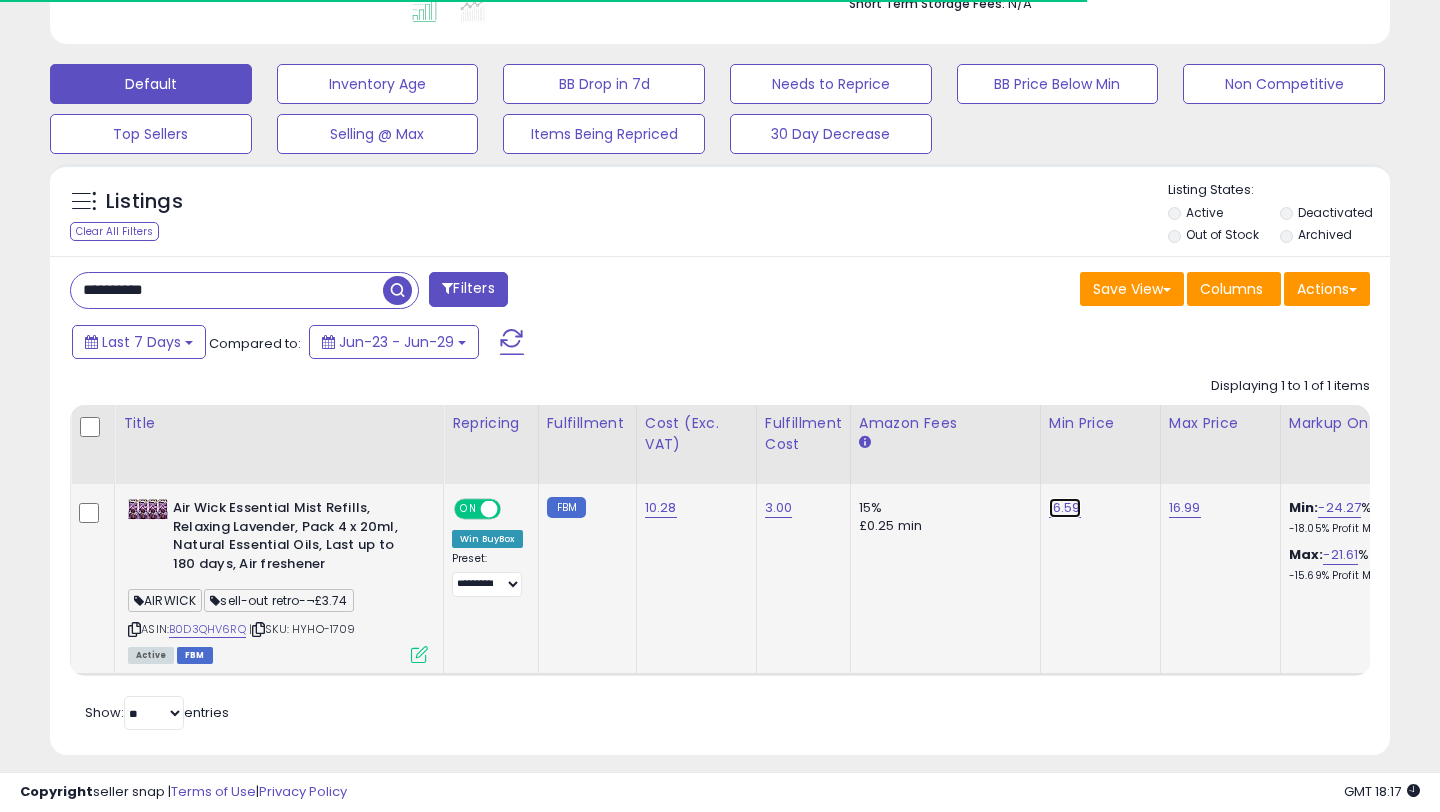 click on "16.59" at bounding box center (1065, 508) 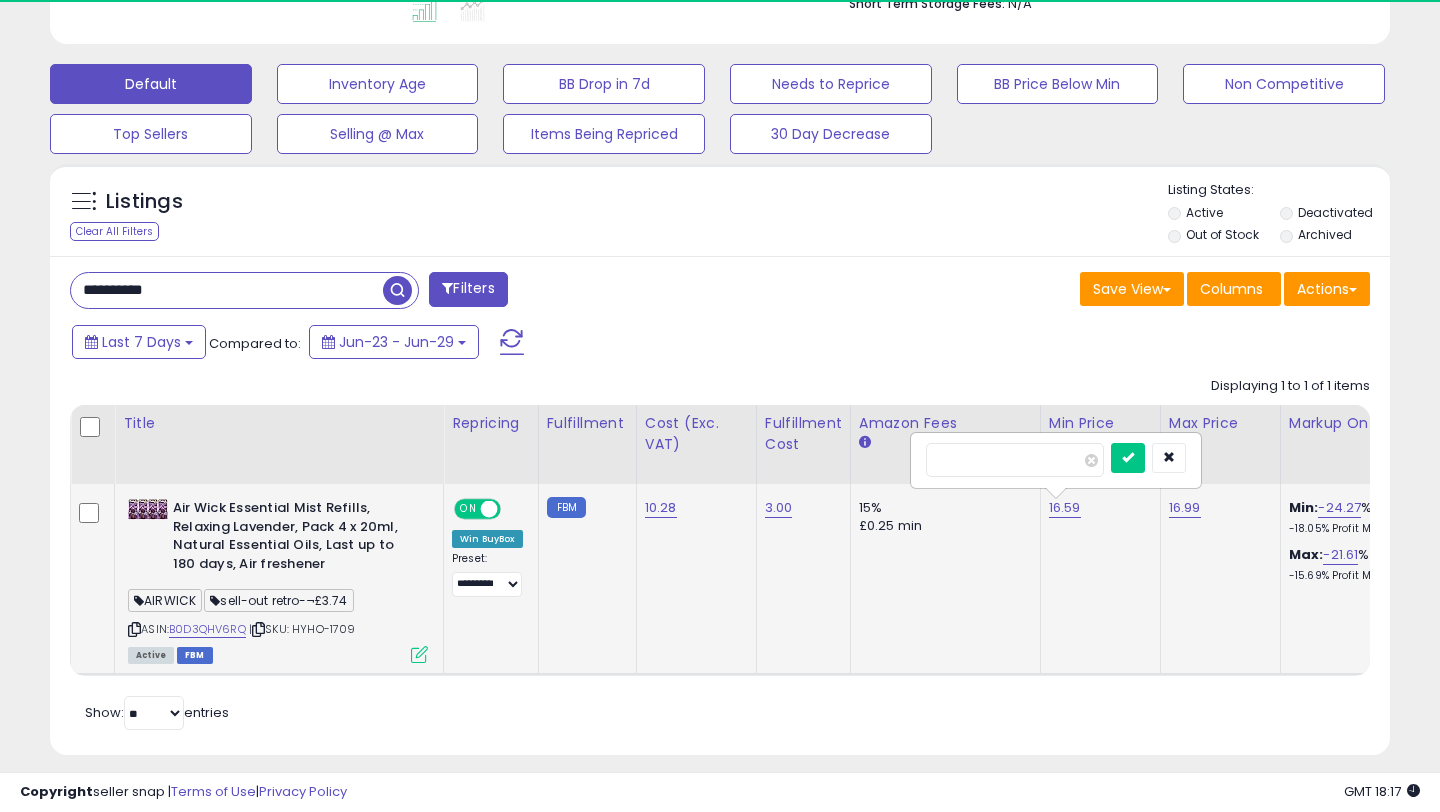 scroll, scrollTop: 999590, scrollLeft: 999224, axis: both 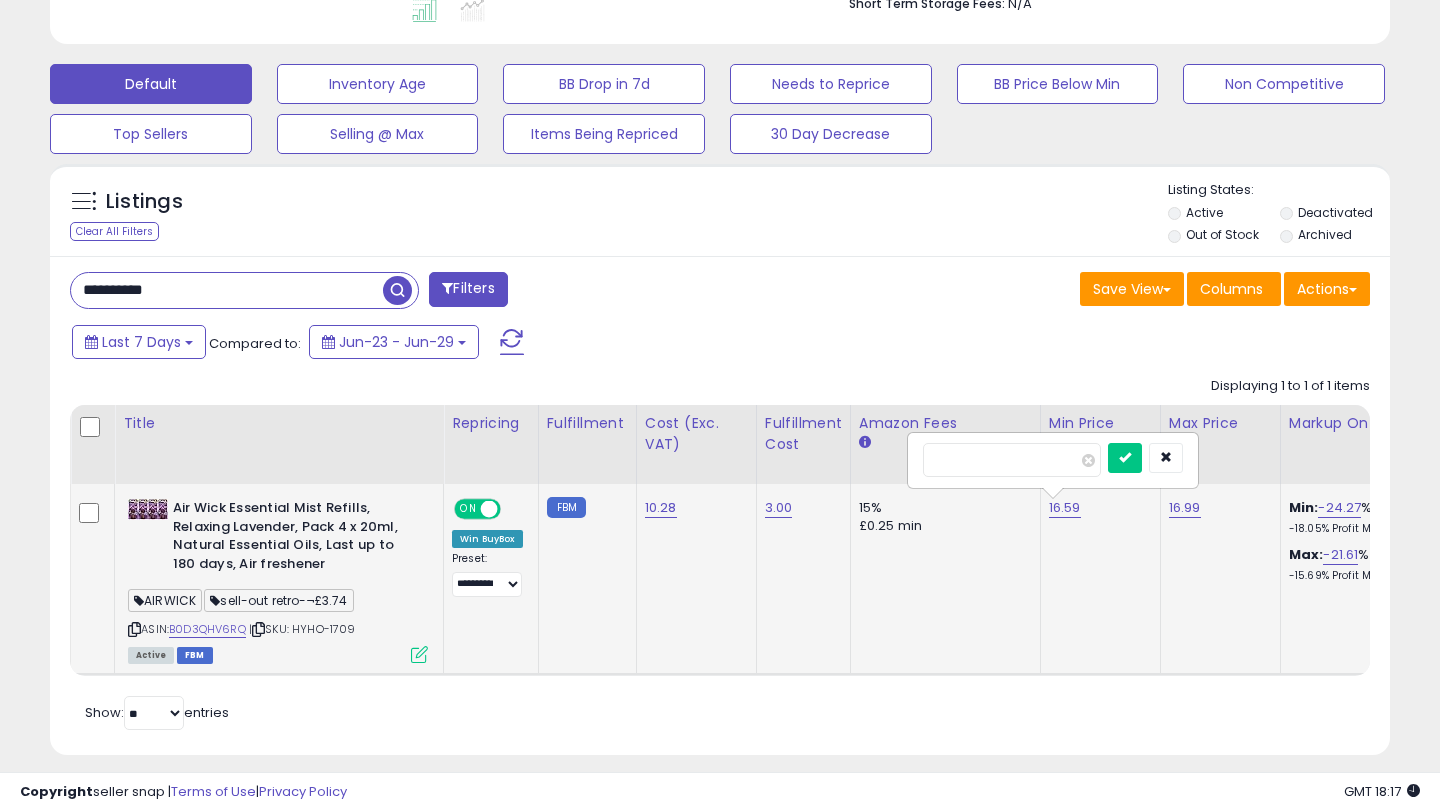 click on "*****" at bounding box center [1012, 460] 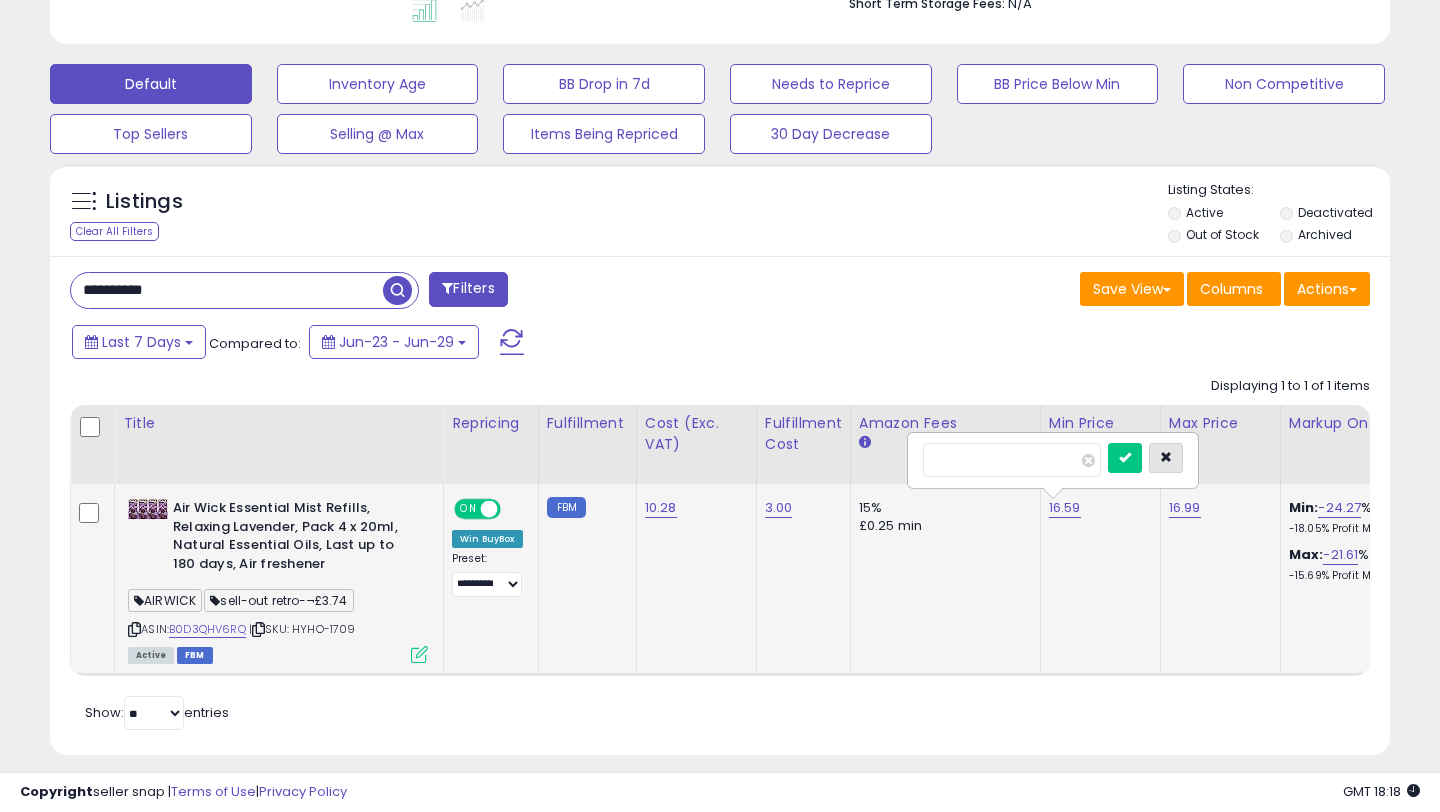 click at bounding box center [1166, 458] 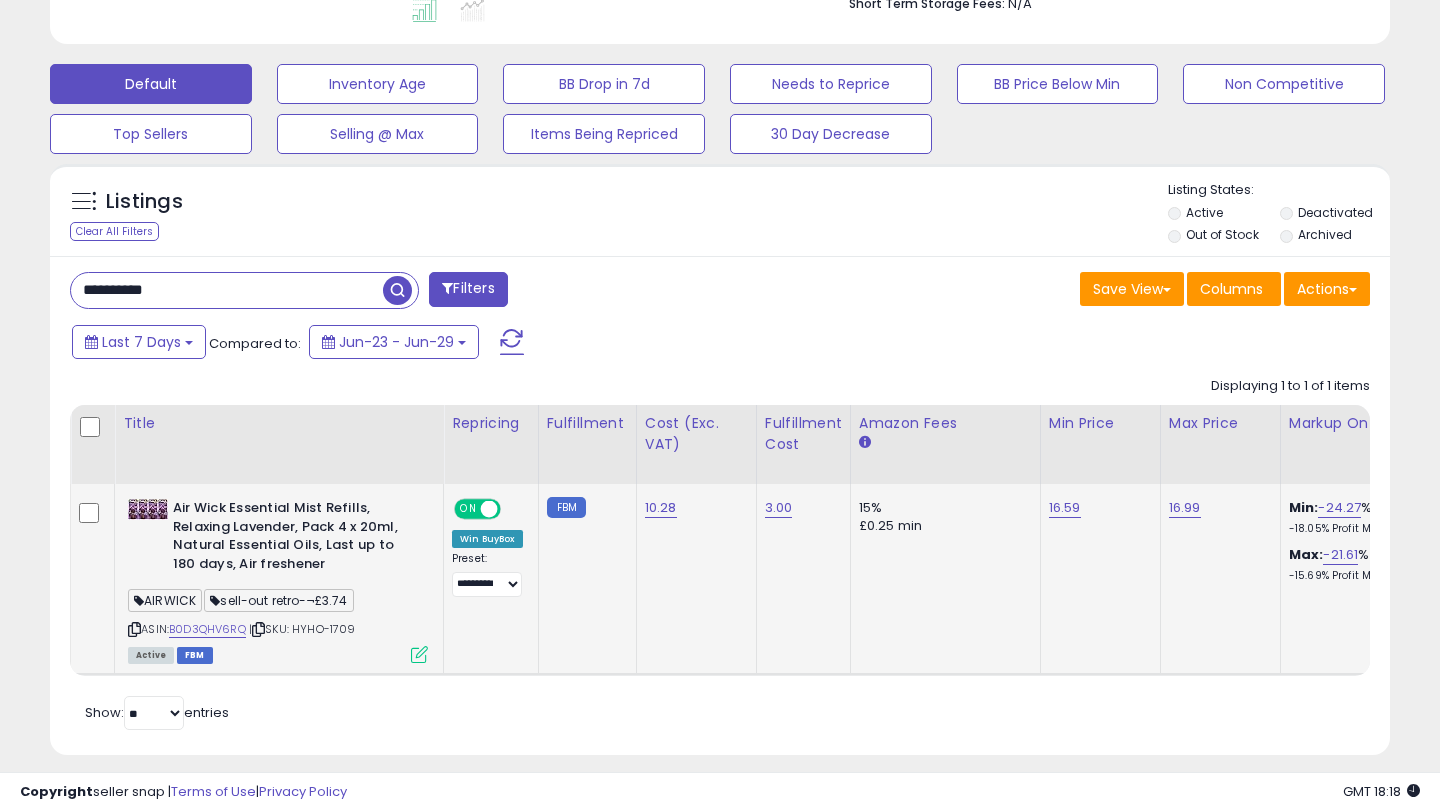 click on "ON" at bounding box center [468, 509] 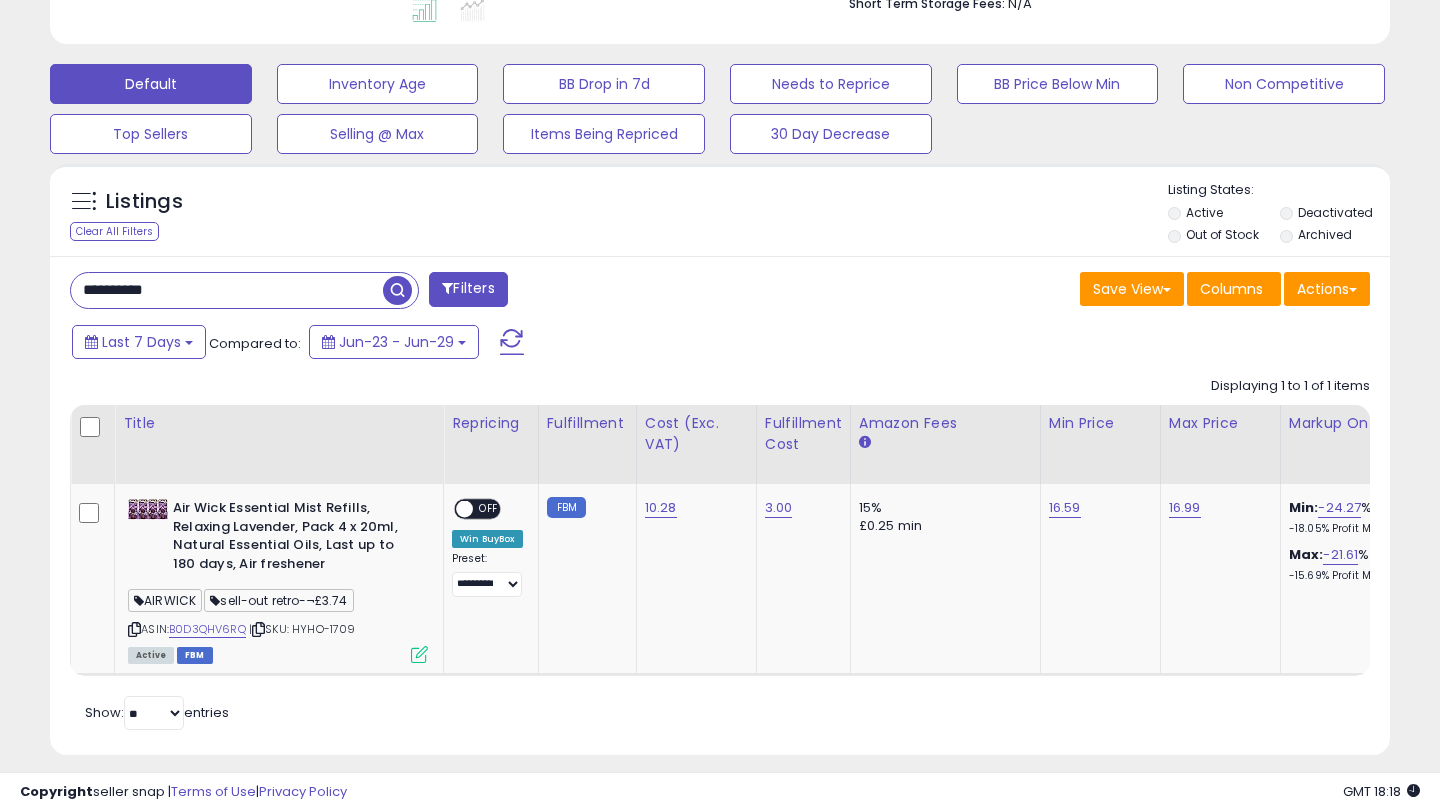 click on "**********" at bounding box center (227, 290) 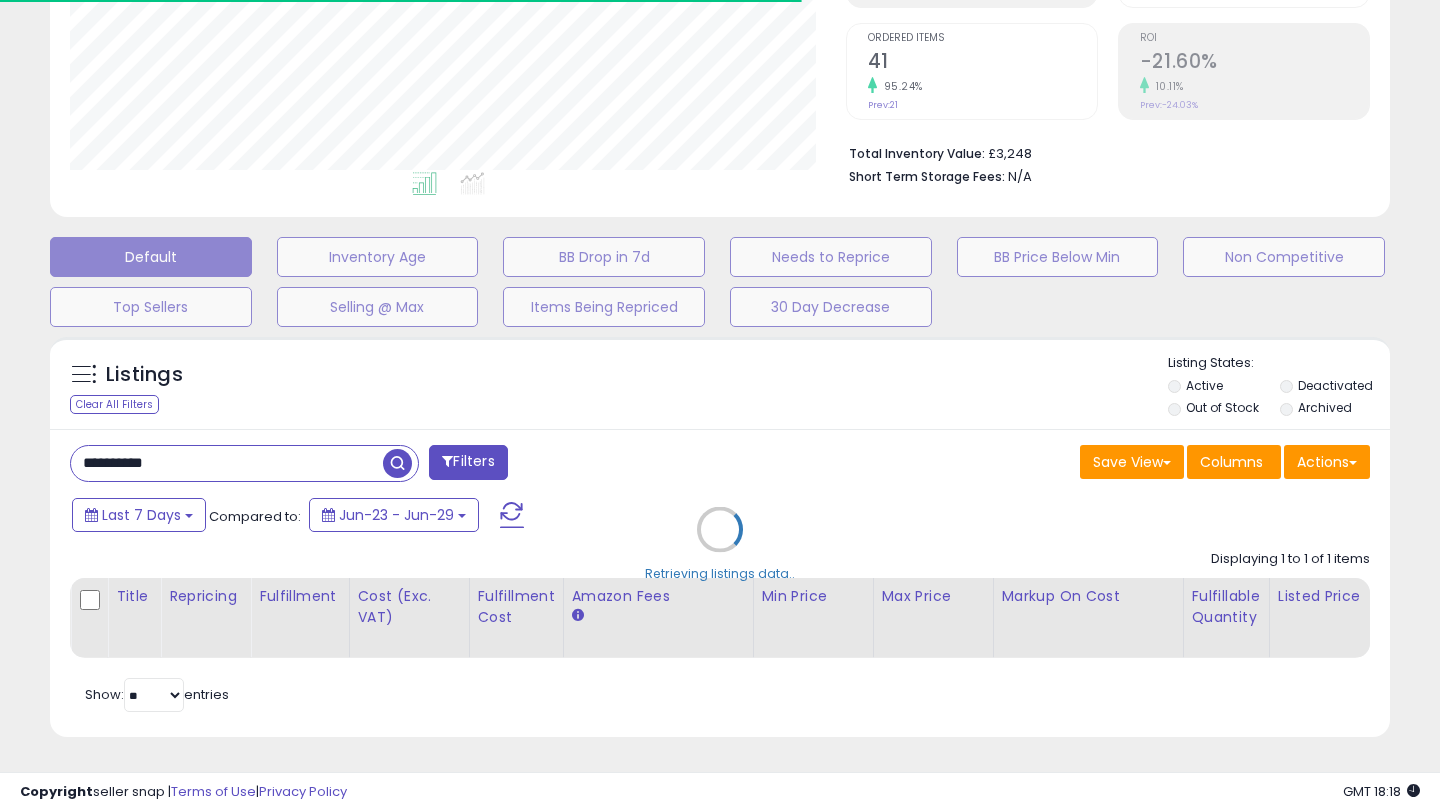 scroll, scrollTop: 566, scrollLeft: 0, axis: vertical 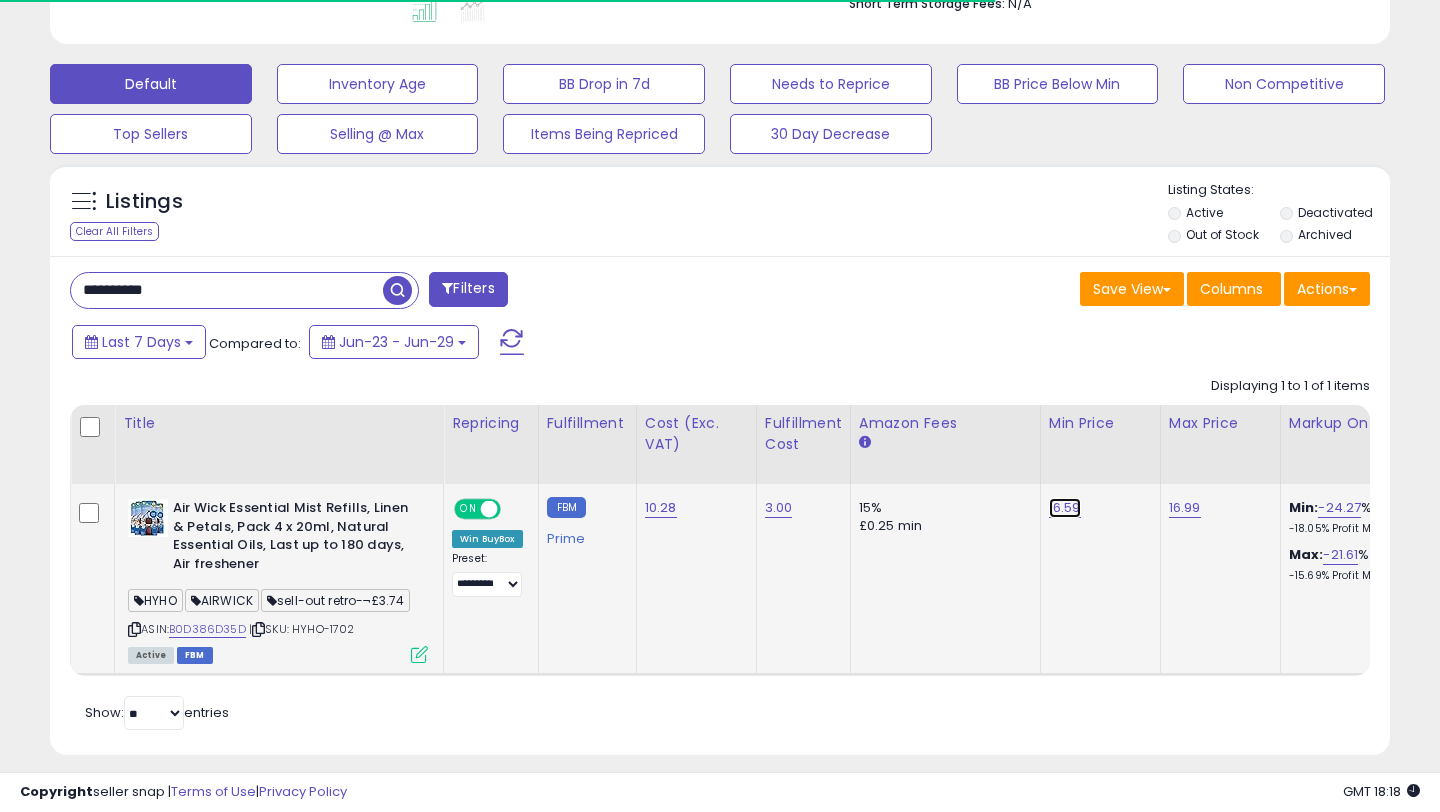 click on "16.59" at bounding box center [1065, 508] 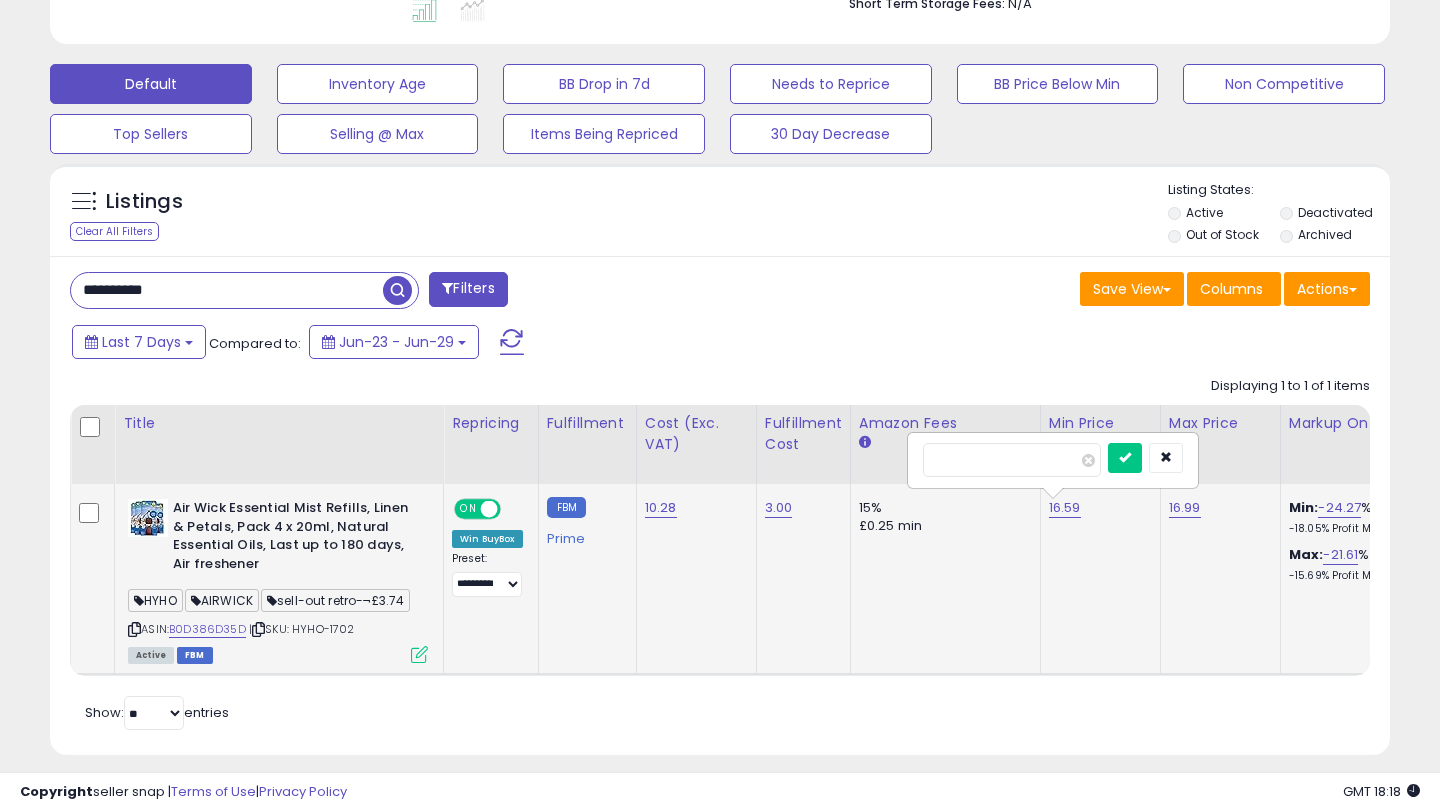 scroll, scrollTop: 999590, scrollLeft: 999224, axis: both 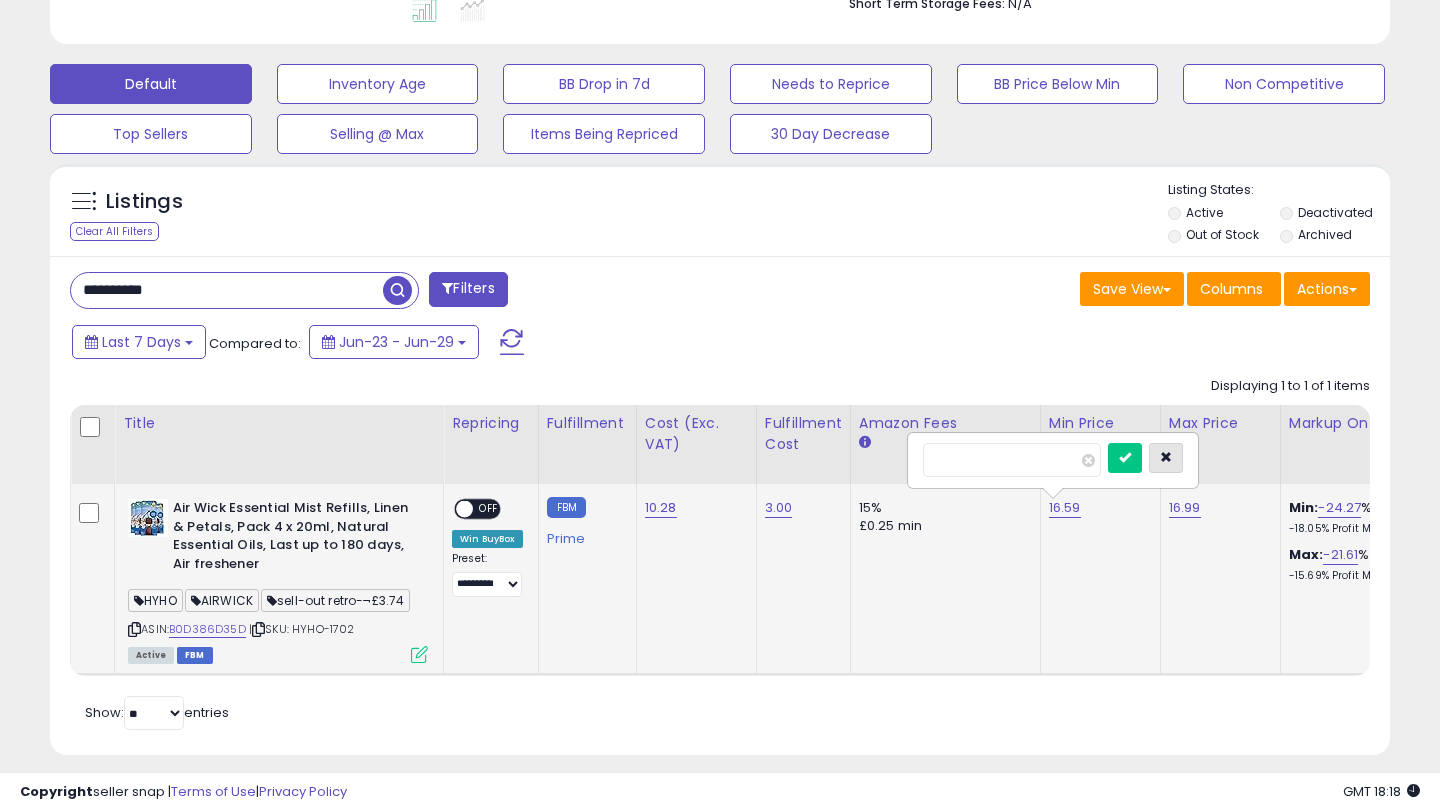 click at bounding box center [1166, 457] 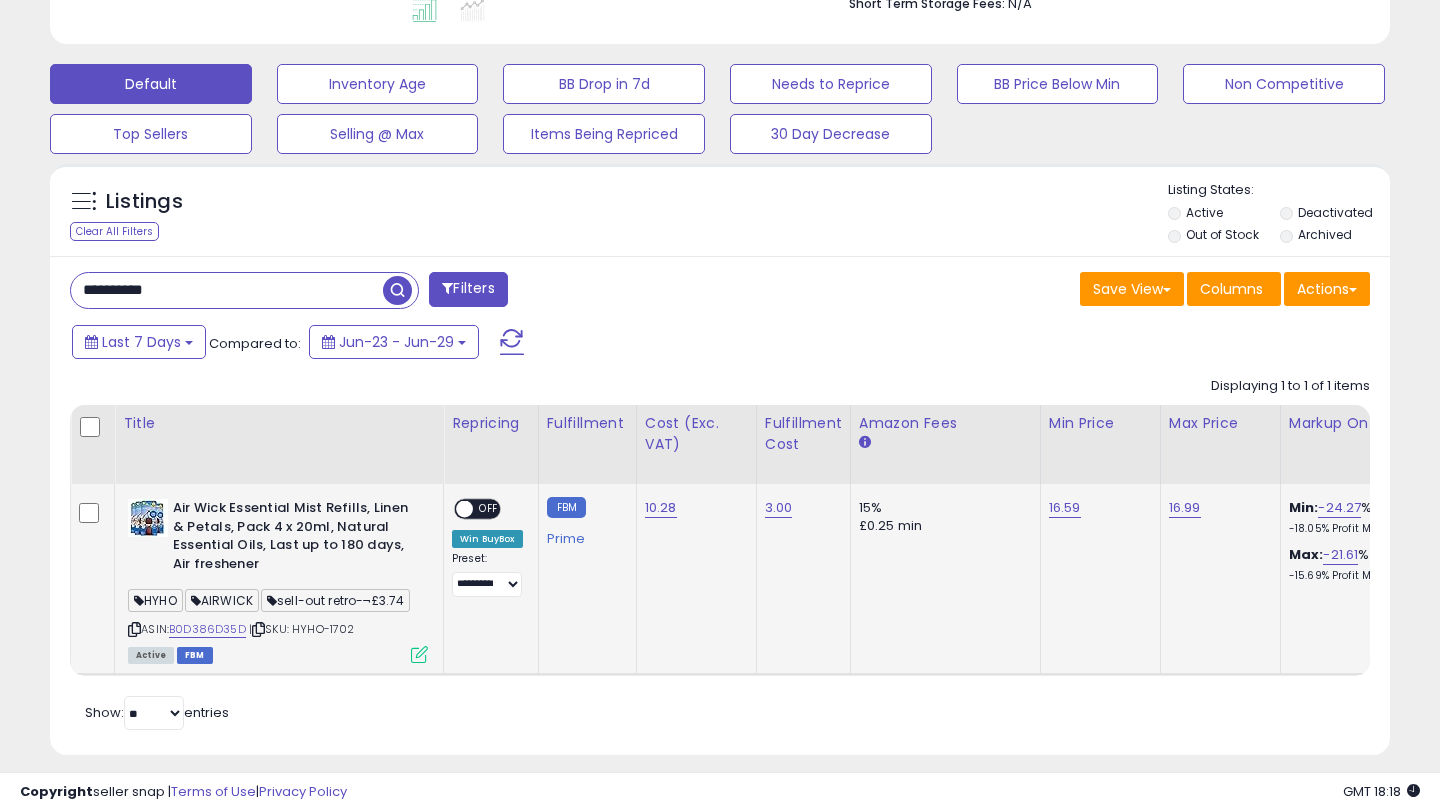 click on "**********" at bounding box center (227, 290) 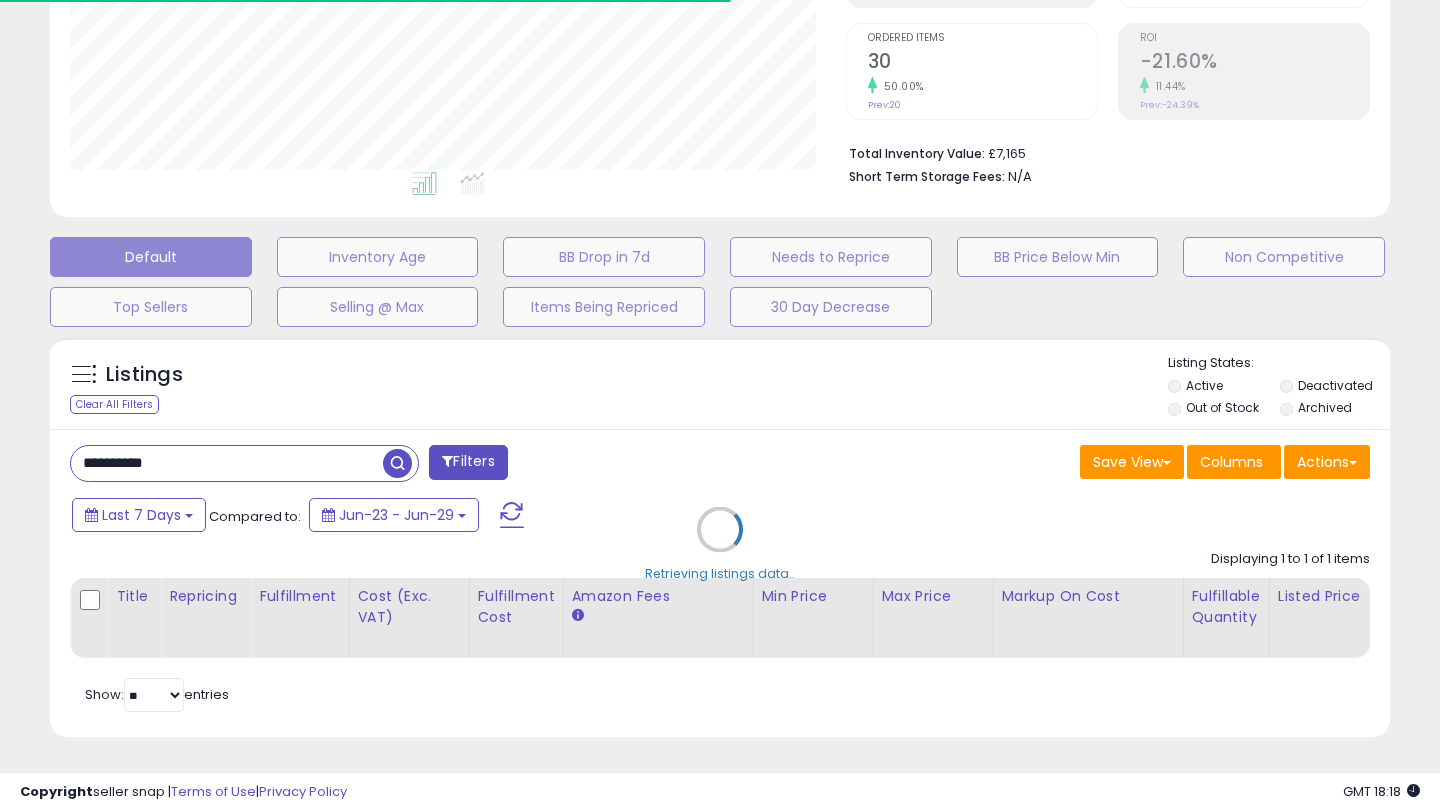 scroll, scrollTop: 566, scrollLeft: 0, axis: vertical 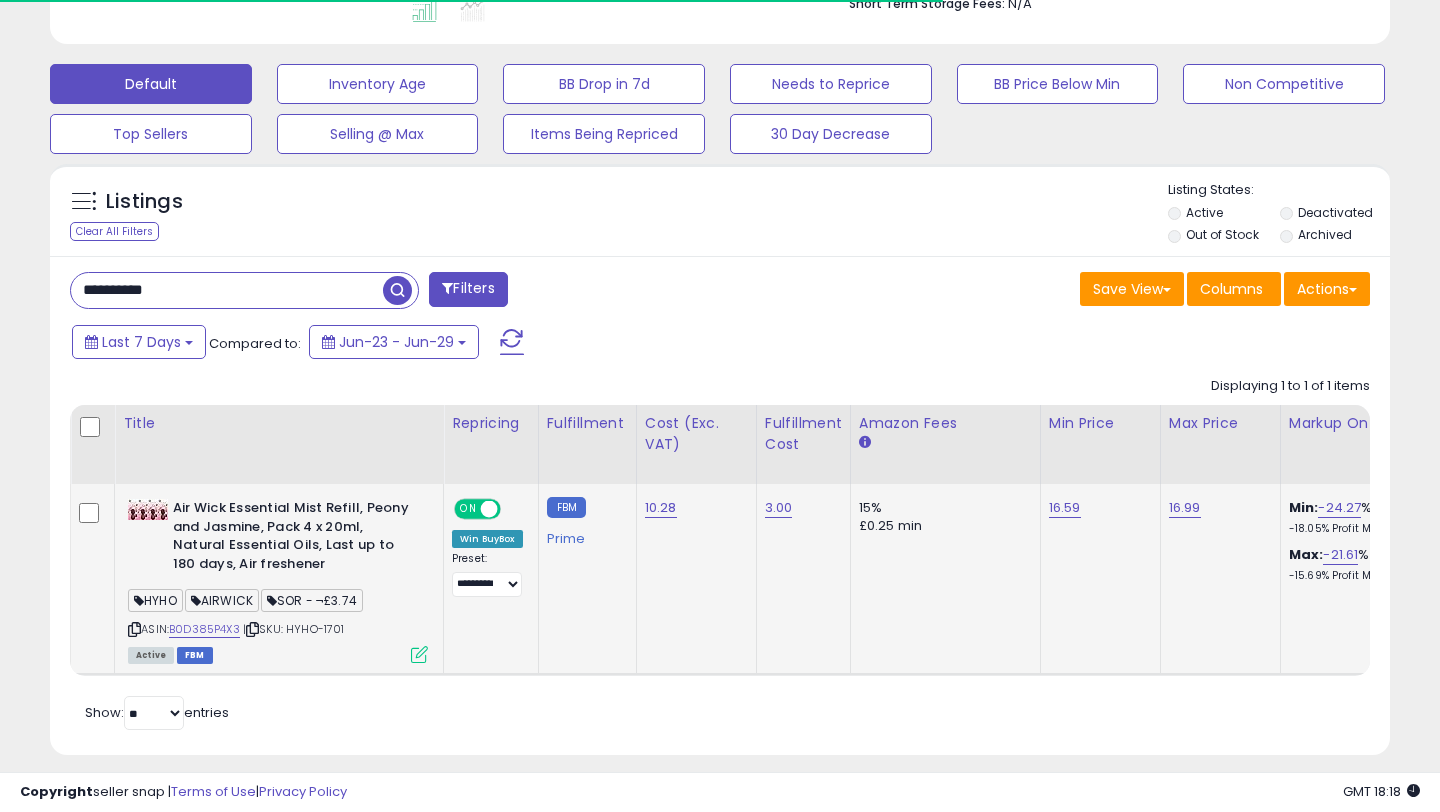 click on "ON   OFF" at bounding box center [479, 509] 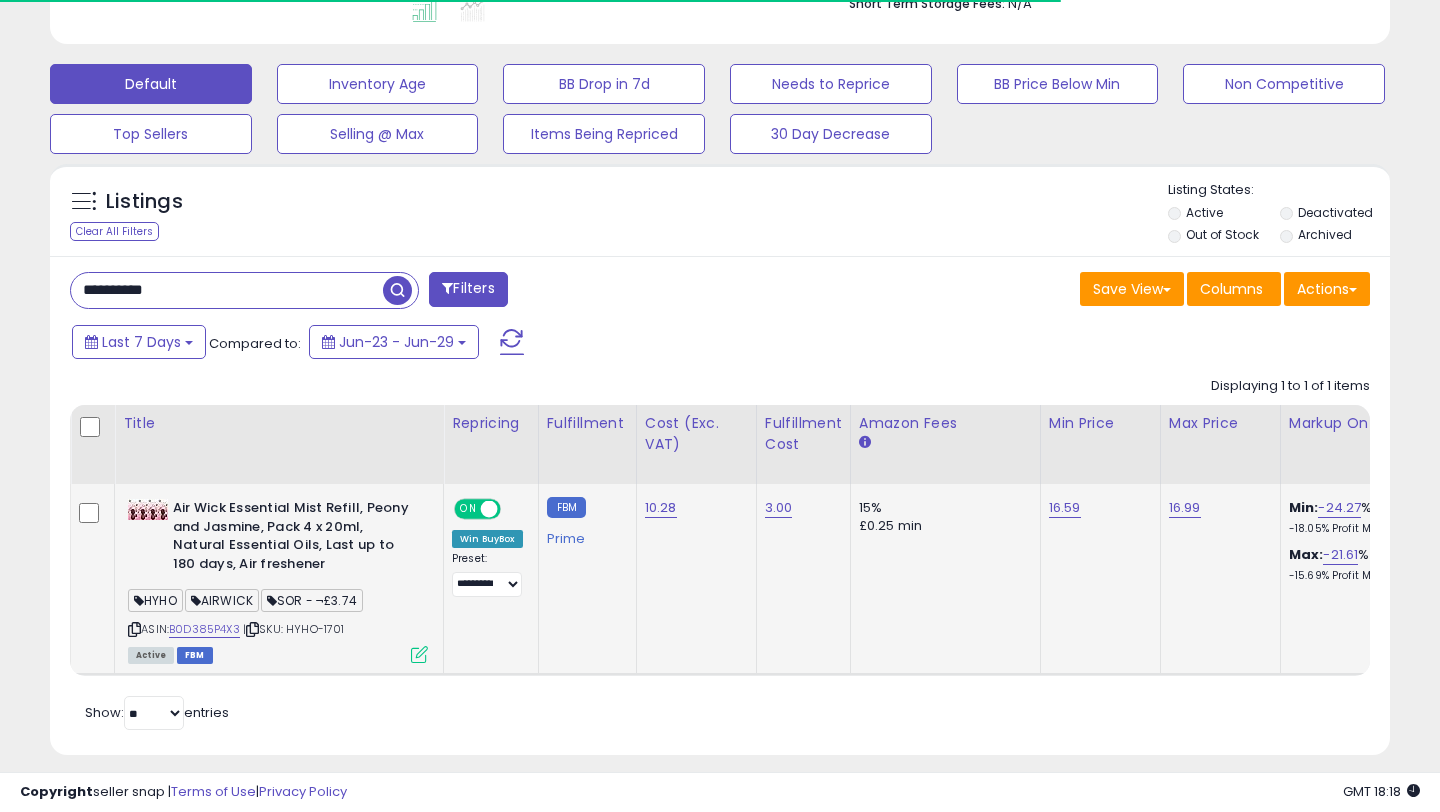 click on "ON" at bounding box center [468, 509] 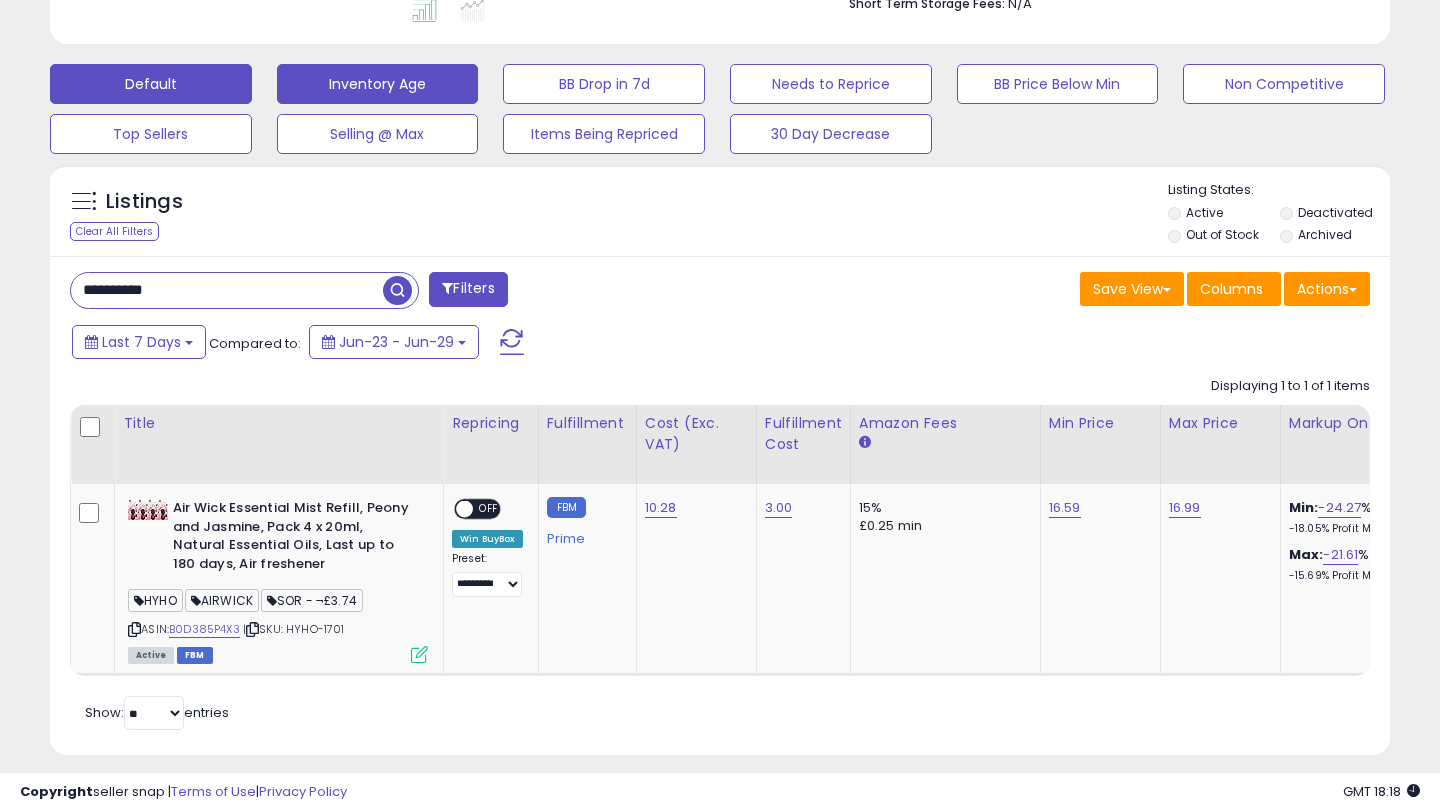 scroll, scrollTop: 999590, scrollLeft: 999224, axis: both 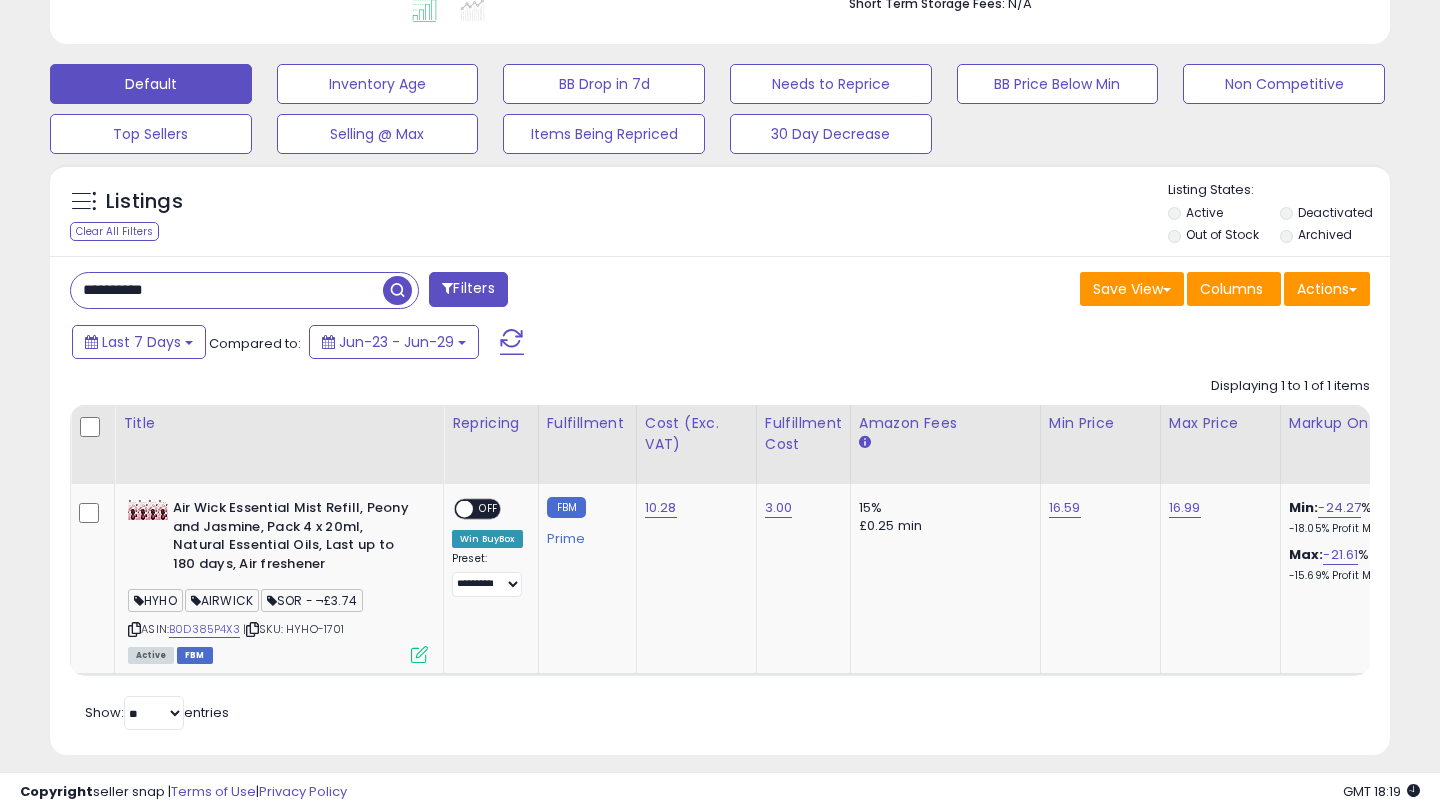 click on "**********" at bounding box center (227, 290) 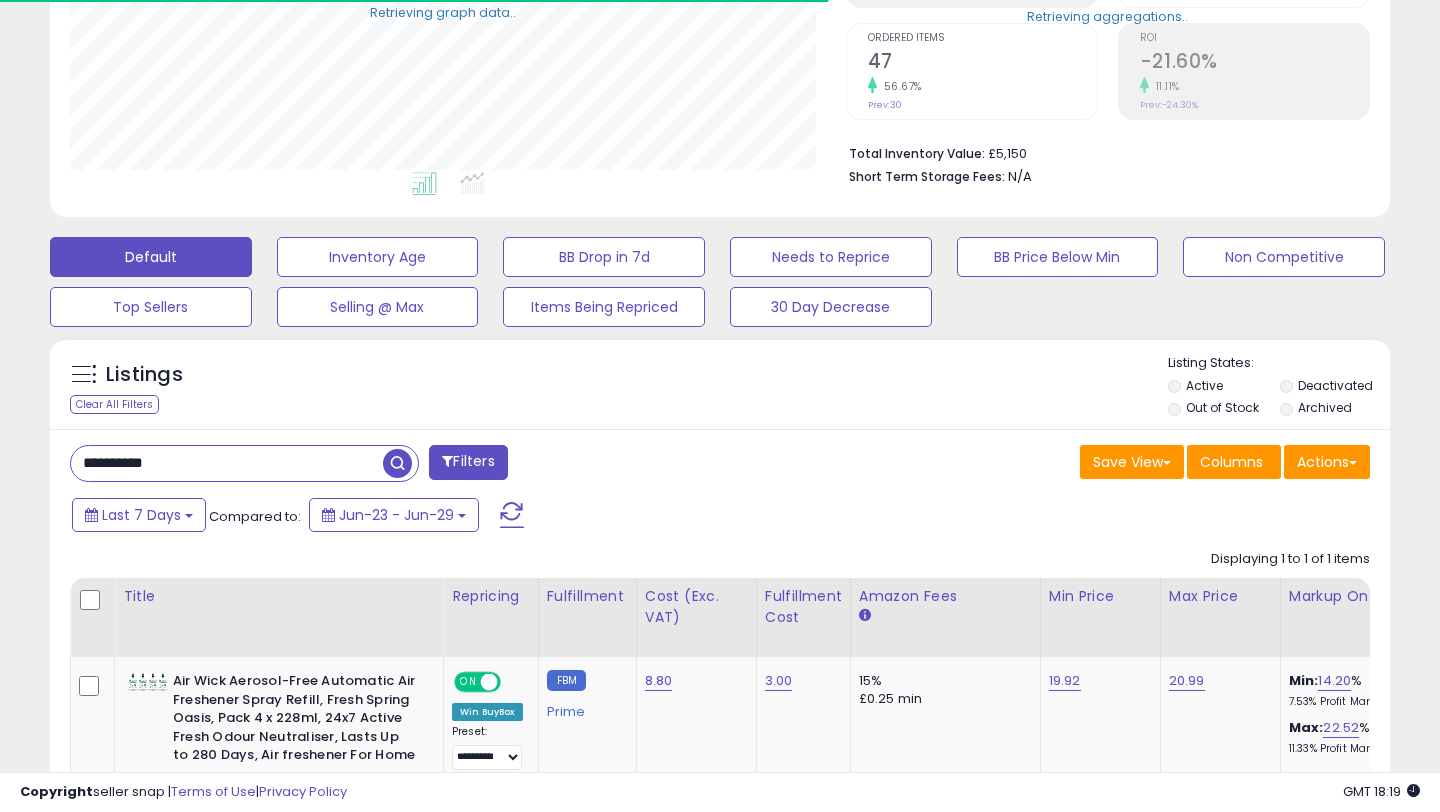 scroll, scrollTop: 566, scrollLeft: 0, axis: vertical 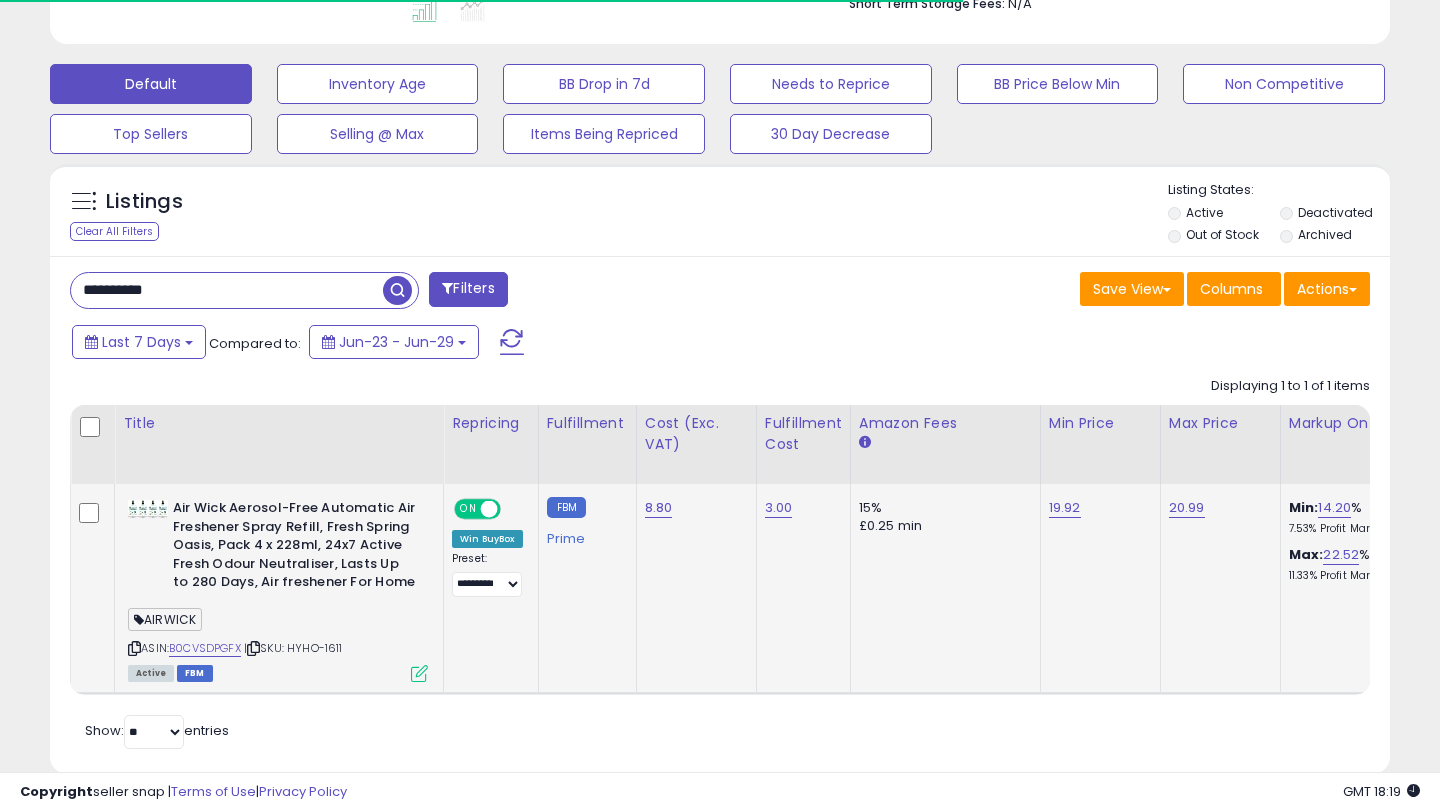 click on "ON" at bounding box center [468, 509] 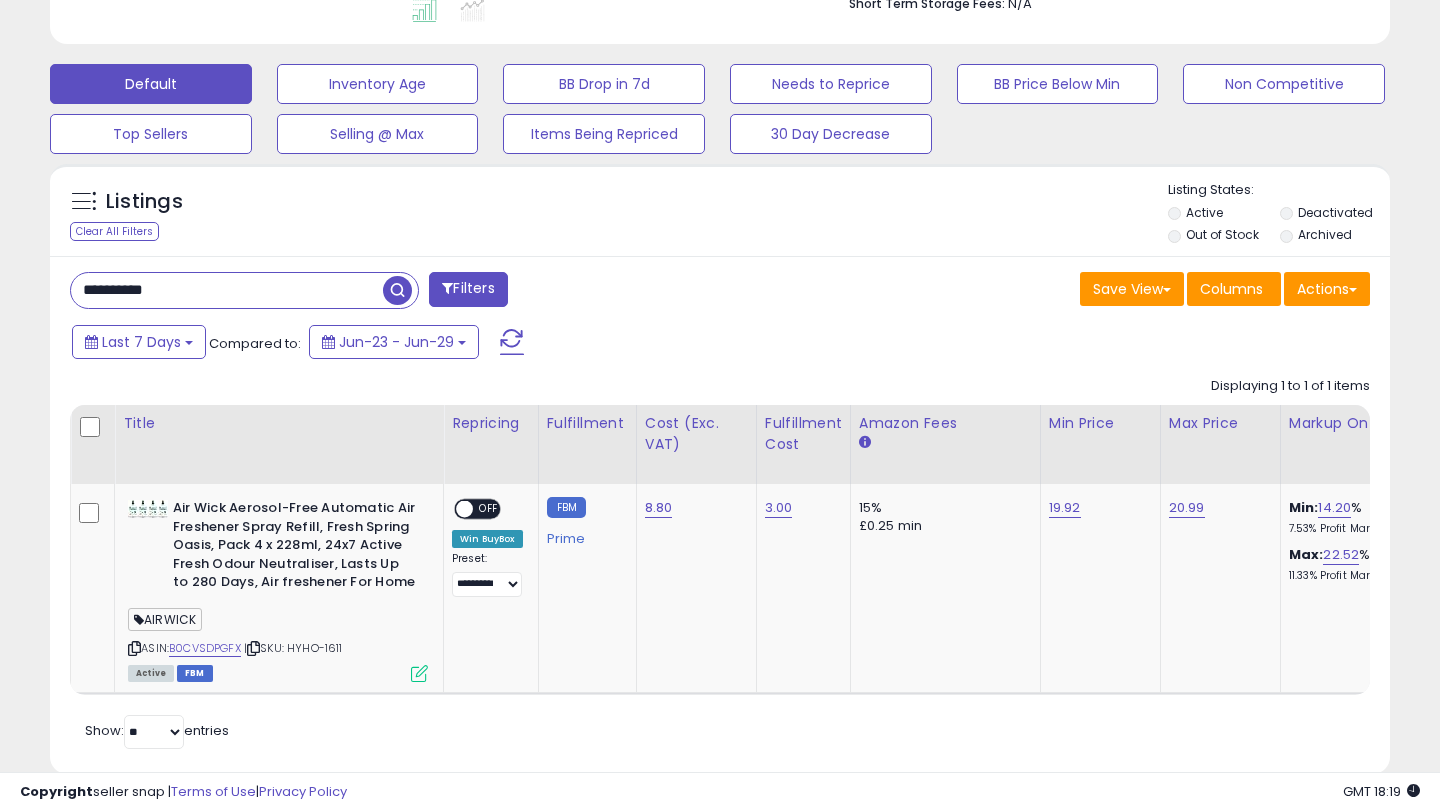 scroll, scrollTop: 999590, scrollLeft: 999224, axis: both 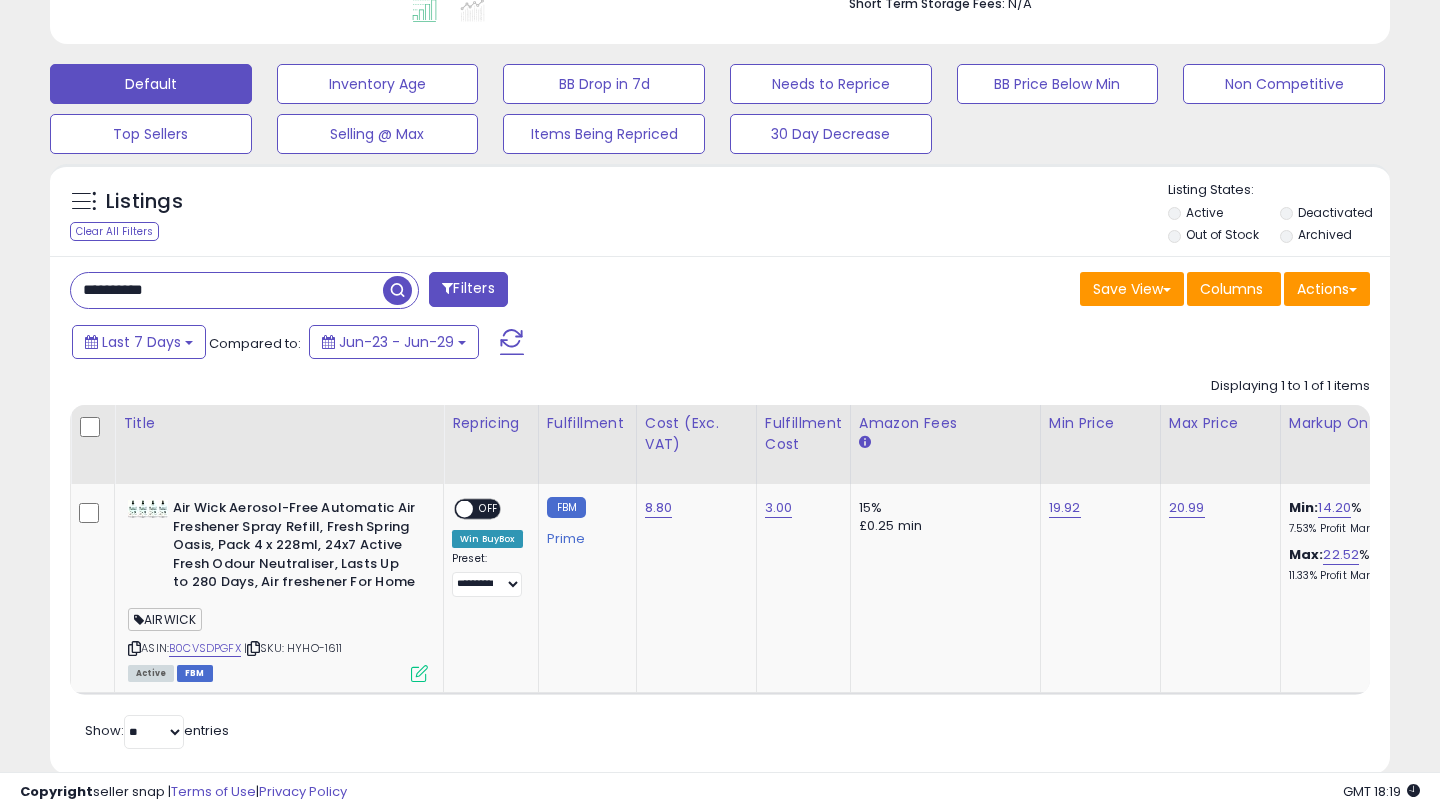 click on "**********" at bounding box center [227, 290] 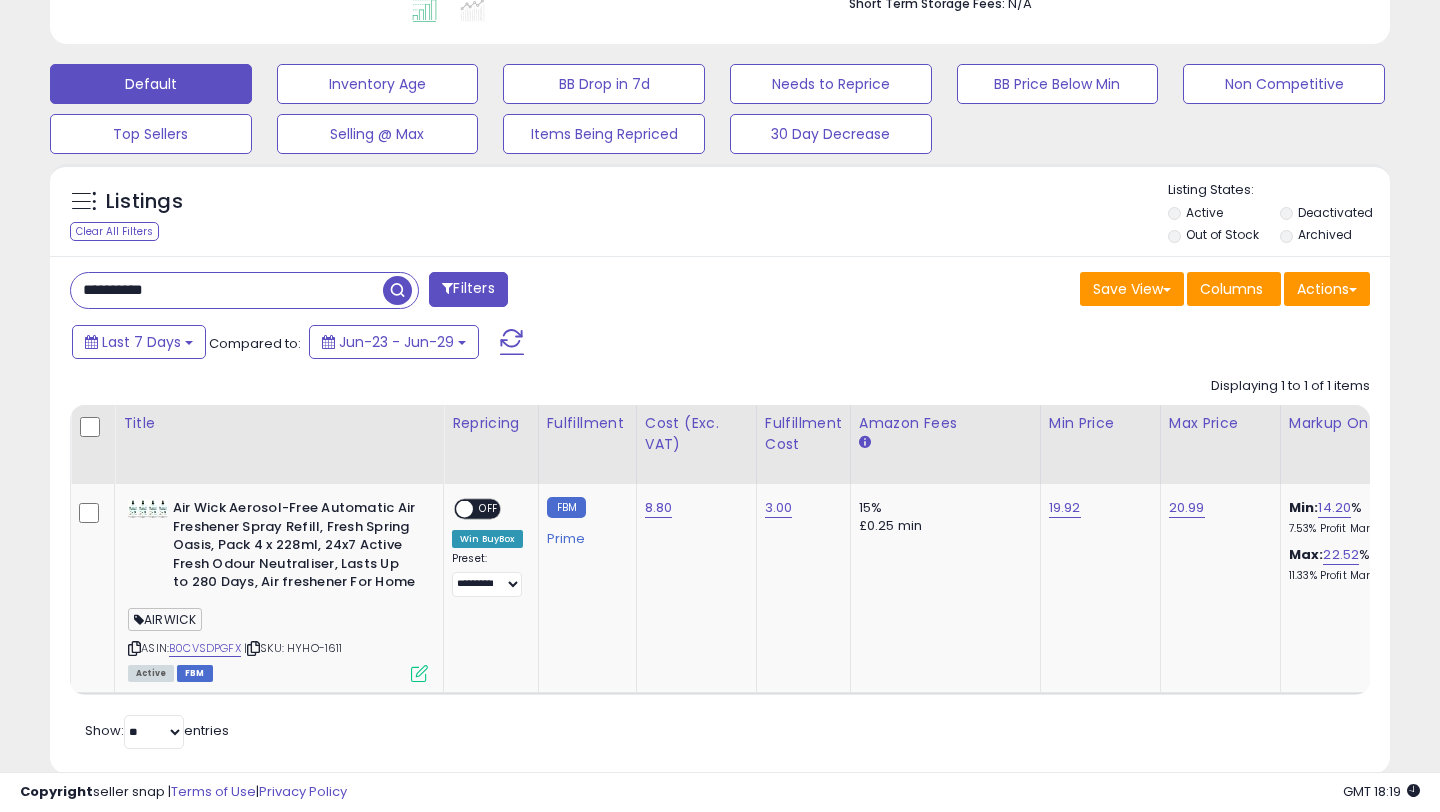 paste 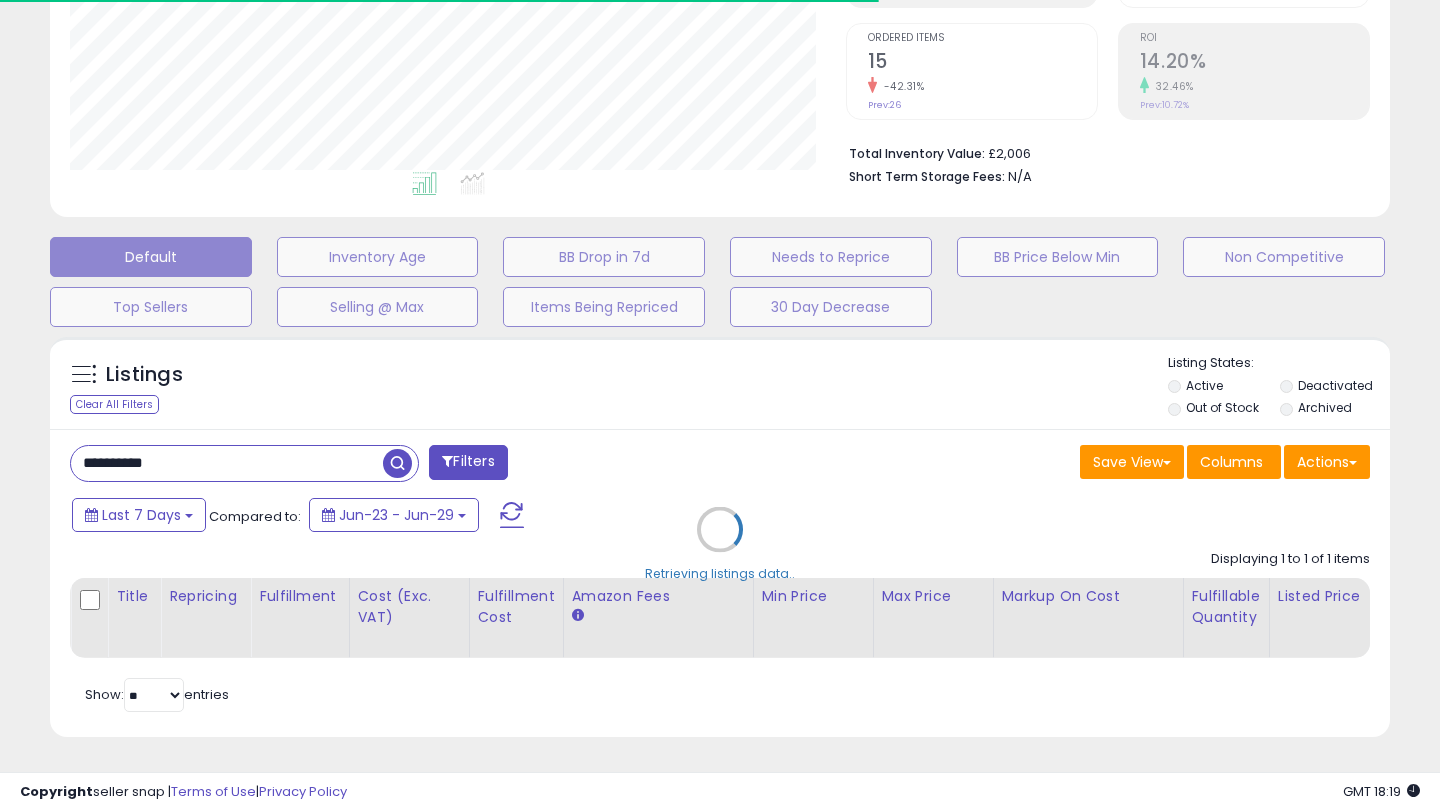 scroll, scrollTop: 566, scrollLeft: 0, axis: vertical 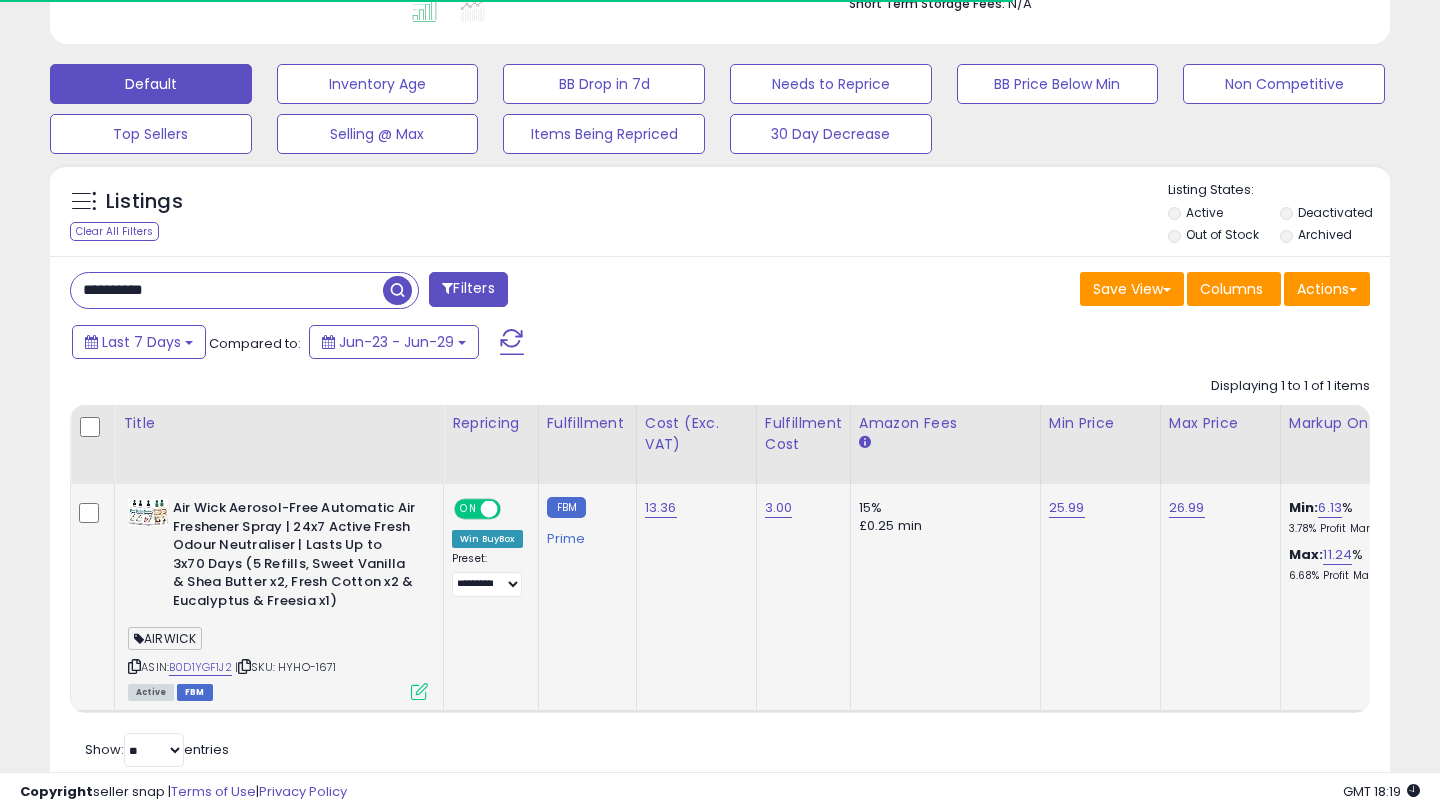 click on "ON   OFF" at bounding box center (477, 509) 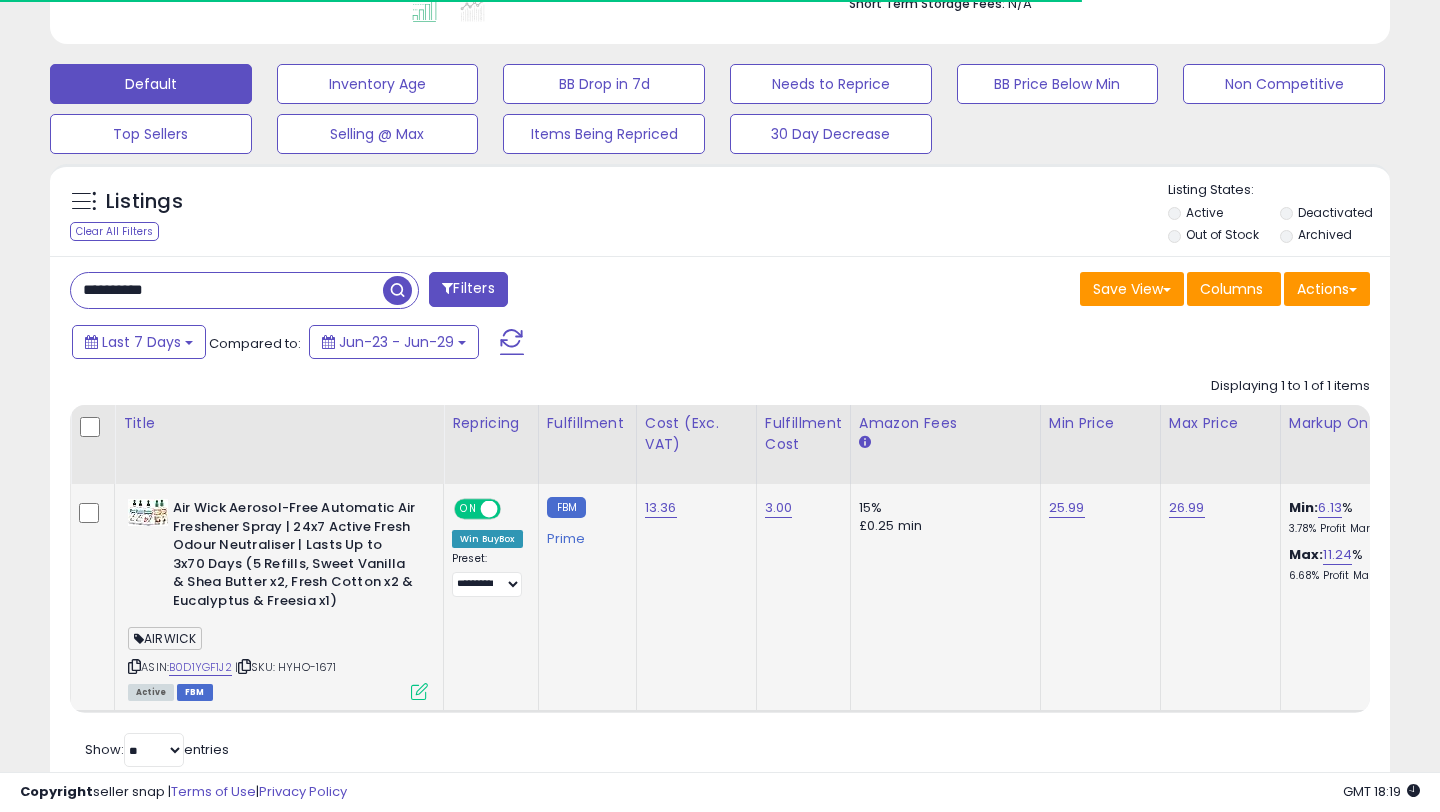 click on "ON" at bounding box center [468, 509] 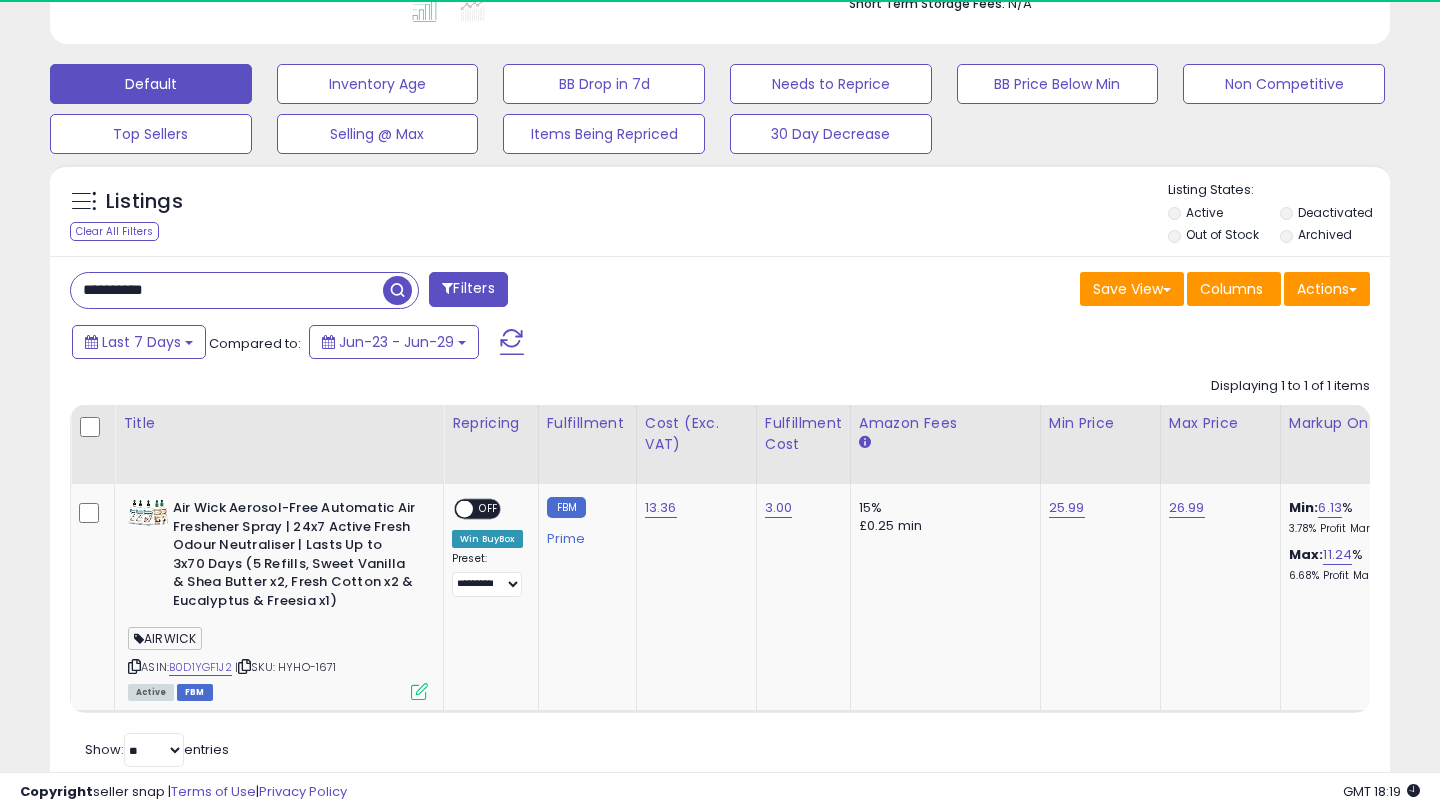 scroll, scrollTop: 999590, scrollLeft: 999224, axis: both 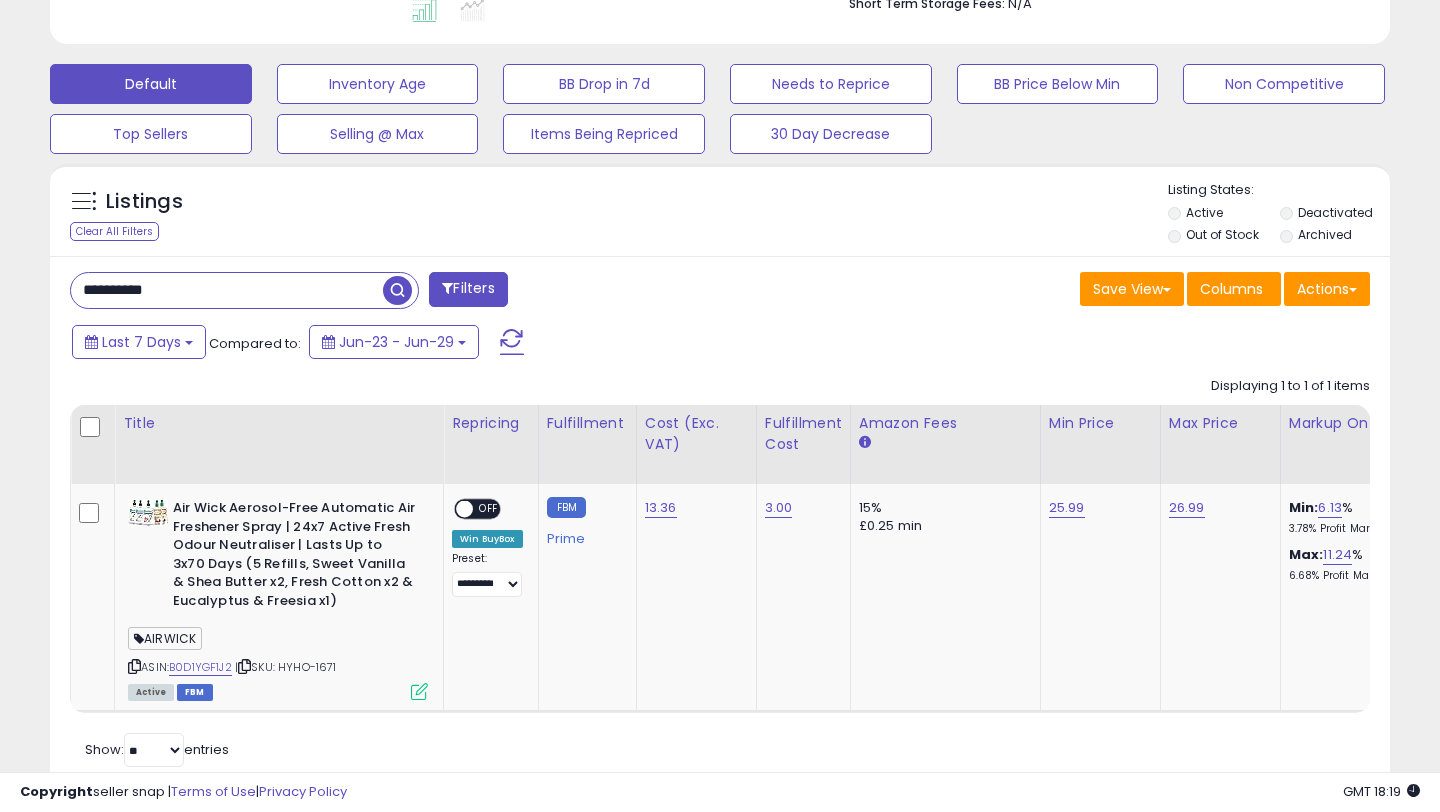click on "**********" at bounding box center (227, 290) 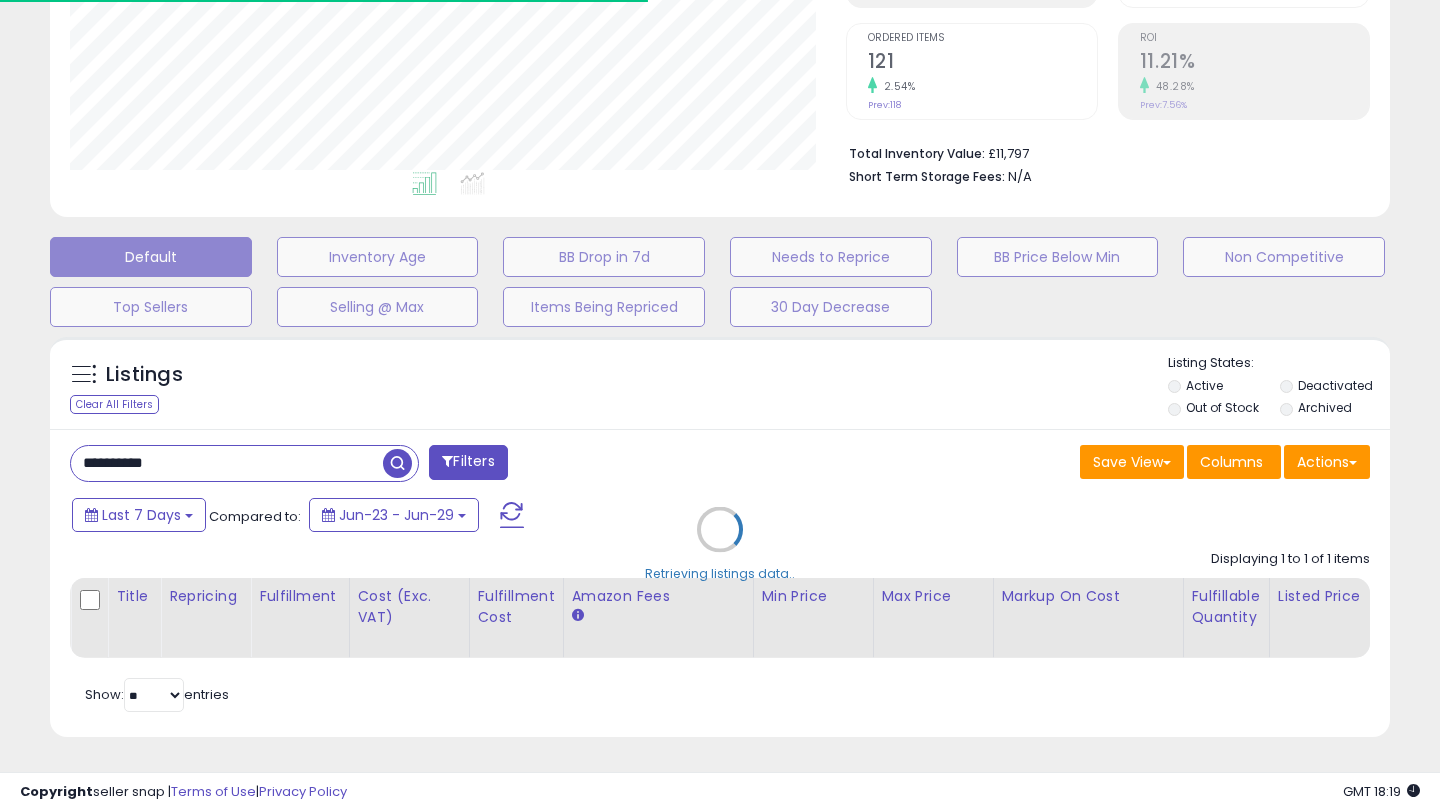 scroll, scrollTop: 566, scrollLeft: 0, axis: vertical 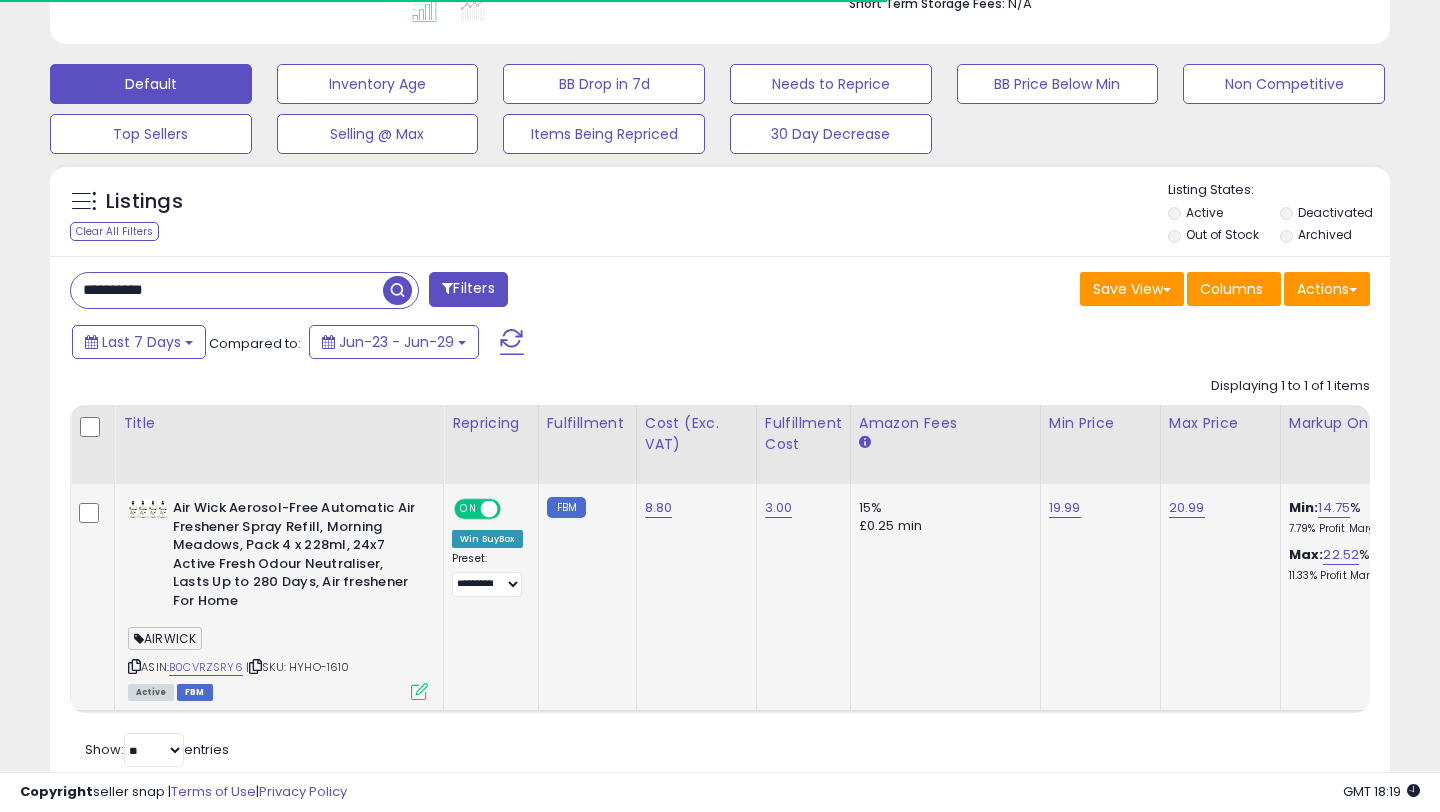 click on "ON" at bounding box center (468, 509) 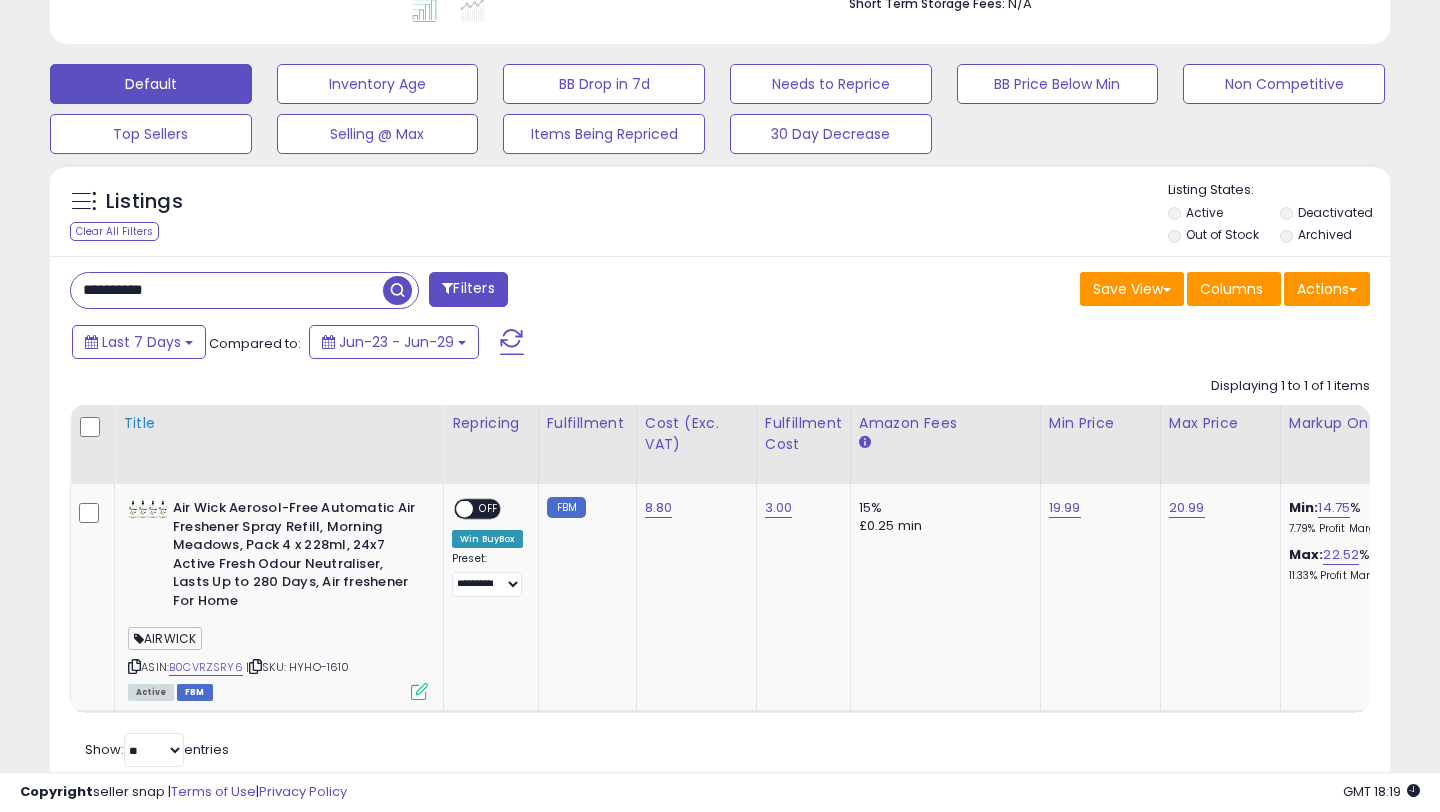 scroll, scrollTop: 999590, scrollLeft: 999224, axis: both 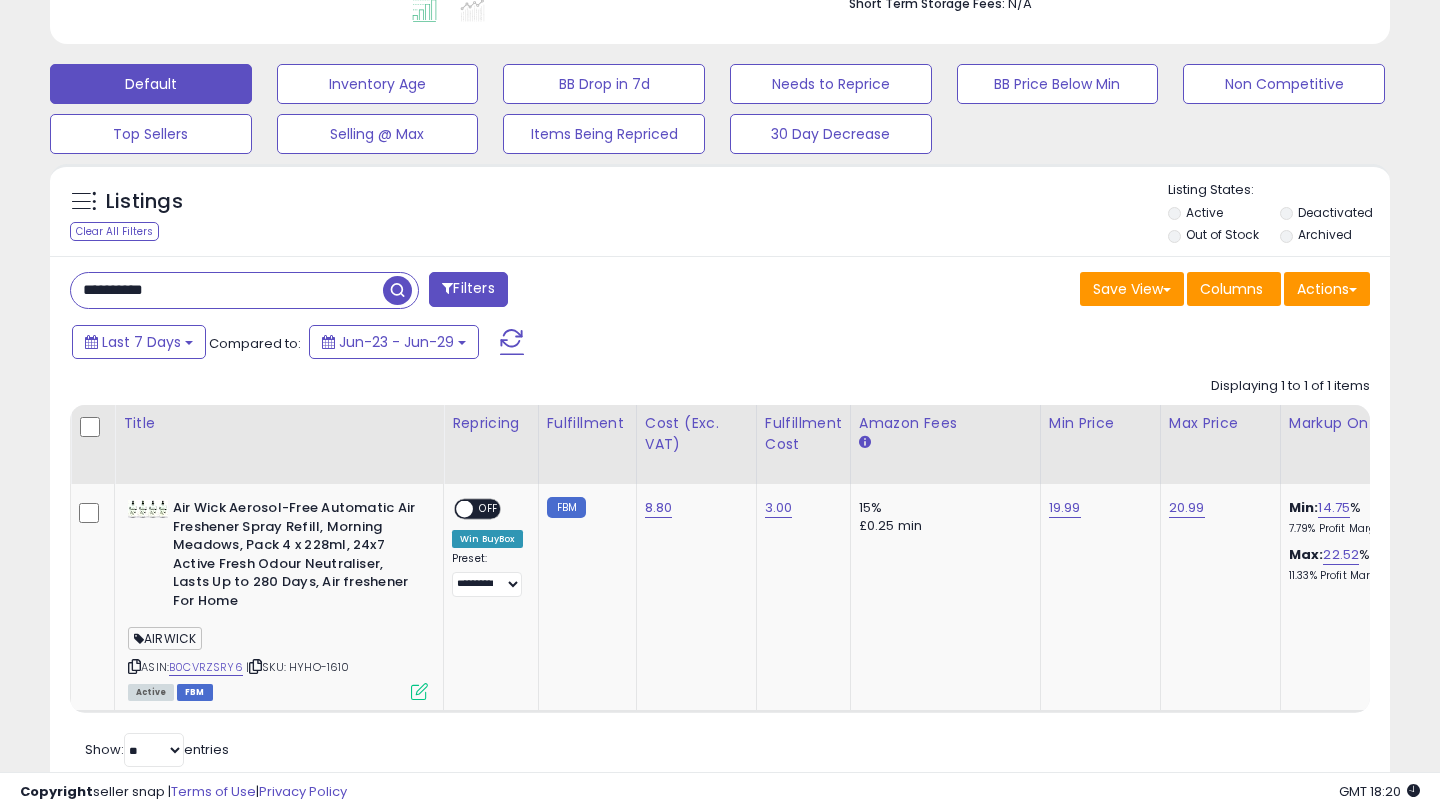 click on "**********" at bounding box center (227, 290) 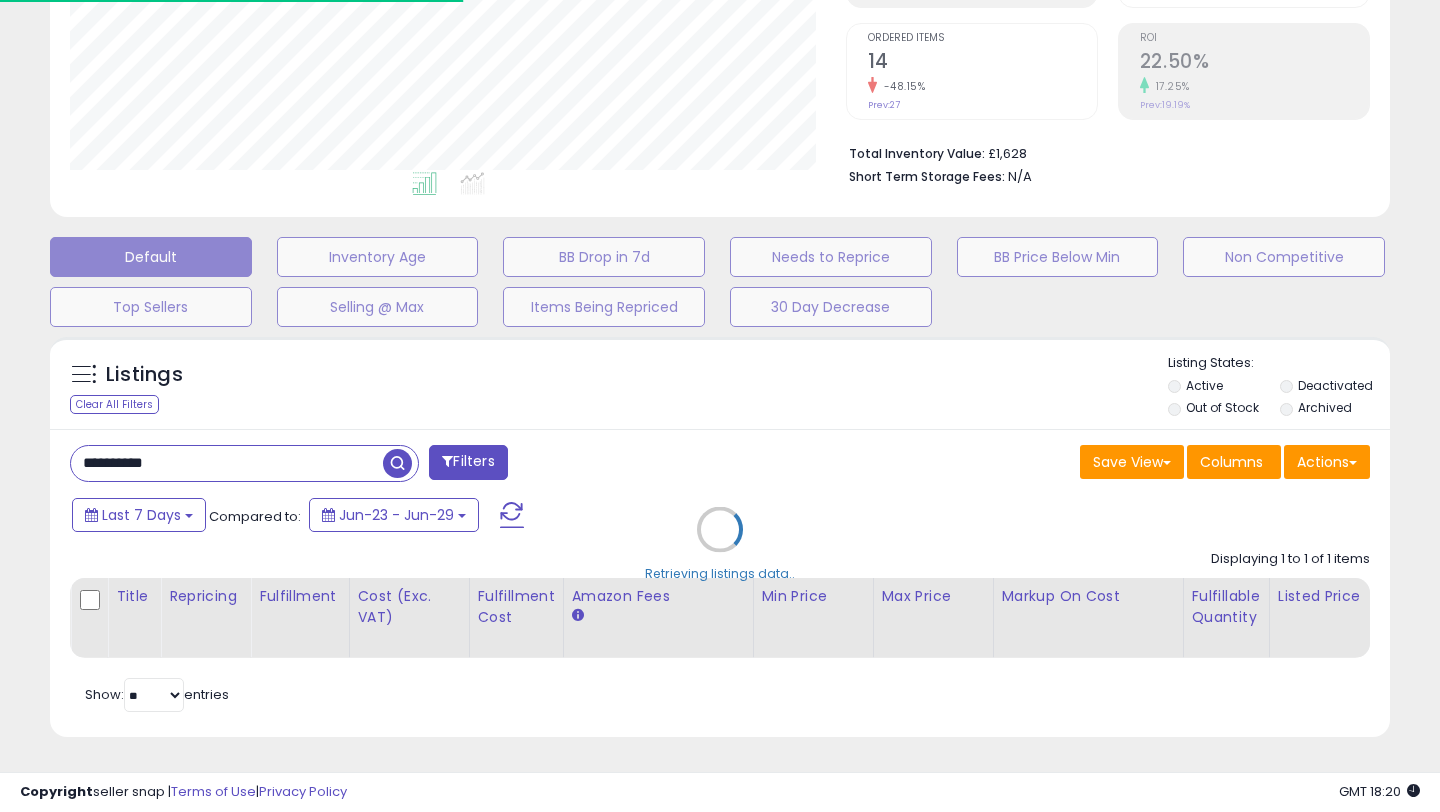 scroll, scrollTop: 566, scrollLeft: 0, axis: vertical 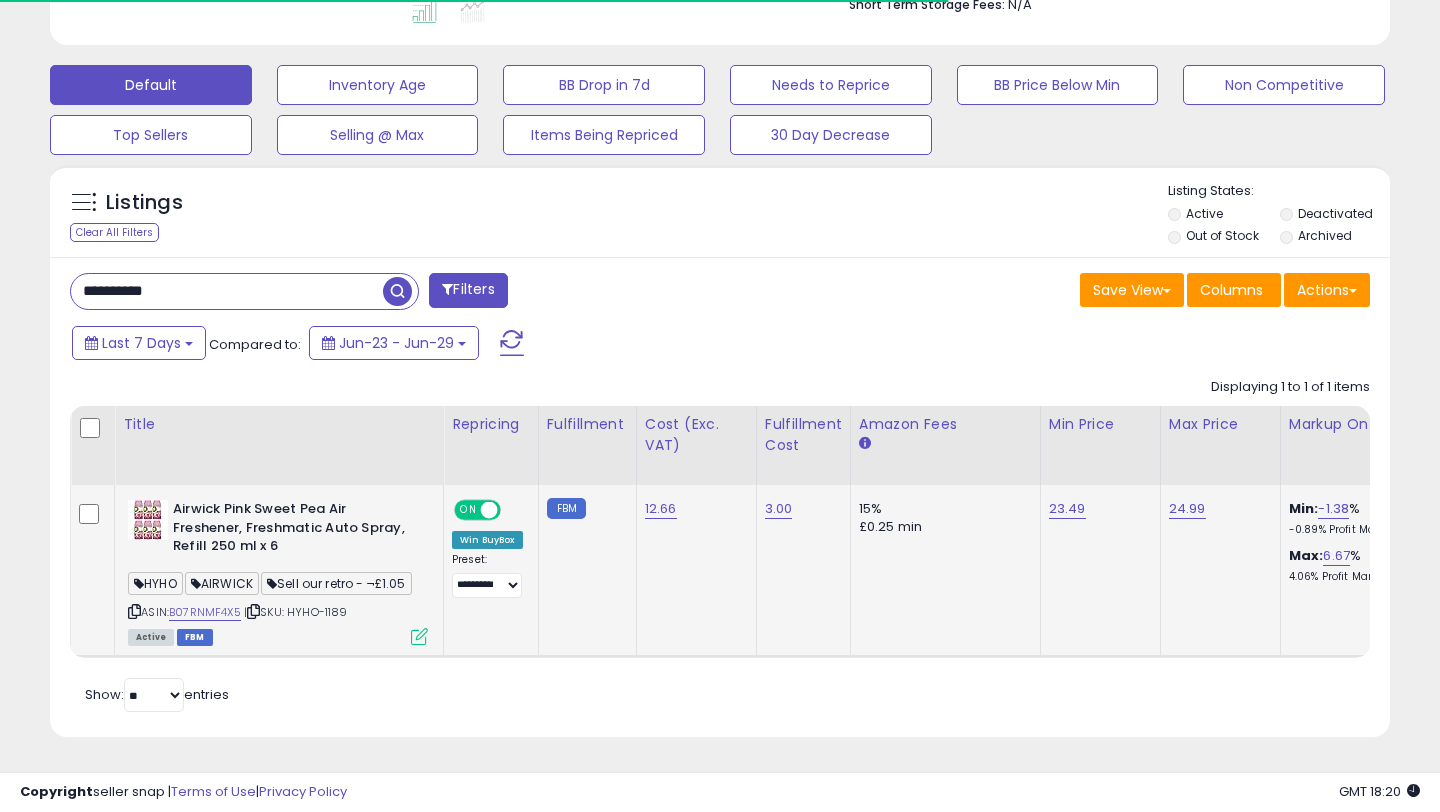 click on "ON   OFF" at bounding box center [479, 510] 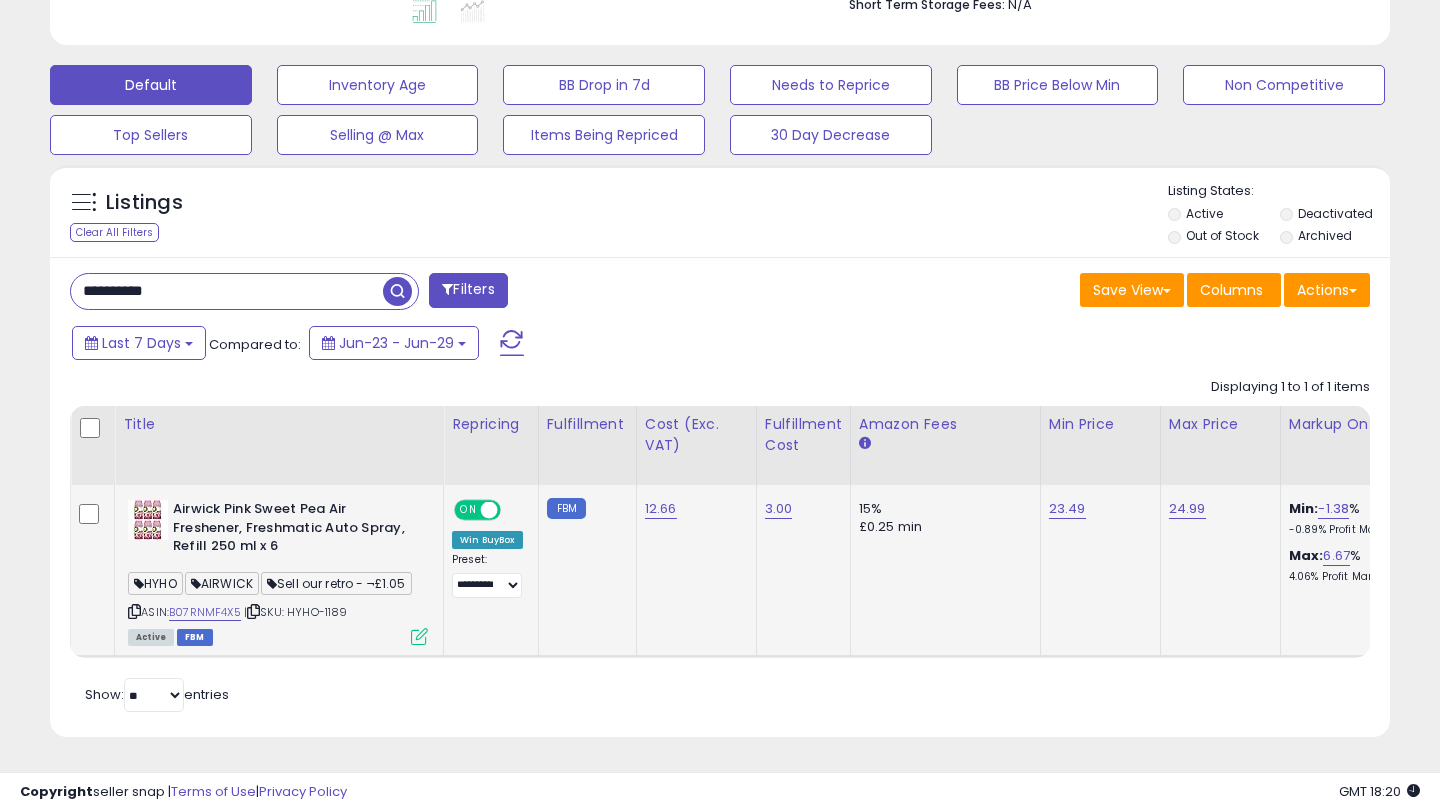click at bounding box center (489, 510) 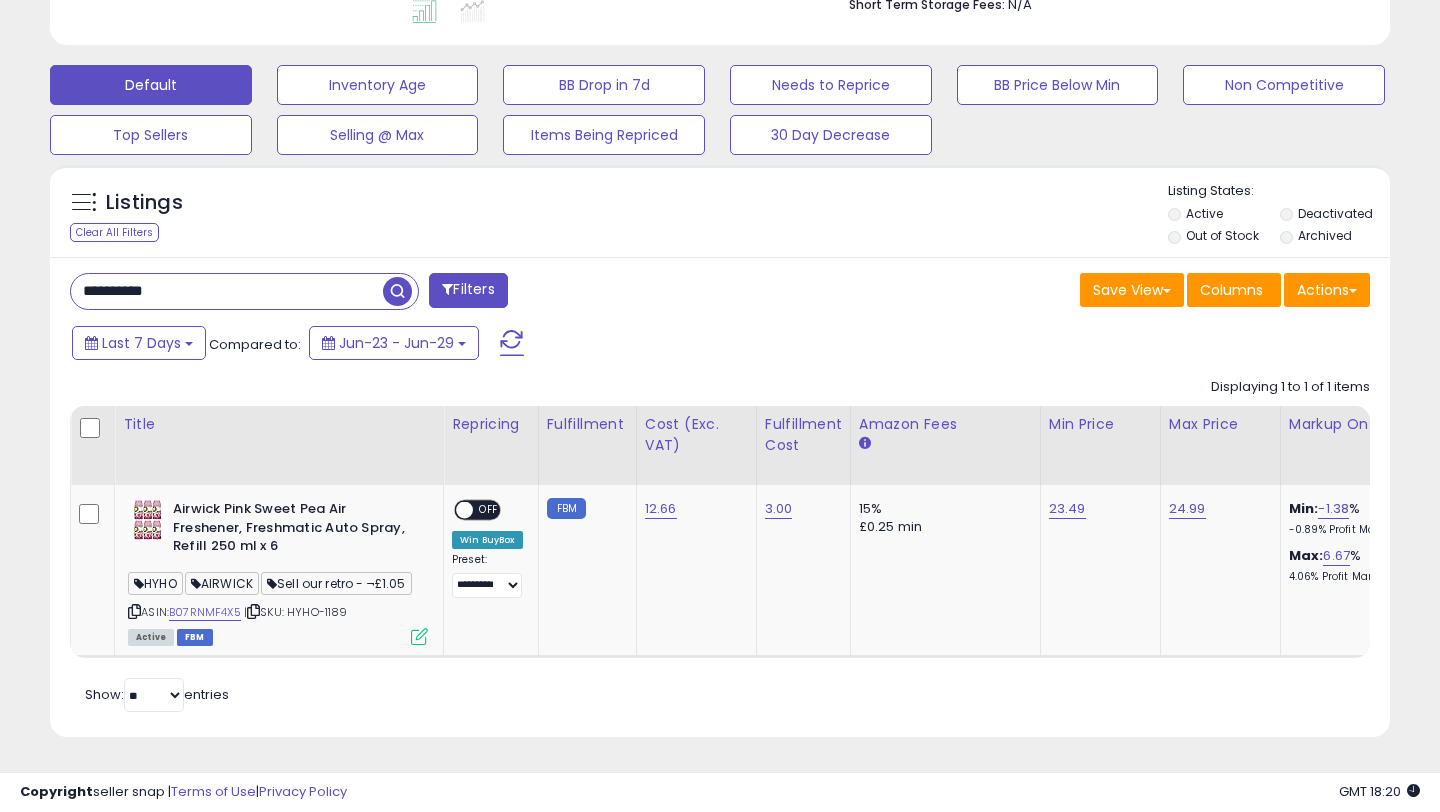 click on "**********" at bounding box center (227, 291) 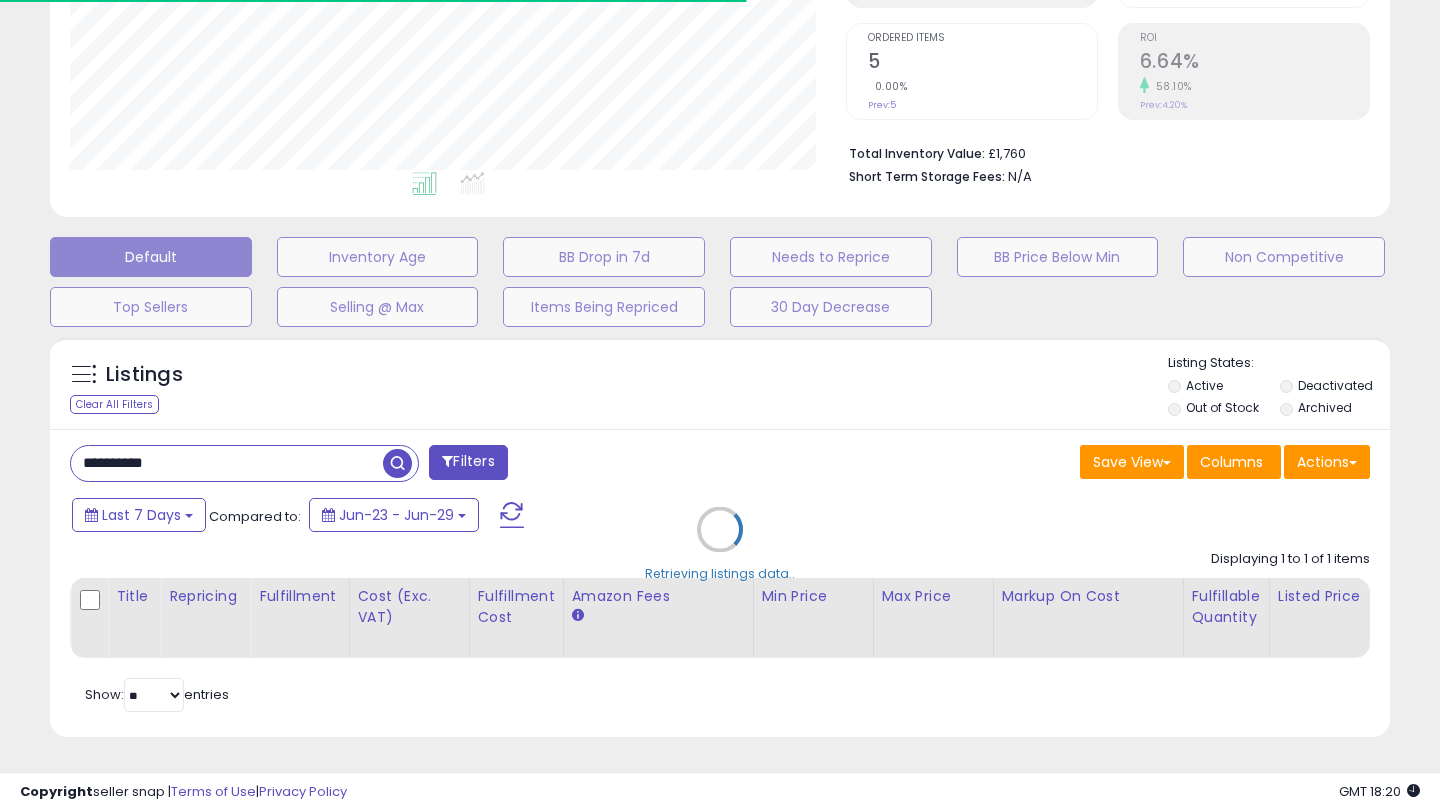 scroll, scrollTop: 566, scrollLeft: 0, axis: vertical 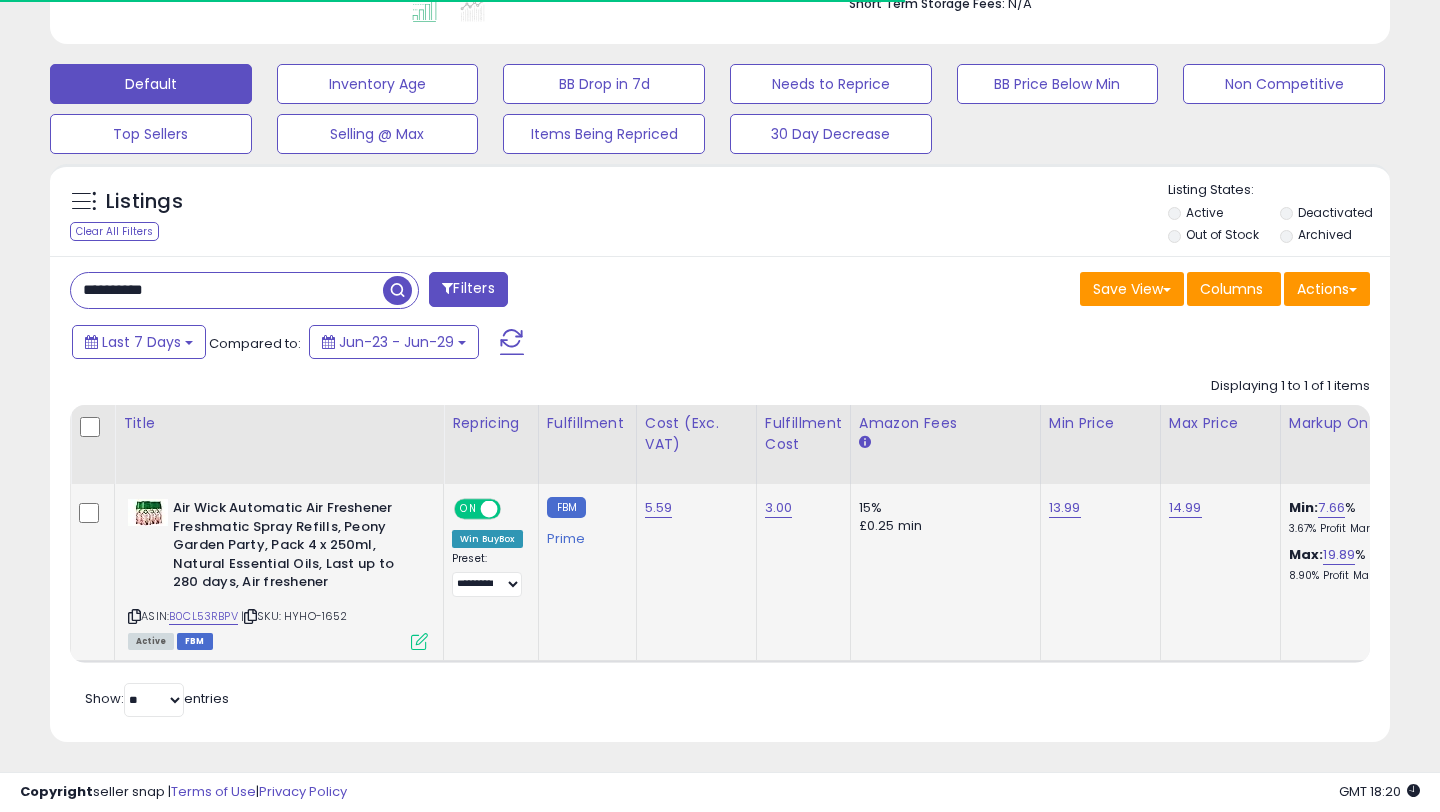 click on "ON   OFF" at bounding box center (479, 509) 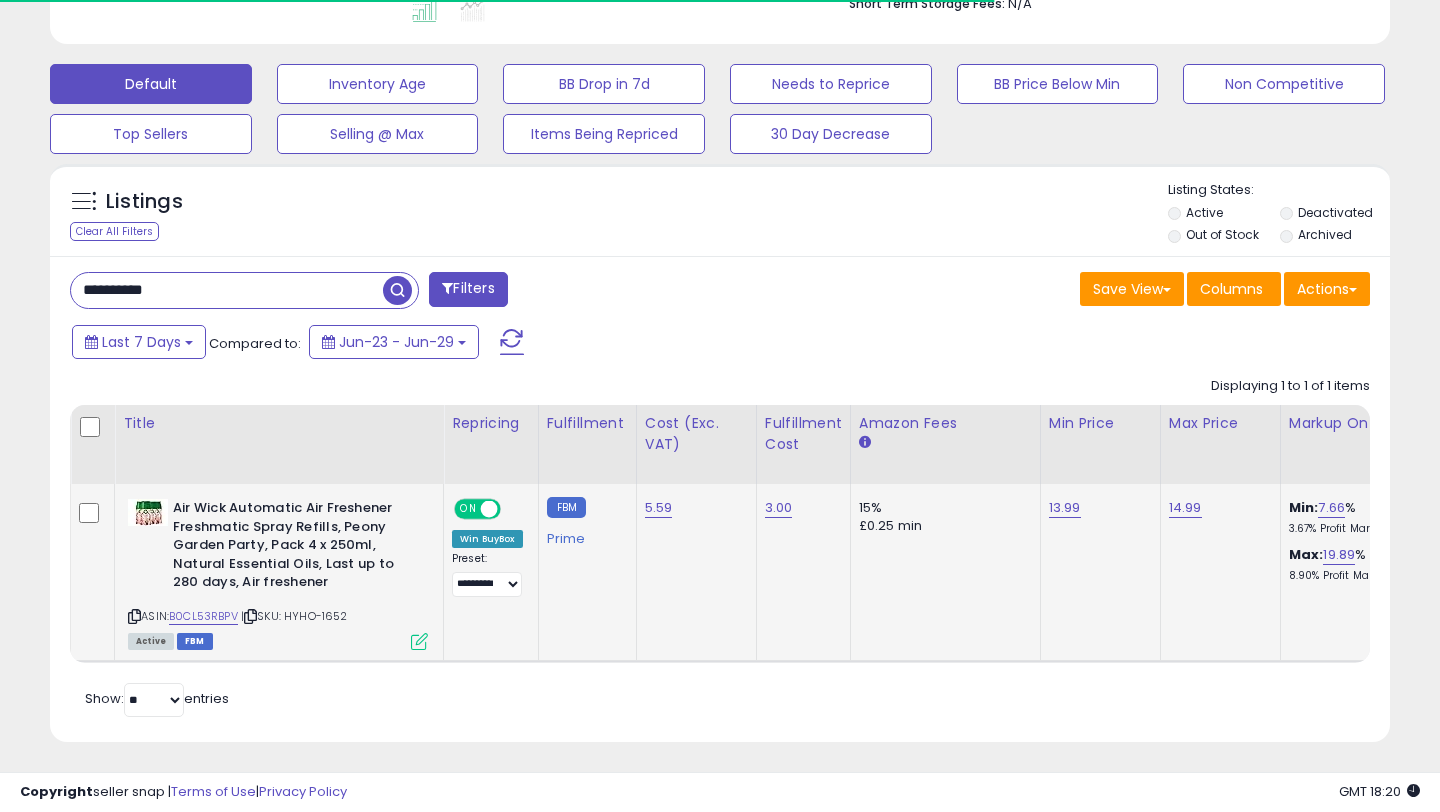 click on "ON   OFF" at bounding box center [479, 509] 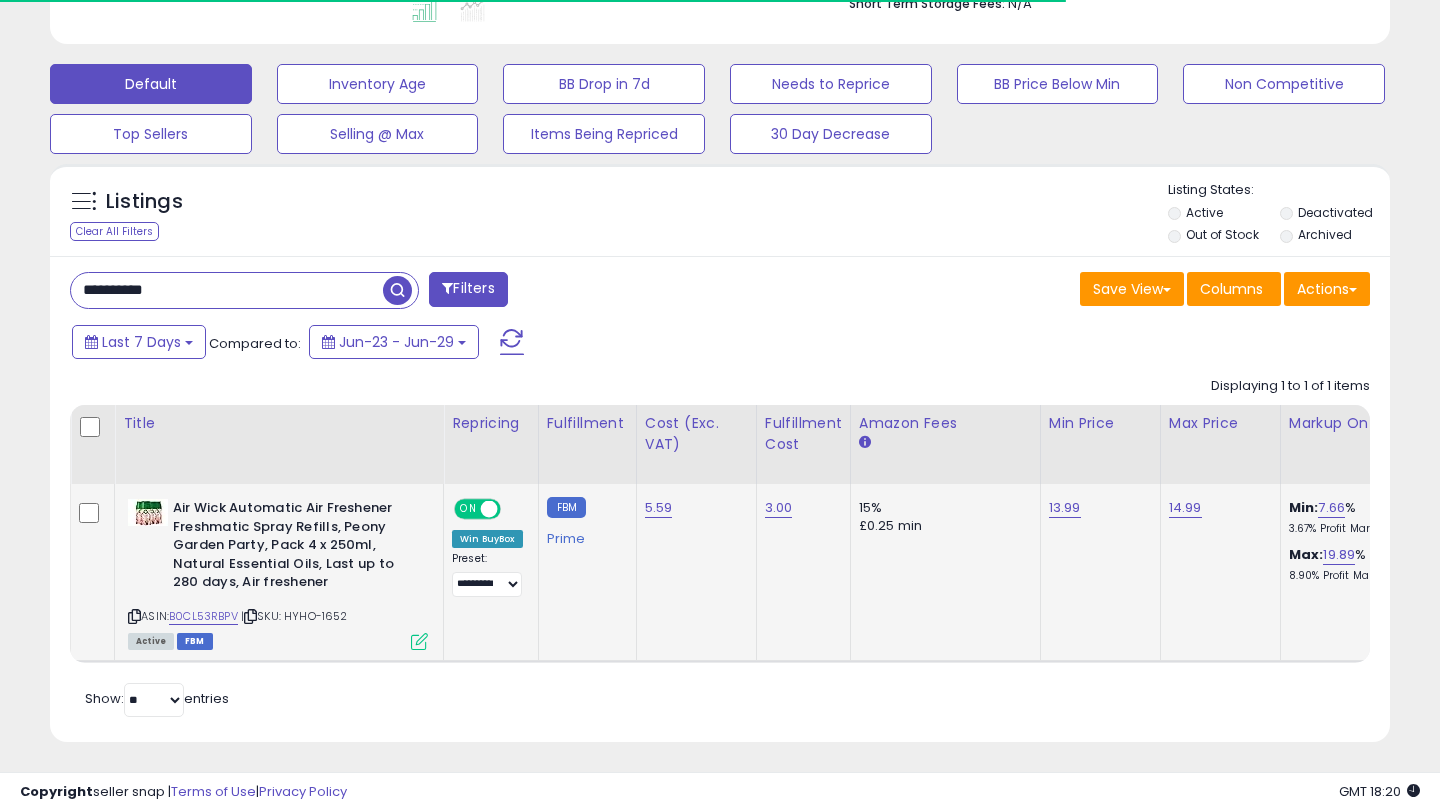 click on "ON   OFF" at bounding box center (479, 509) 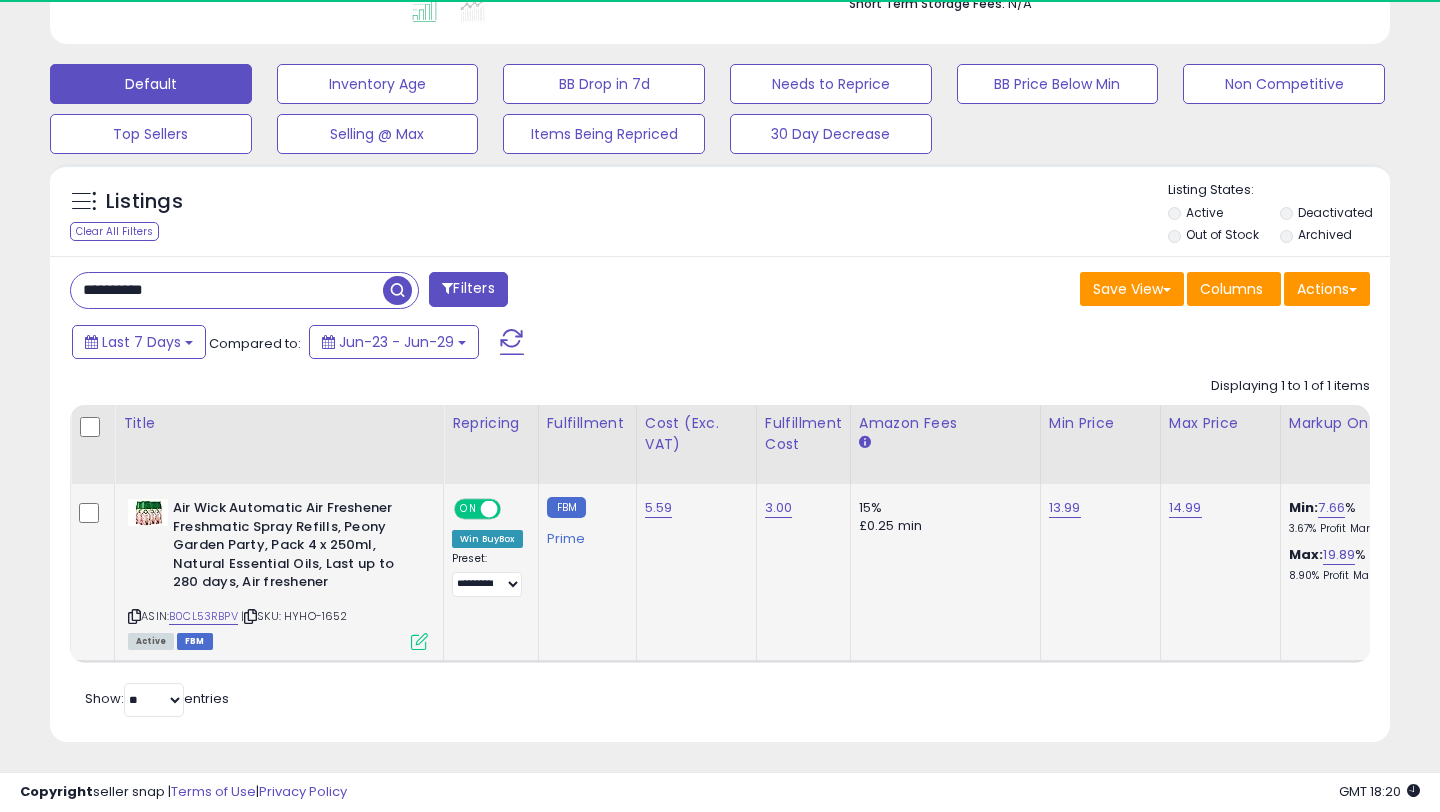 scroll, scrollTop: 999590, scrollLeft: 999224, axis: both 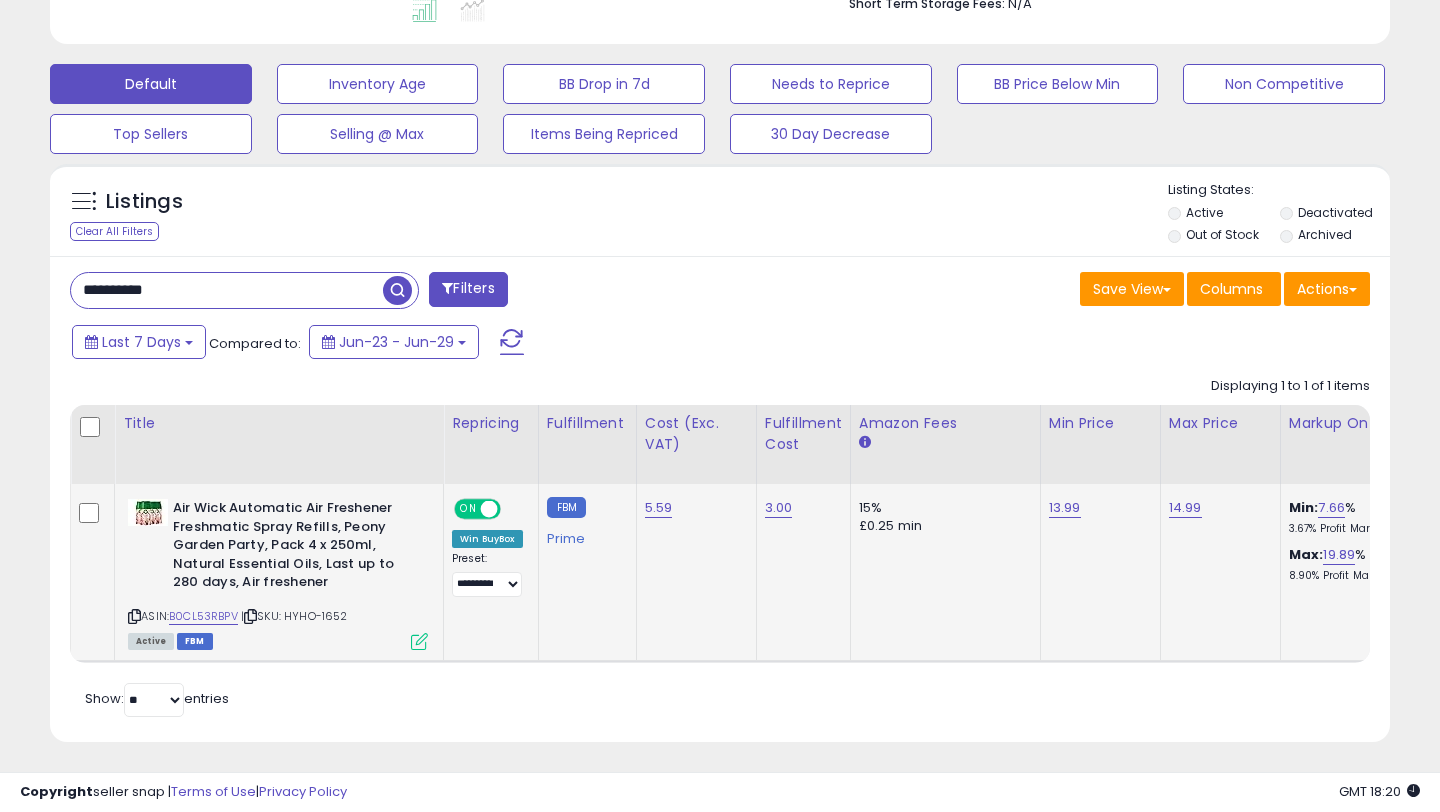 click on "ON" at bounding box center (468, 509) 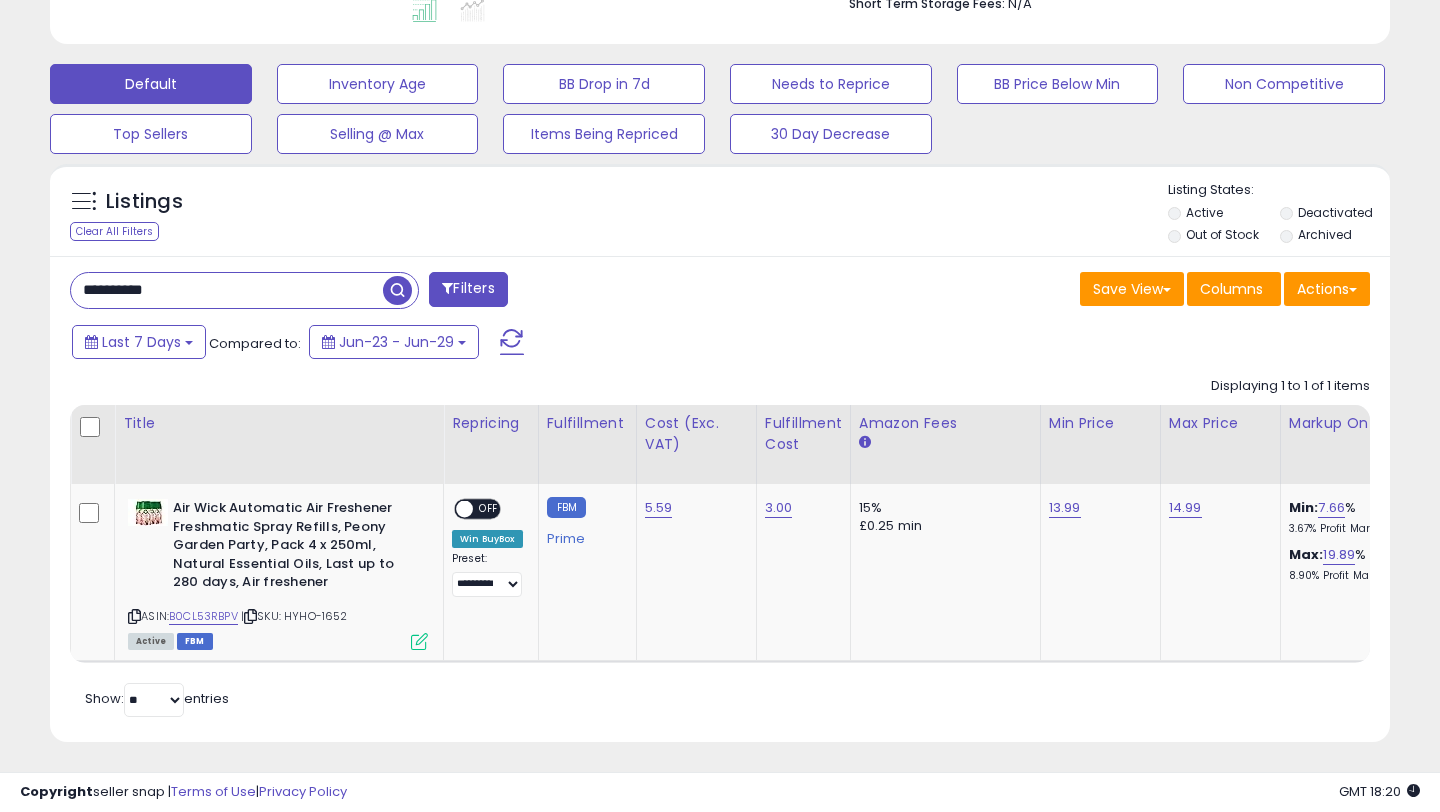 click on "**********" at bounding box center [227, 290] 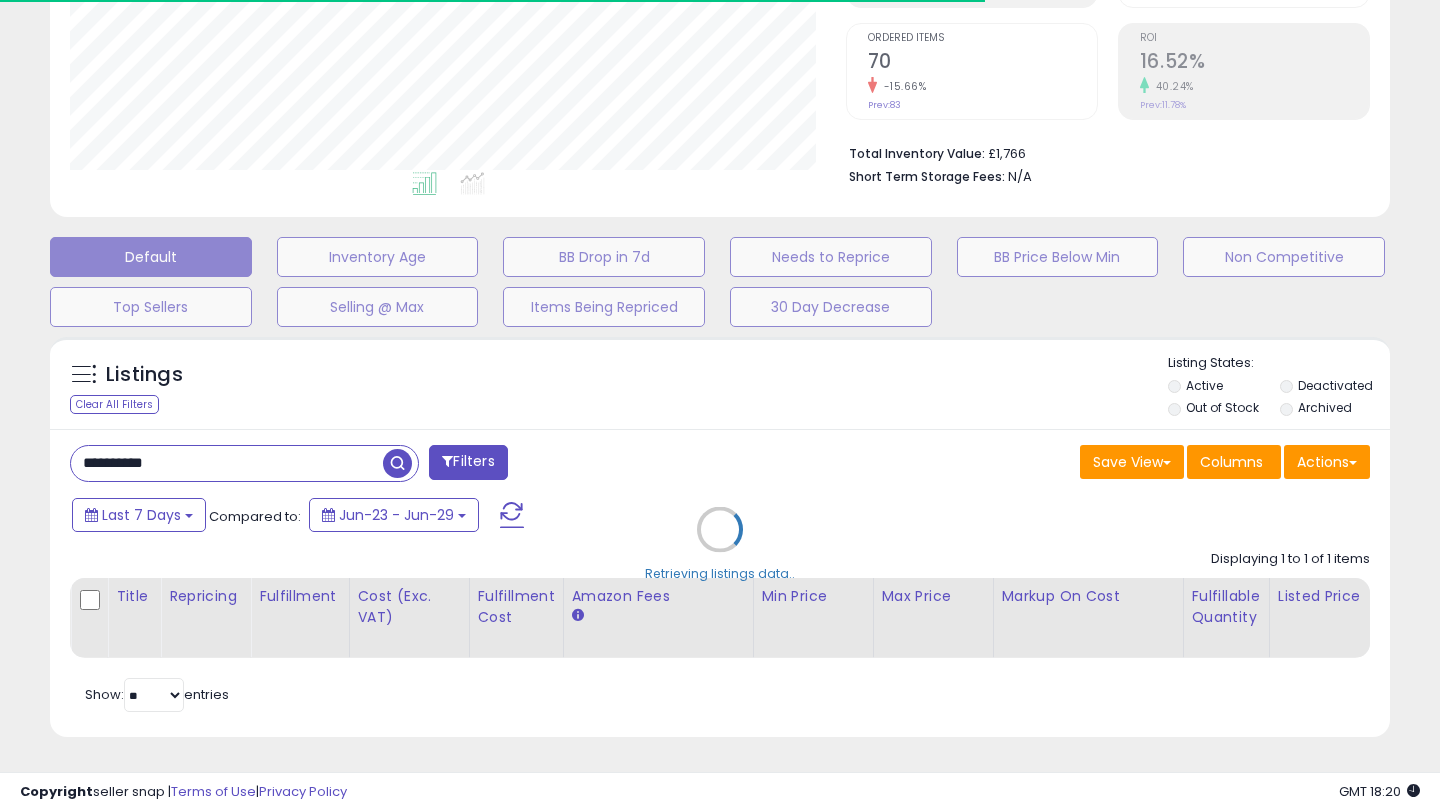 scroll, scrollTop: 566, scrollLeft: 0, axis: vertical 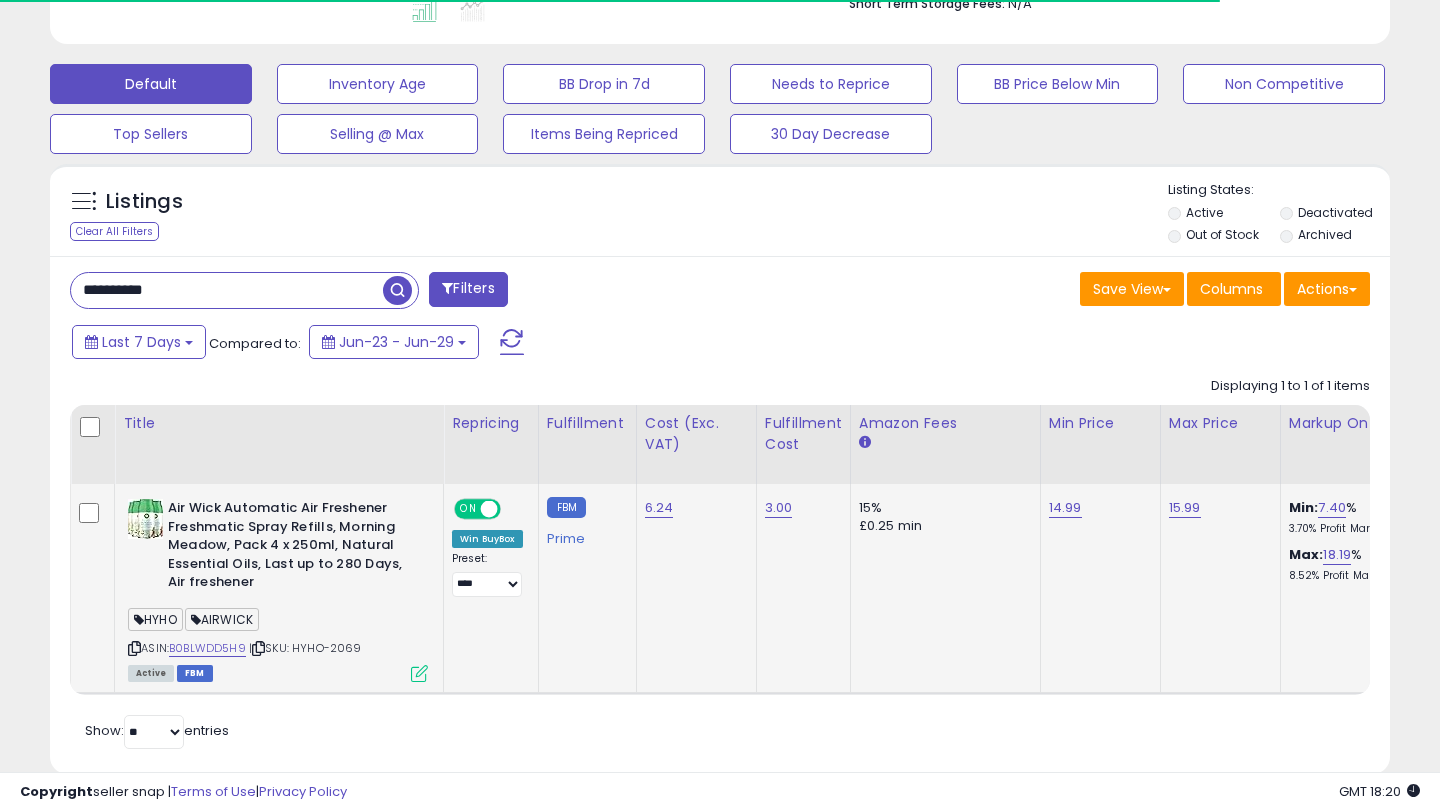 click on "ON" at bounding box center (468, 509) 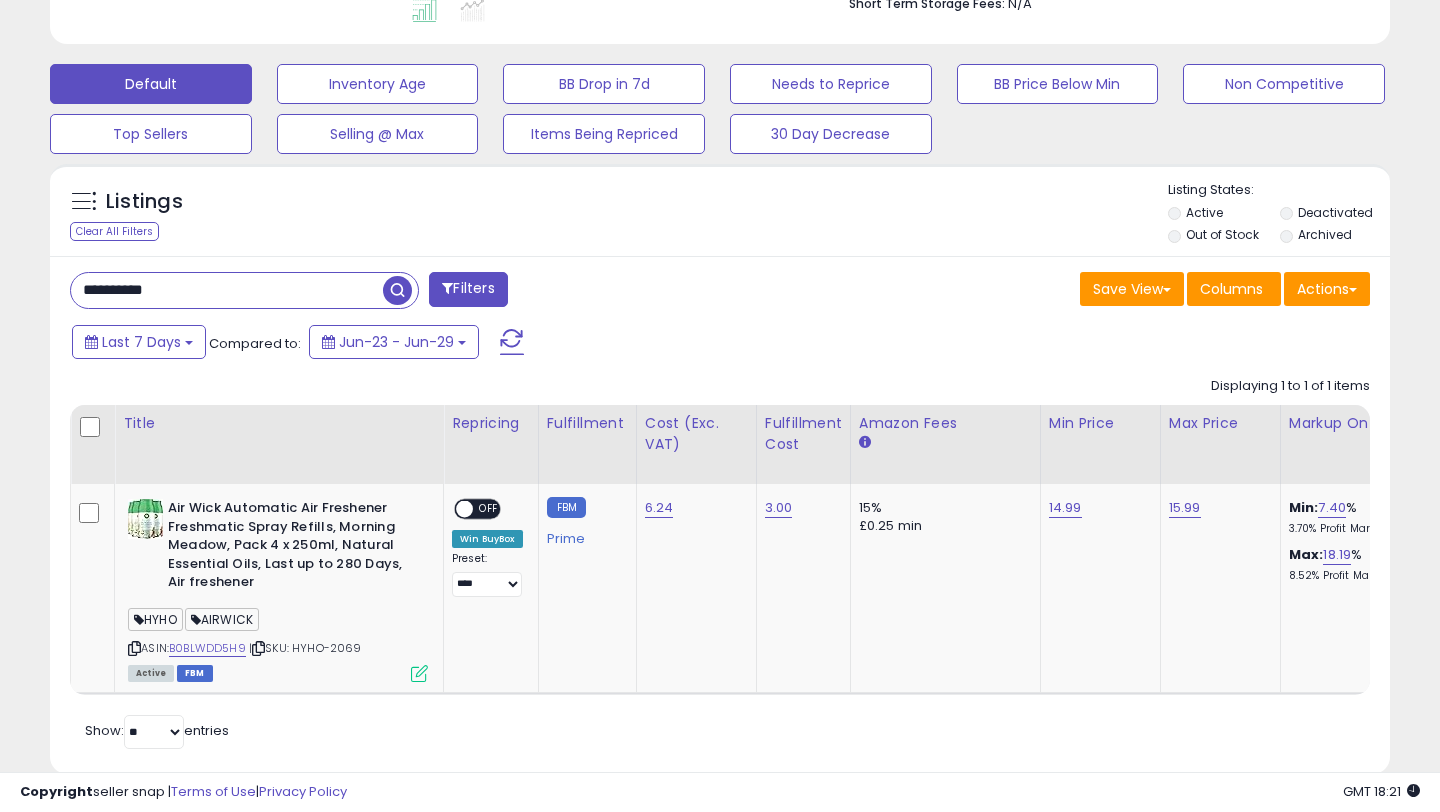 scroll, scrollTop: 999590, scrollLeft: 999224, axis: both 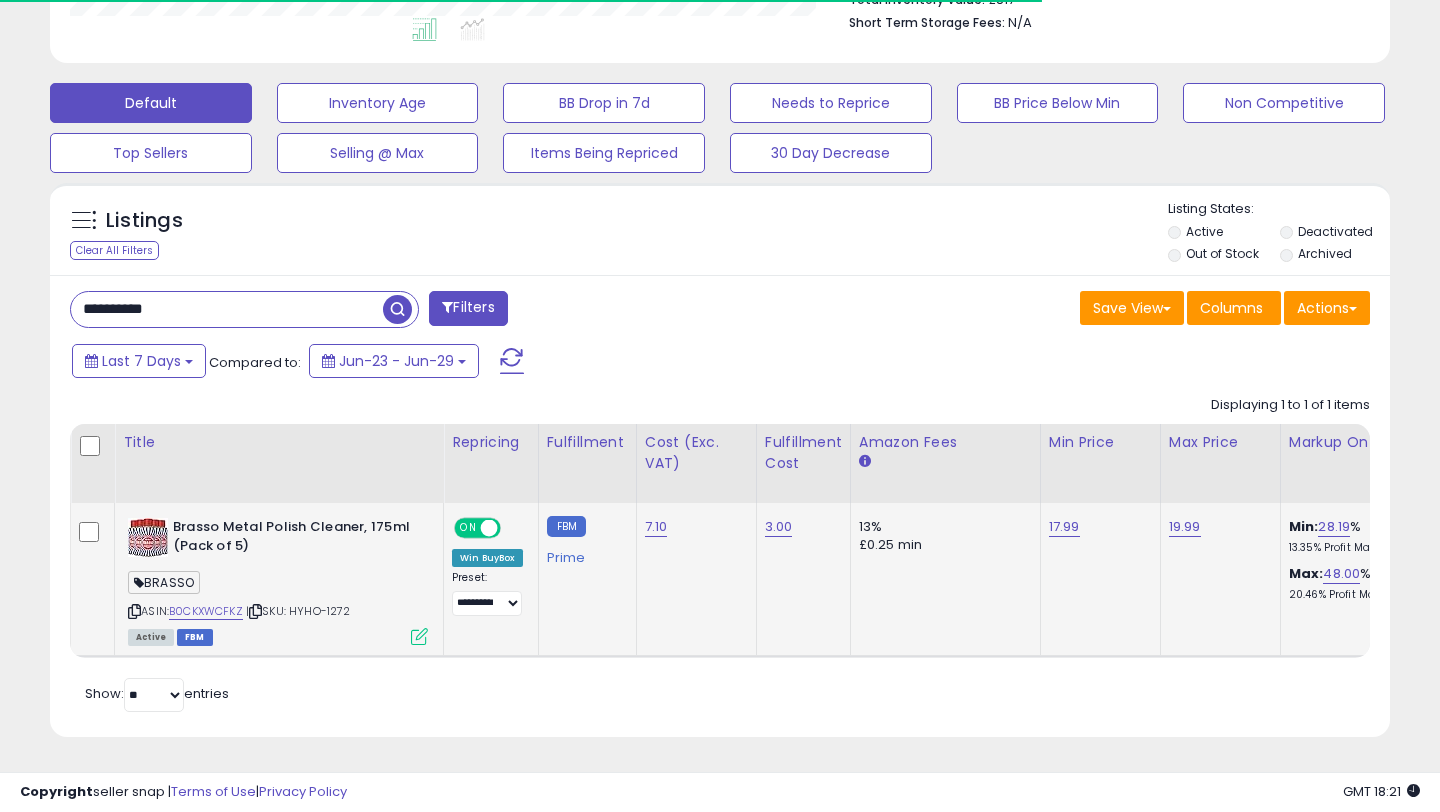 click at bounding box center [489, 528] 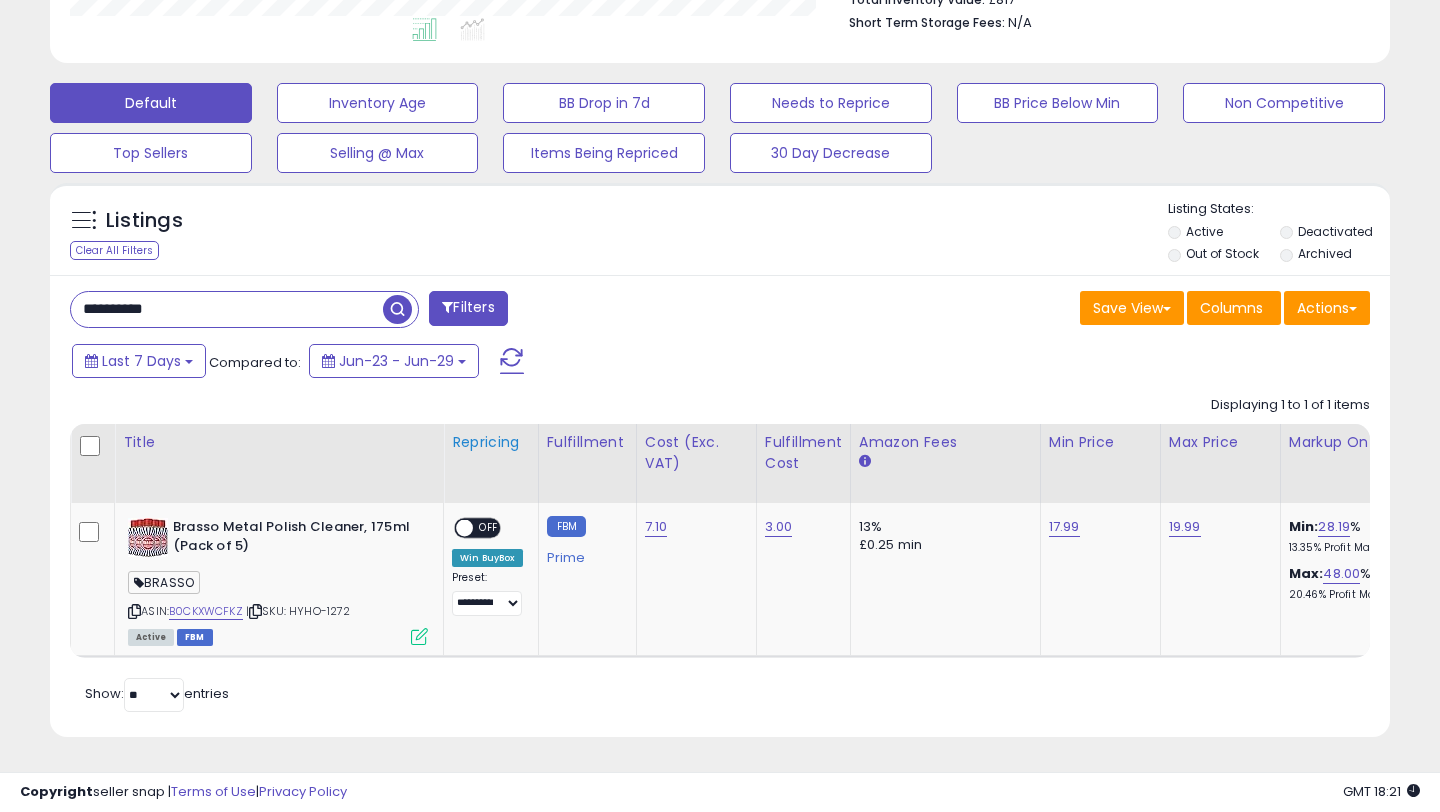 scroll, scrollTop: 999590, scrollLeft: 999224, axis: both 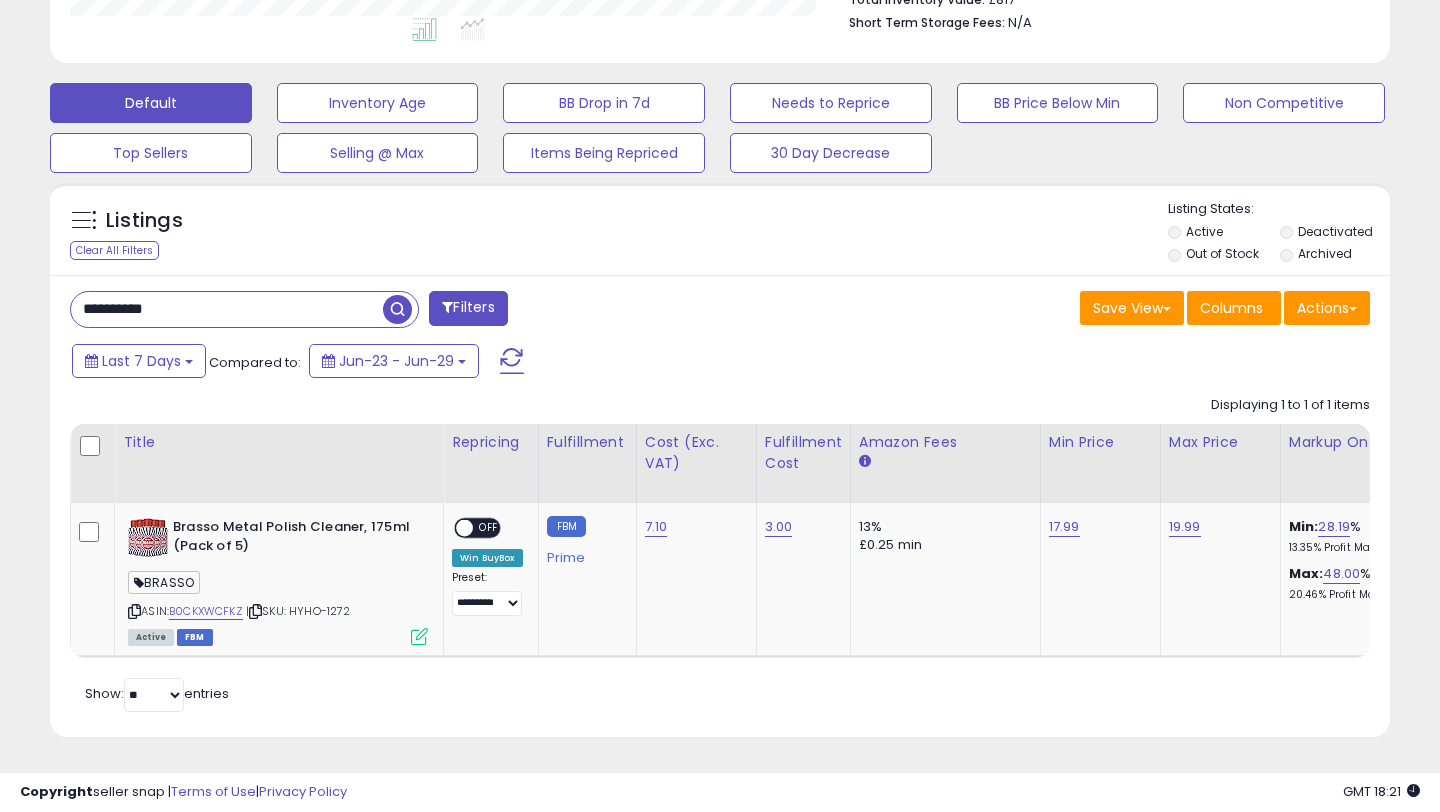 click on "**********" at bounding box center (227, 309) 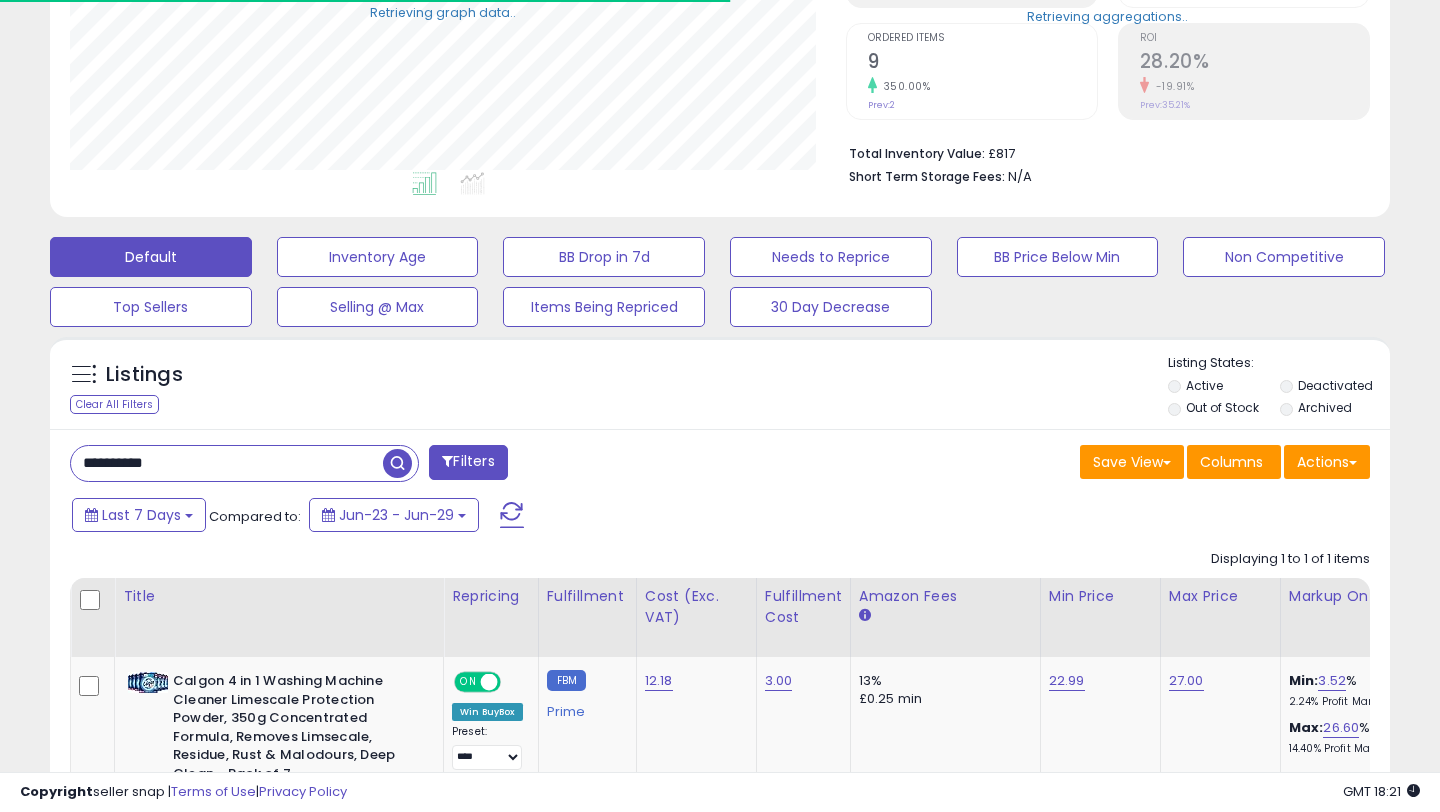 scroll, scrollTop: 547, scrollLeft: 0, axis: vertical 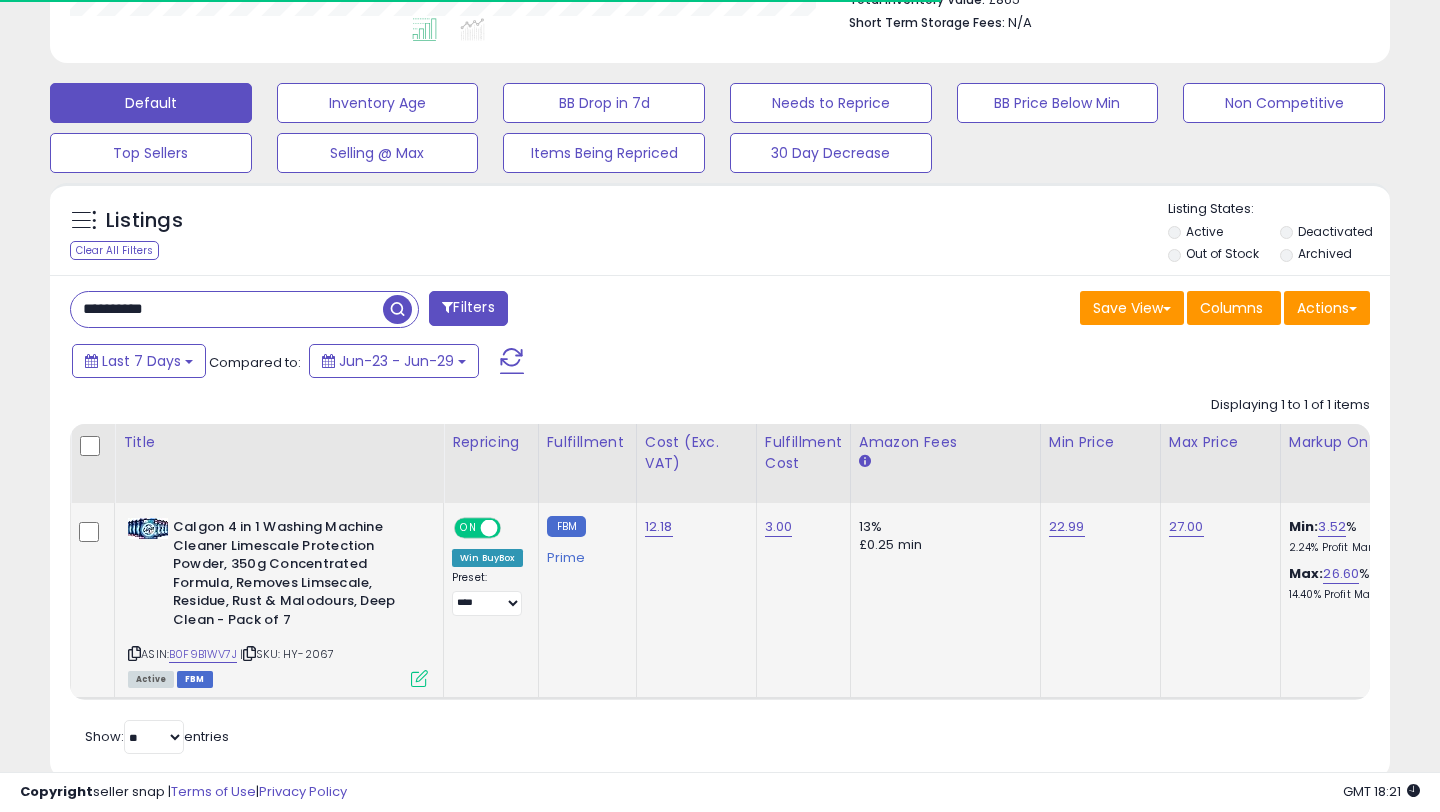 click on "ON   OFF" at bounding box center (479, 528) 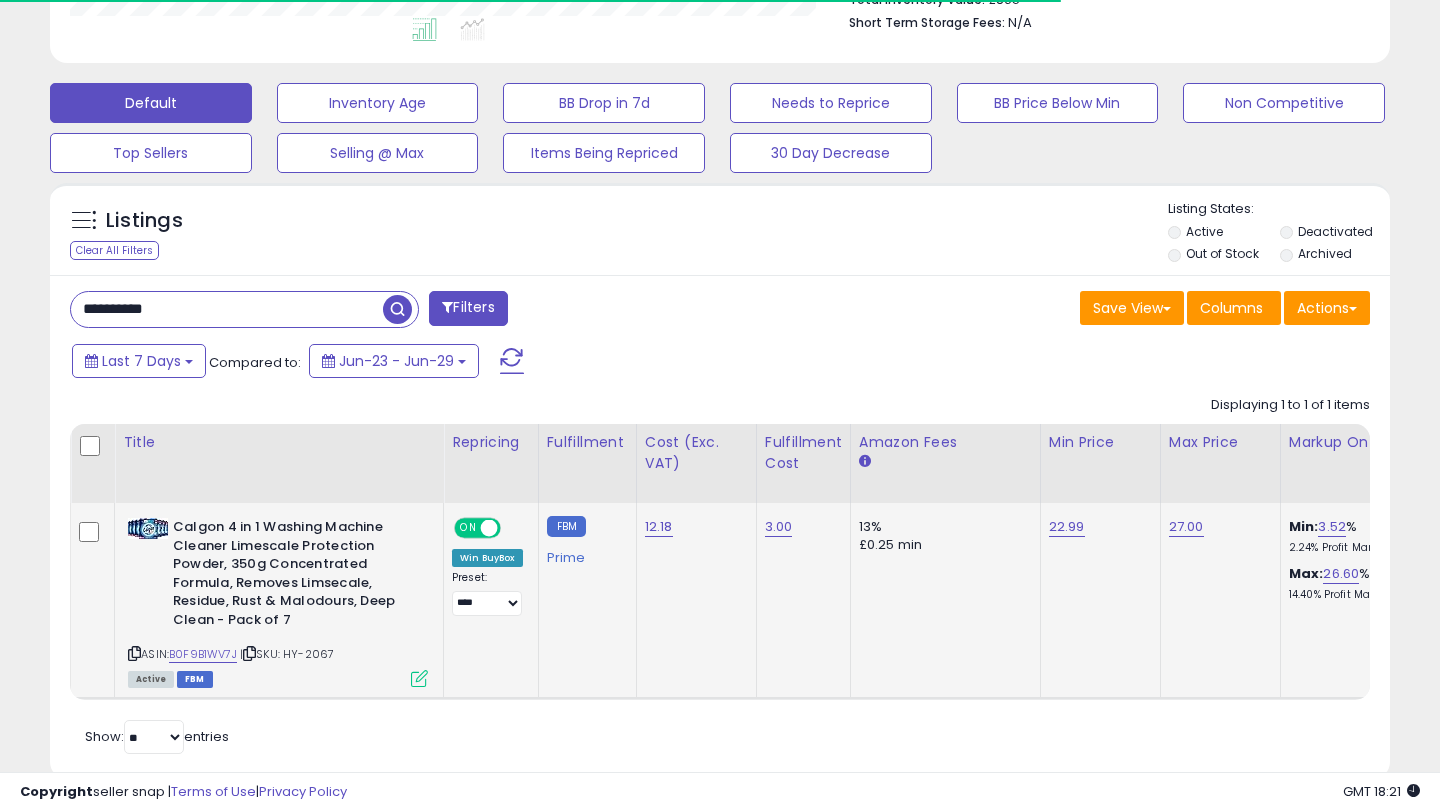 click at bounding box center (489, 528) 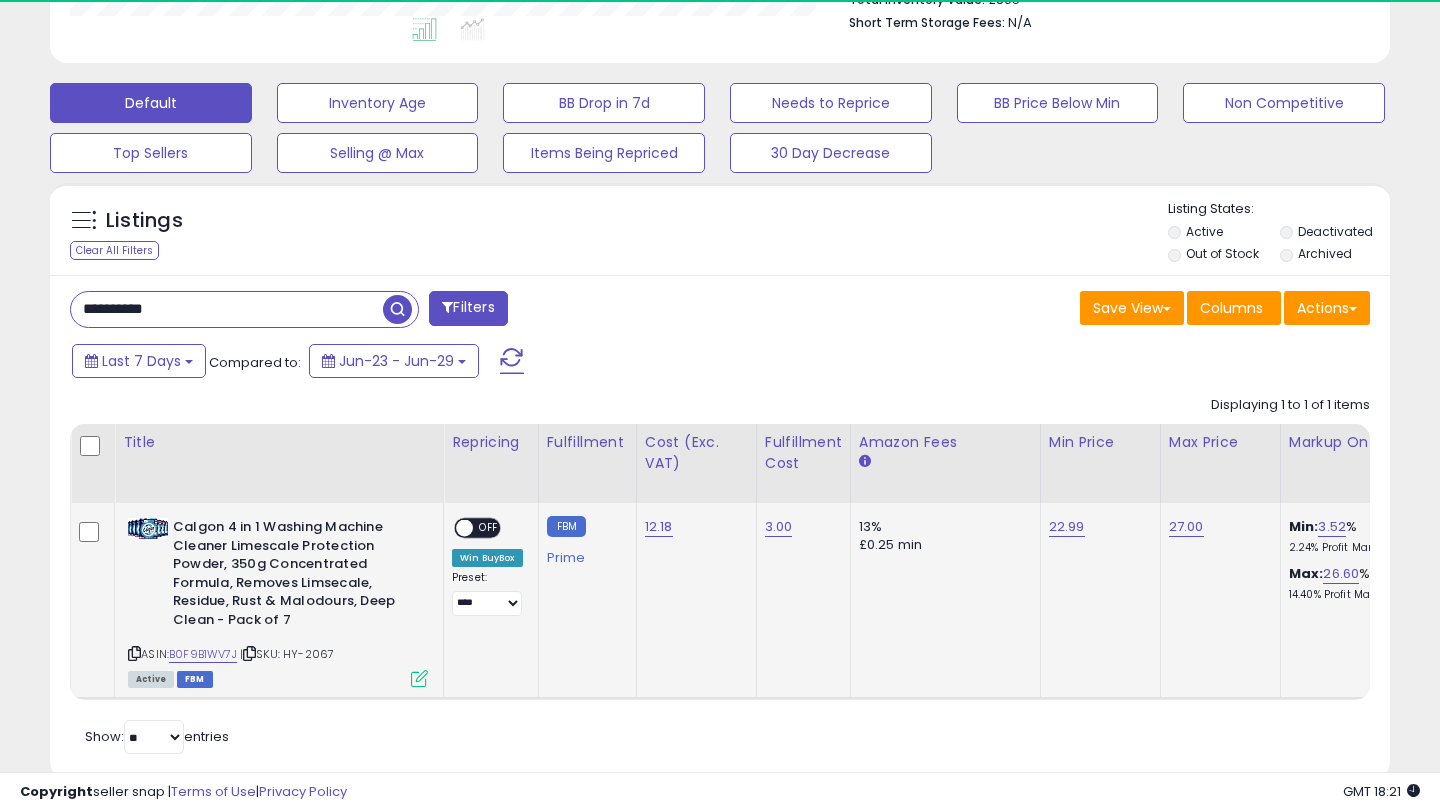 scroll, scrollTop: 999590, scrollLeft: 999224, axis: both 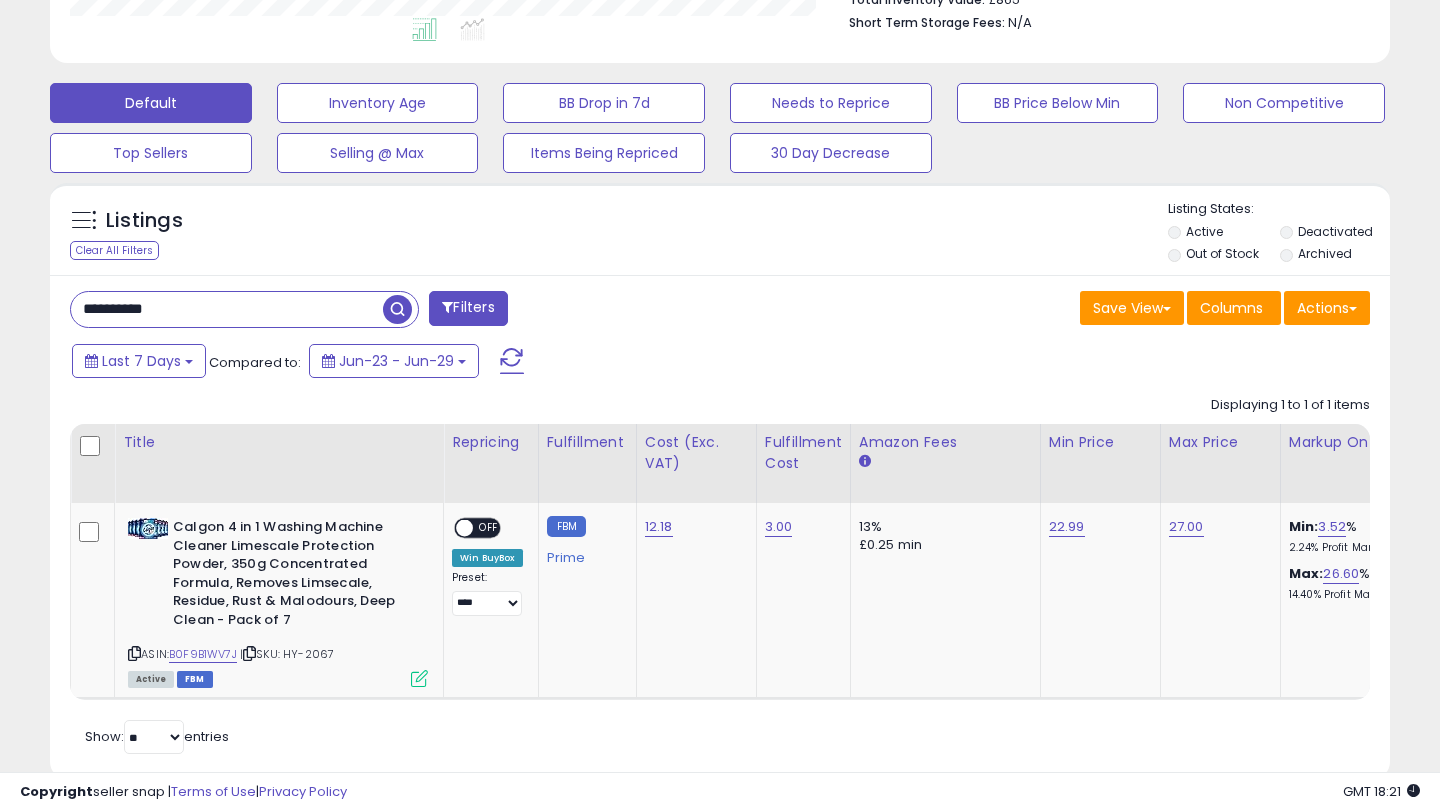 click on "**********" at bounding box center (227, 309) 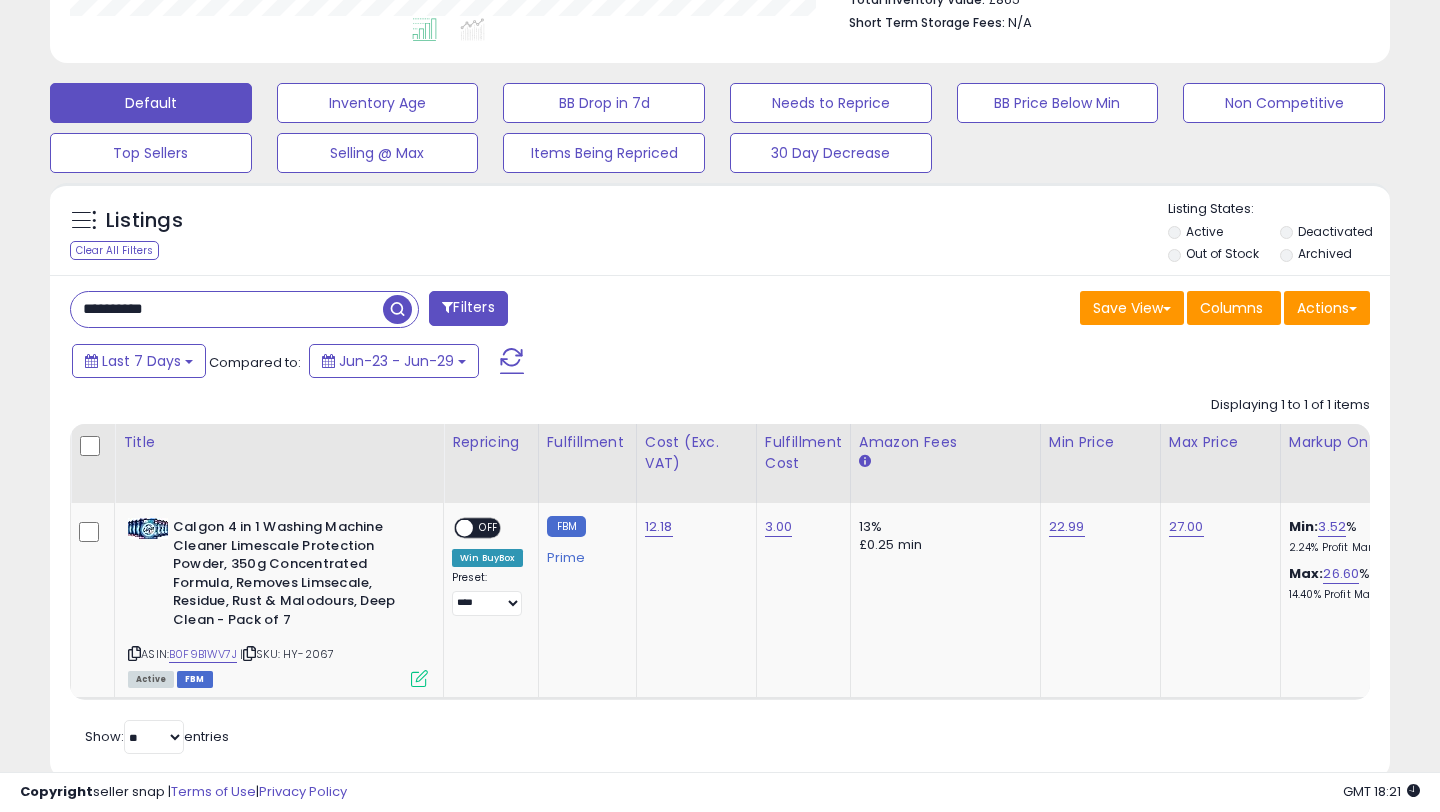 paste 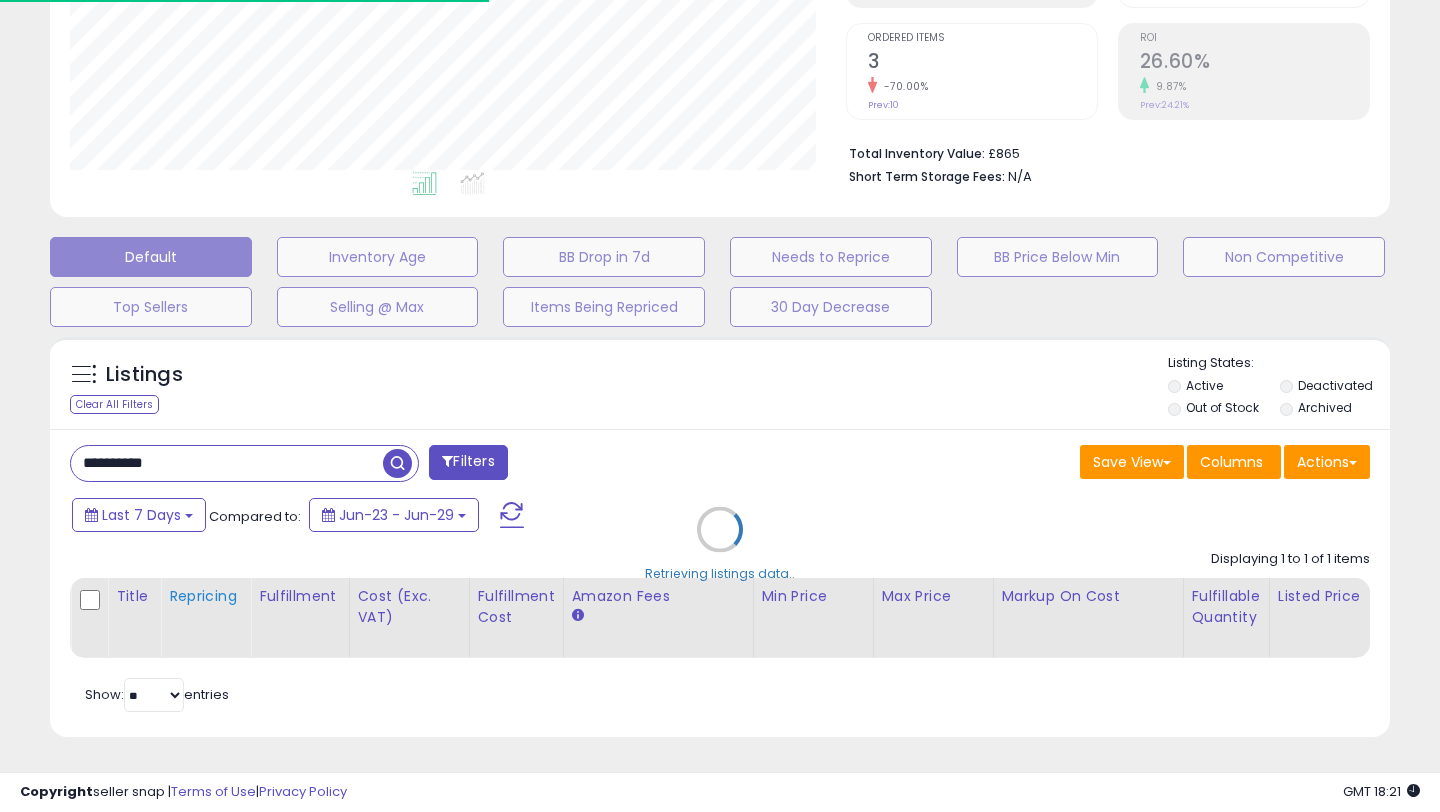 scroll, scrollTop: 547, scrollLeft: 0, axis: vertical 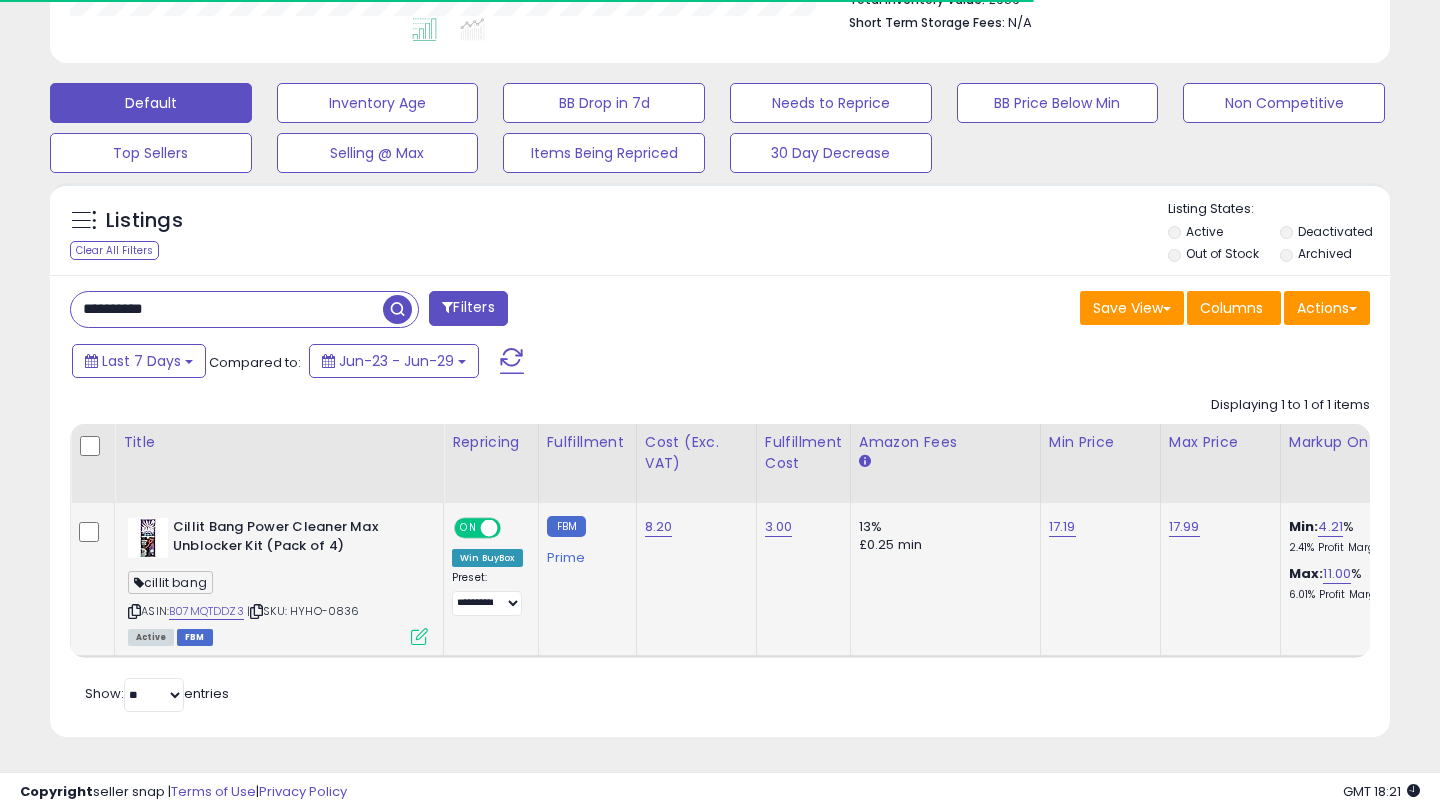click on "ON" at bounding box center [468, 528] 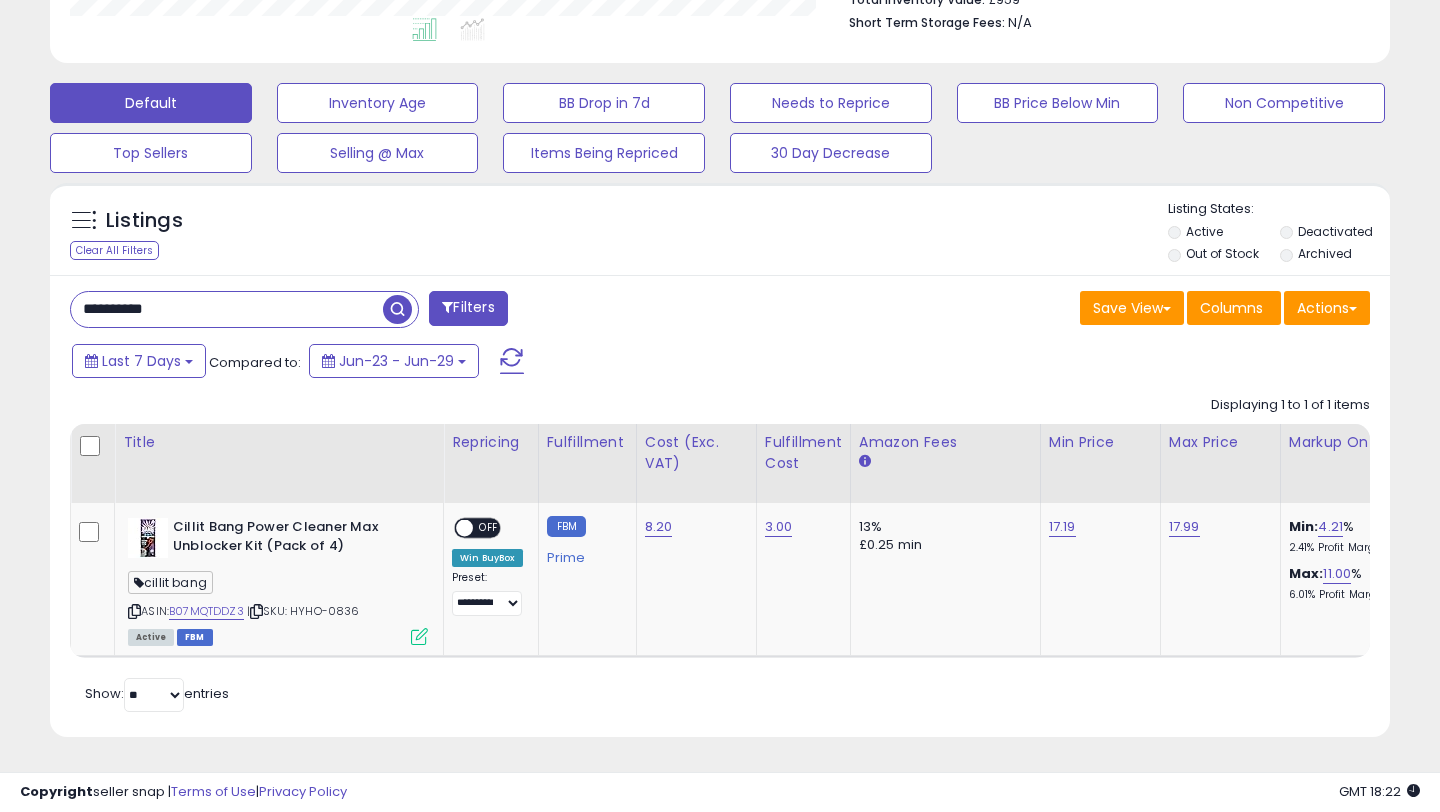 click on "**********" at bounding box center (227, 309) 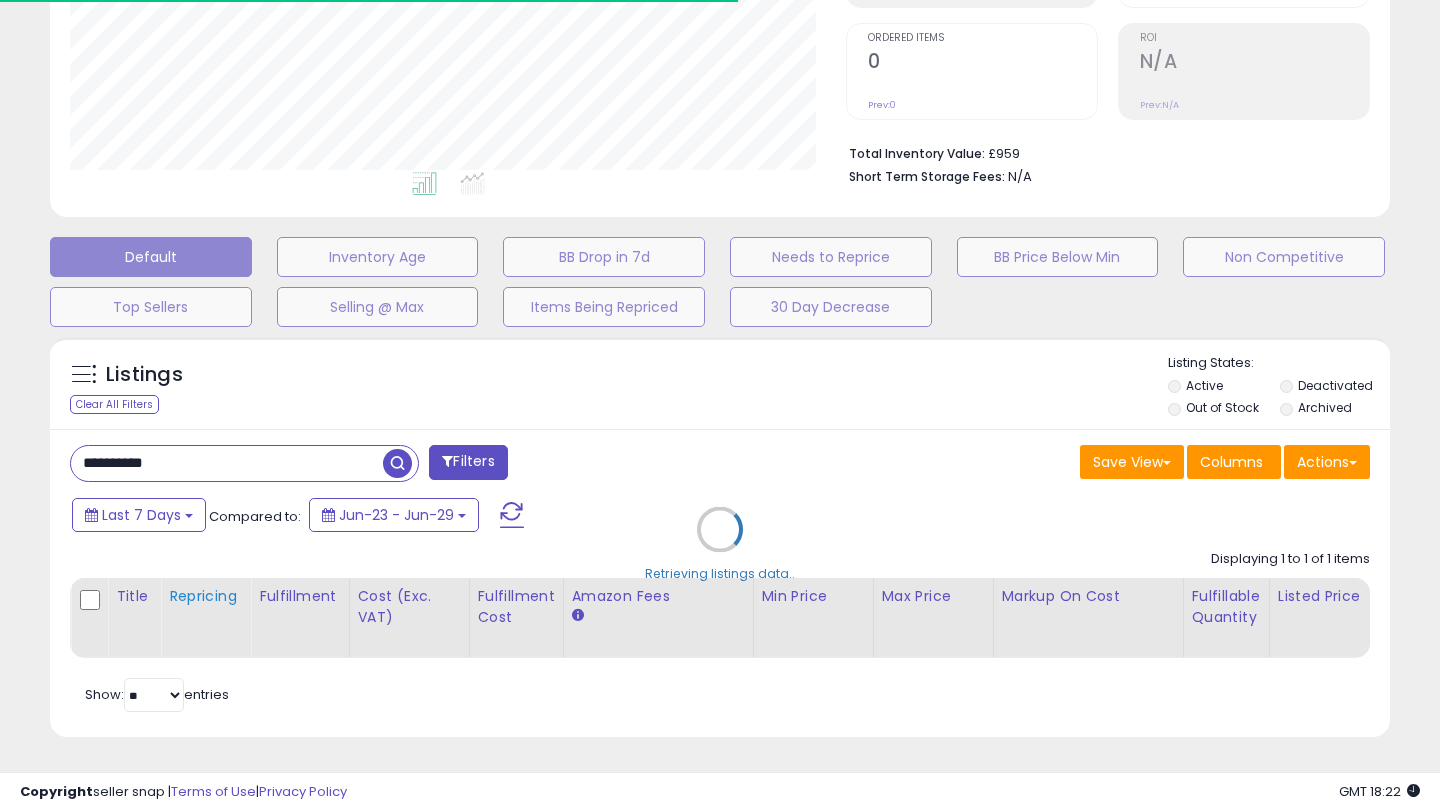 scroll, scrollTop: 547, scrollLeft: 0, axis: vertical 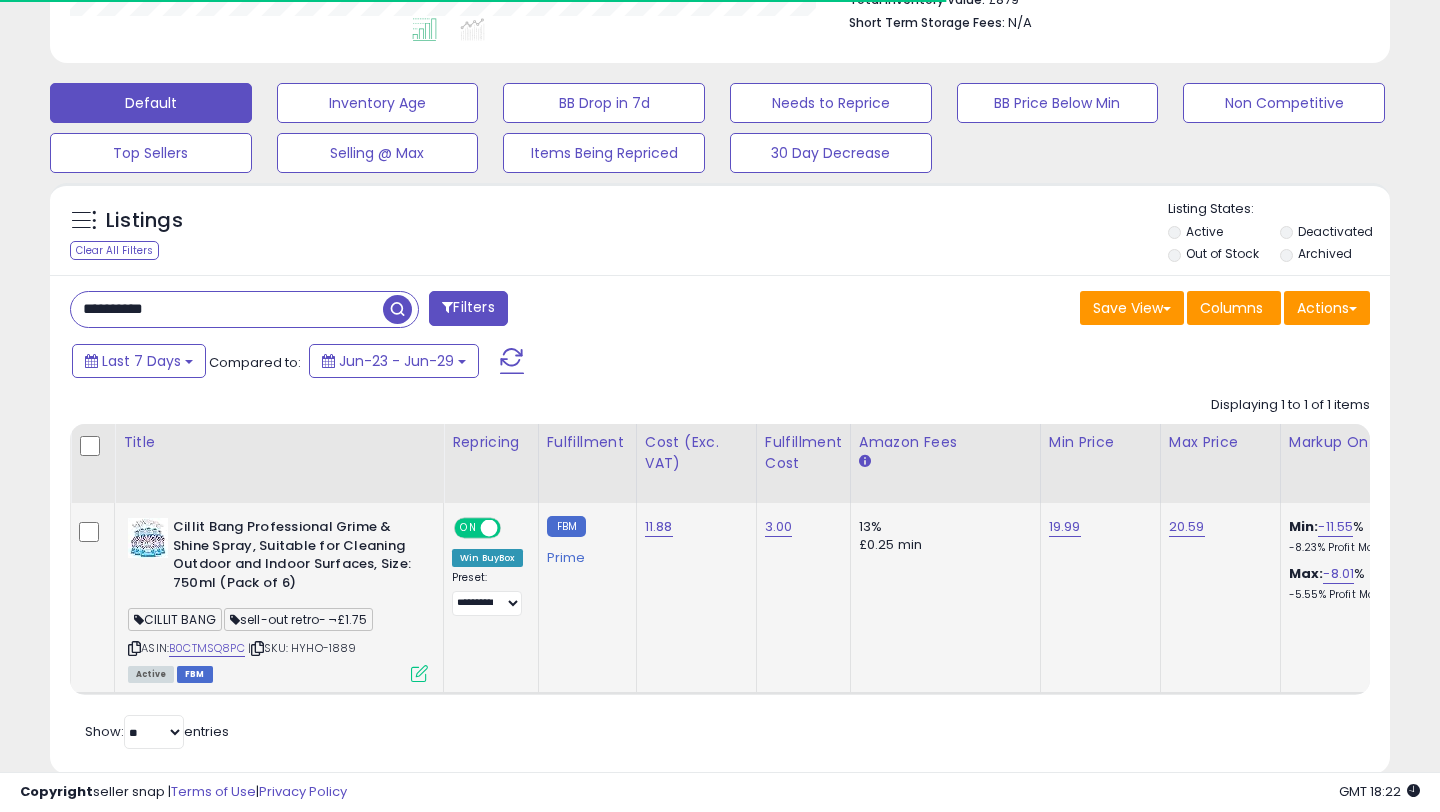 click on "ON" at bounding box center (468, 528) 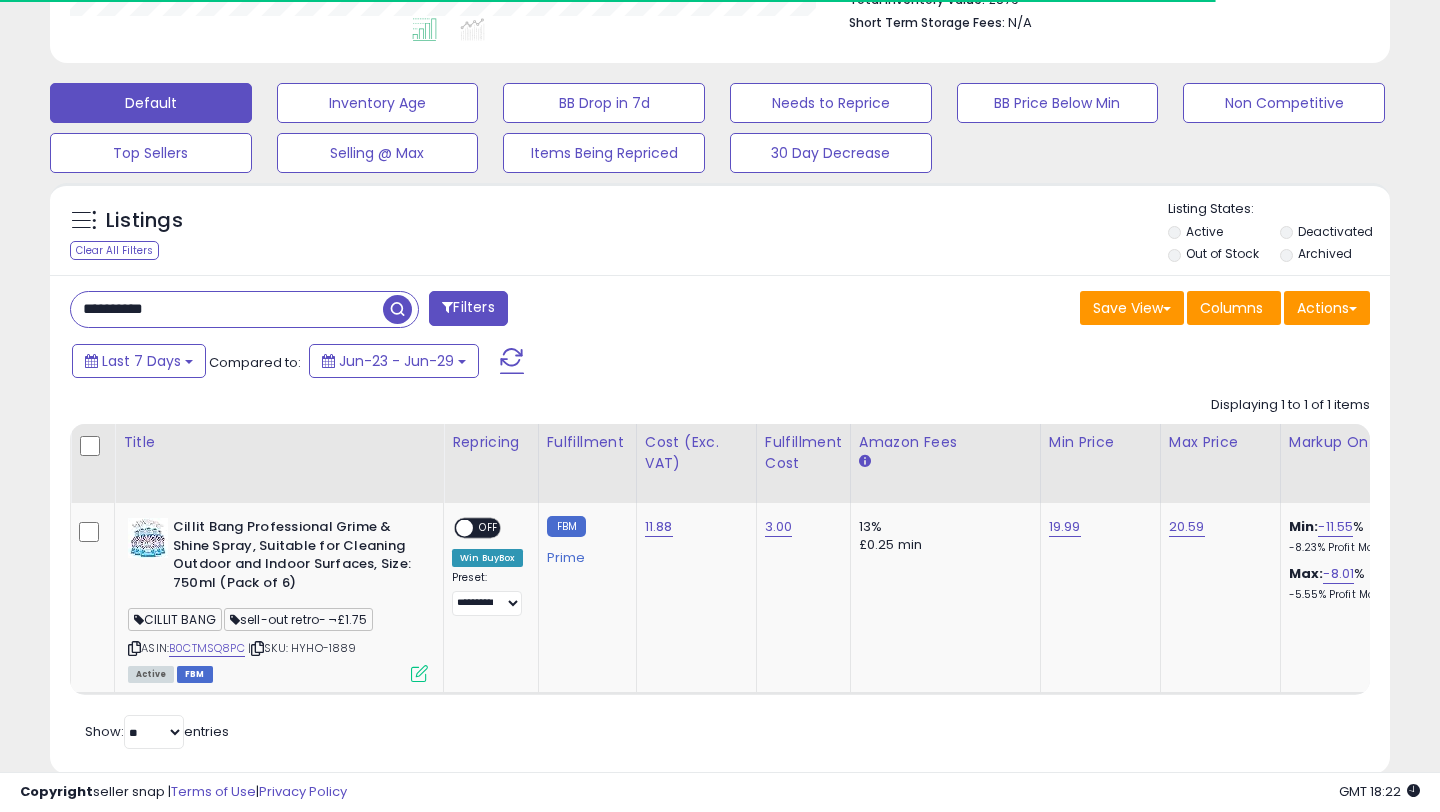 scroll, scrollTop: 999590, scrollLeft: 999224, axis: both 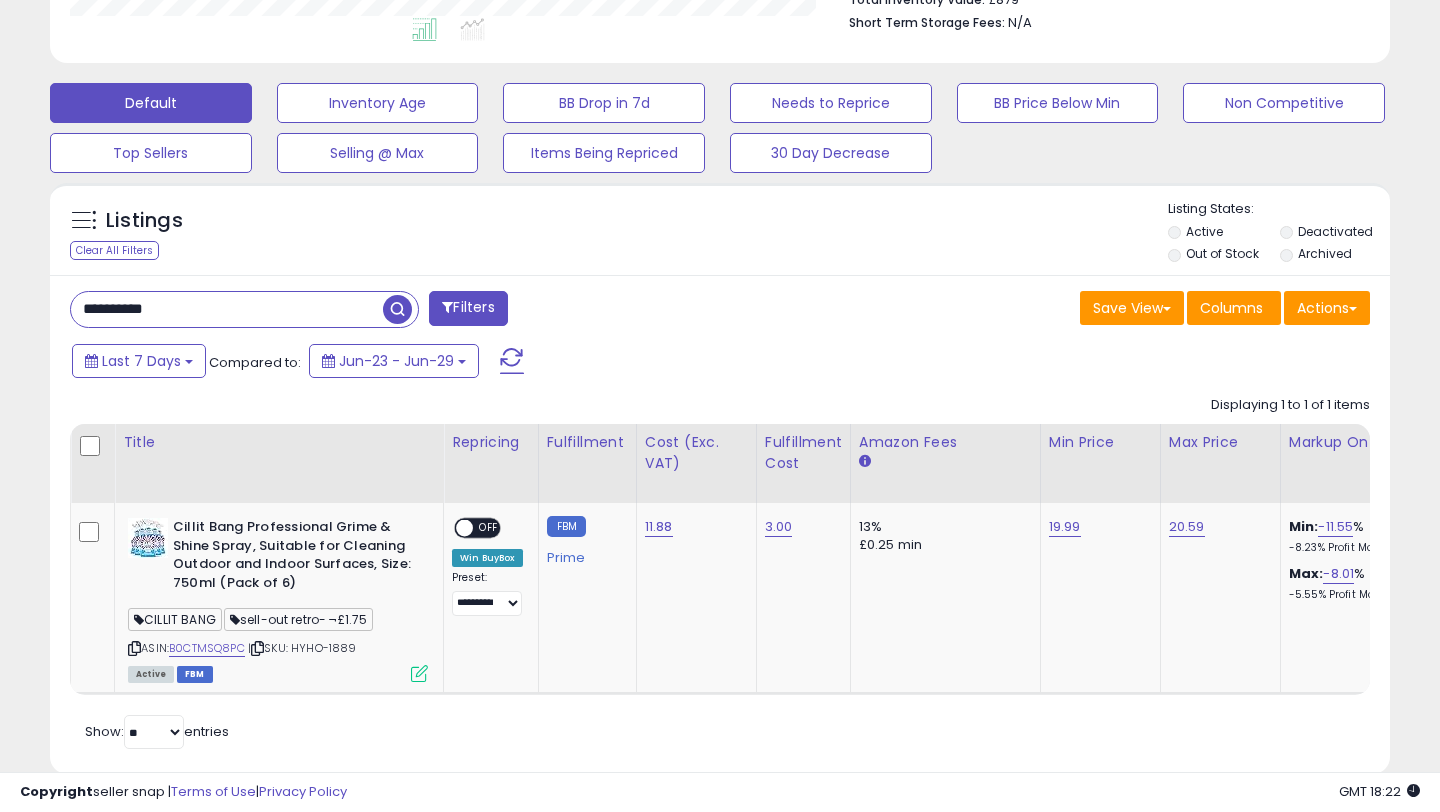 click on "**********" at bounding box center [227, 309] 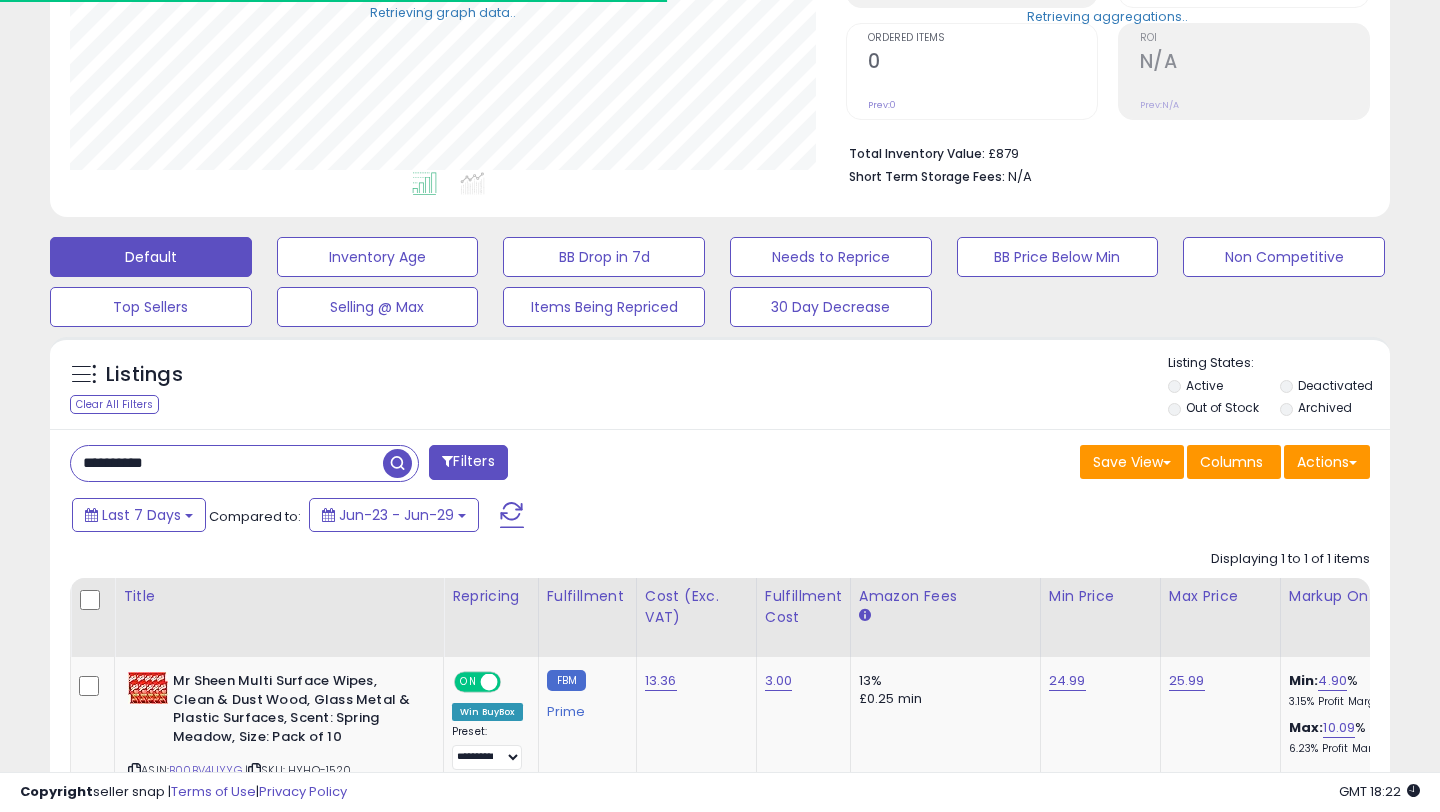 scroll, scrollTop: 547, scrollLeft: 0, axis: vertical 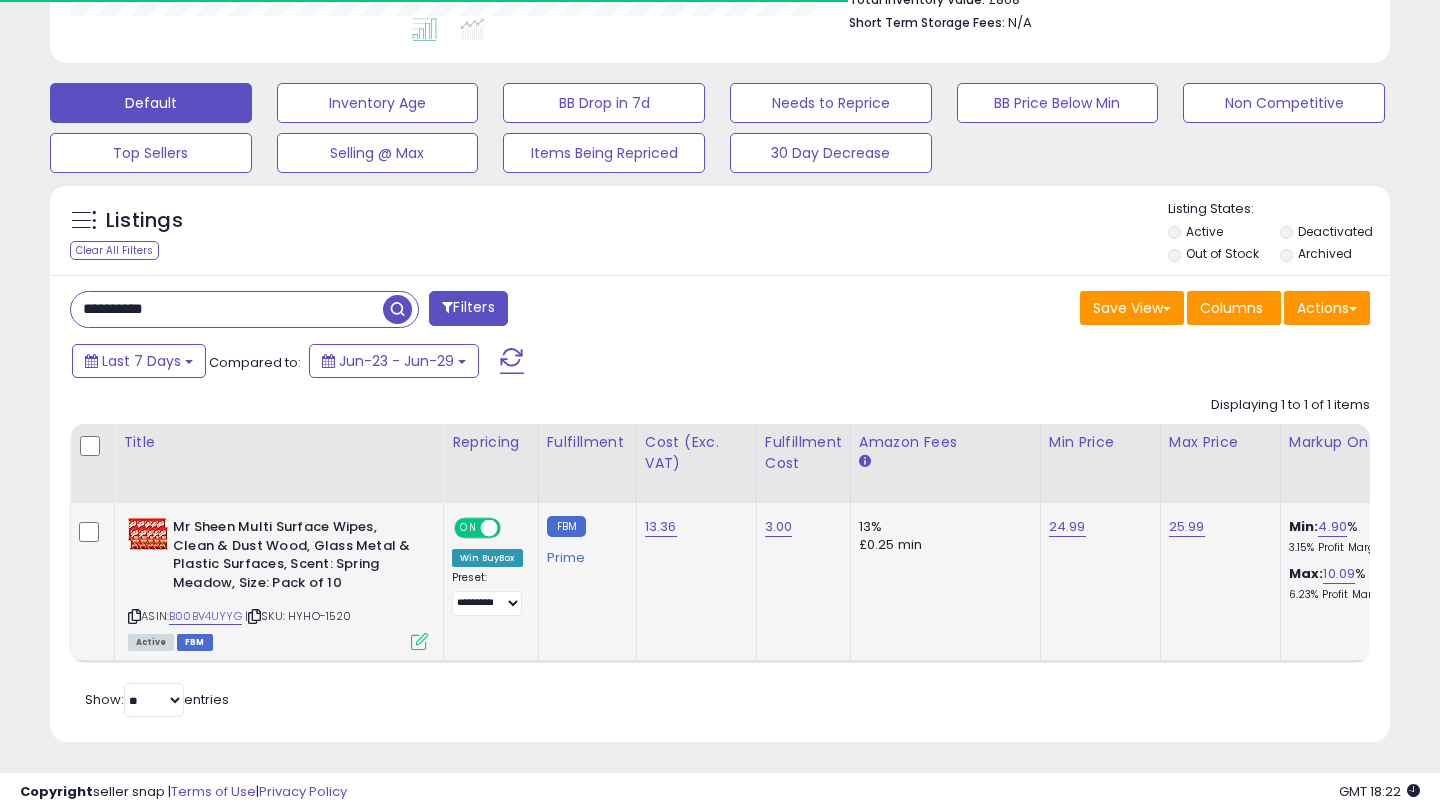 click on "ON" at bounding box center [468, 528] 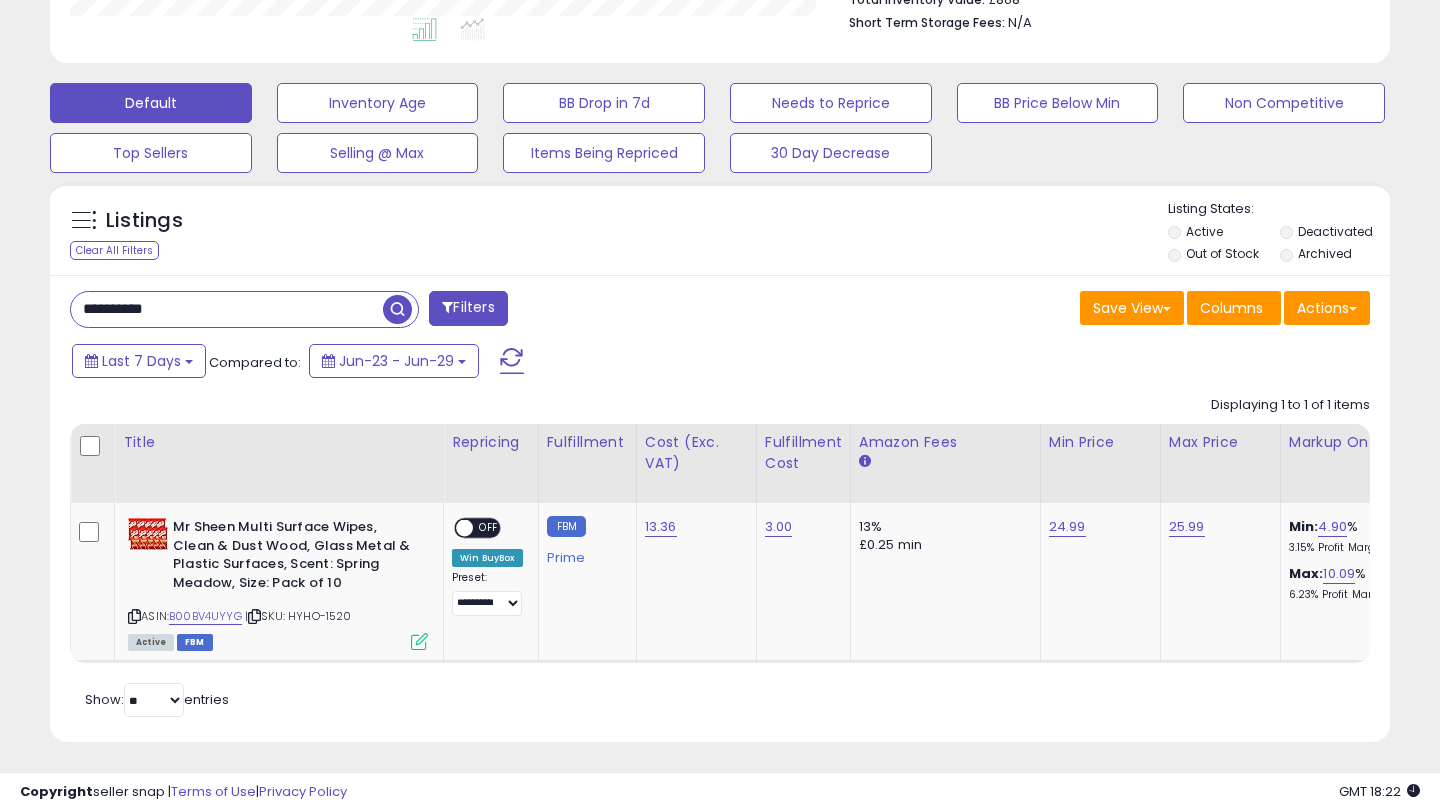 scroll, scrollTop: 999590, scrollLeft: 999224, axis: both 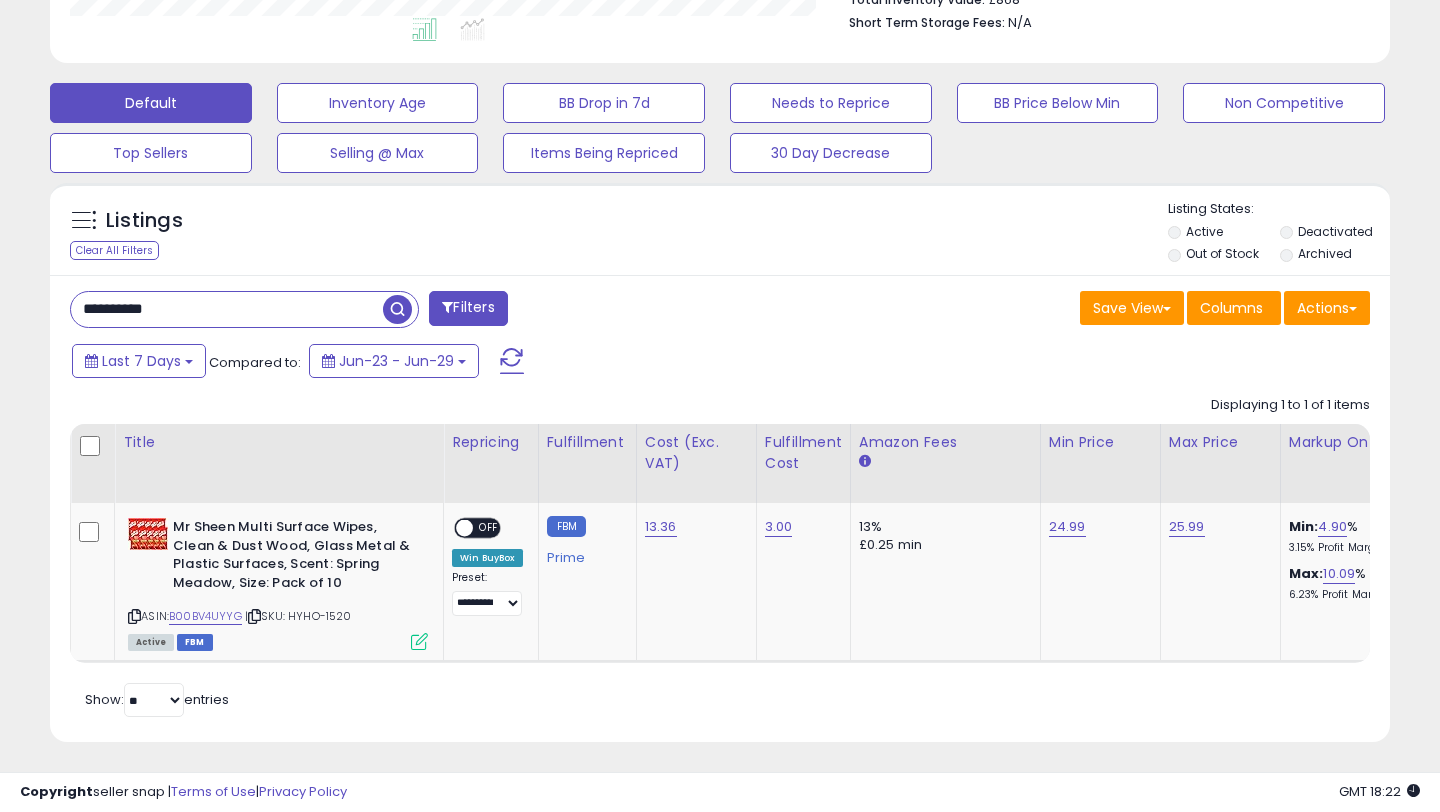 click on "**********" at bounding box center (227, 309) 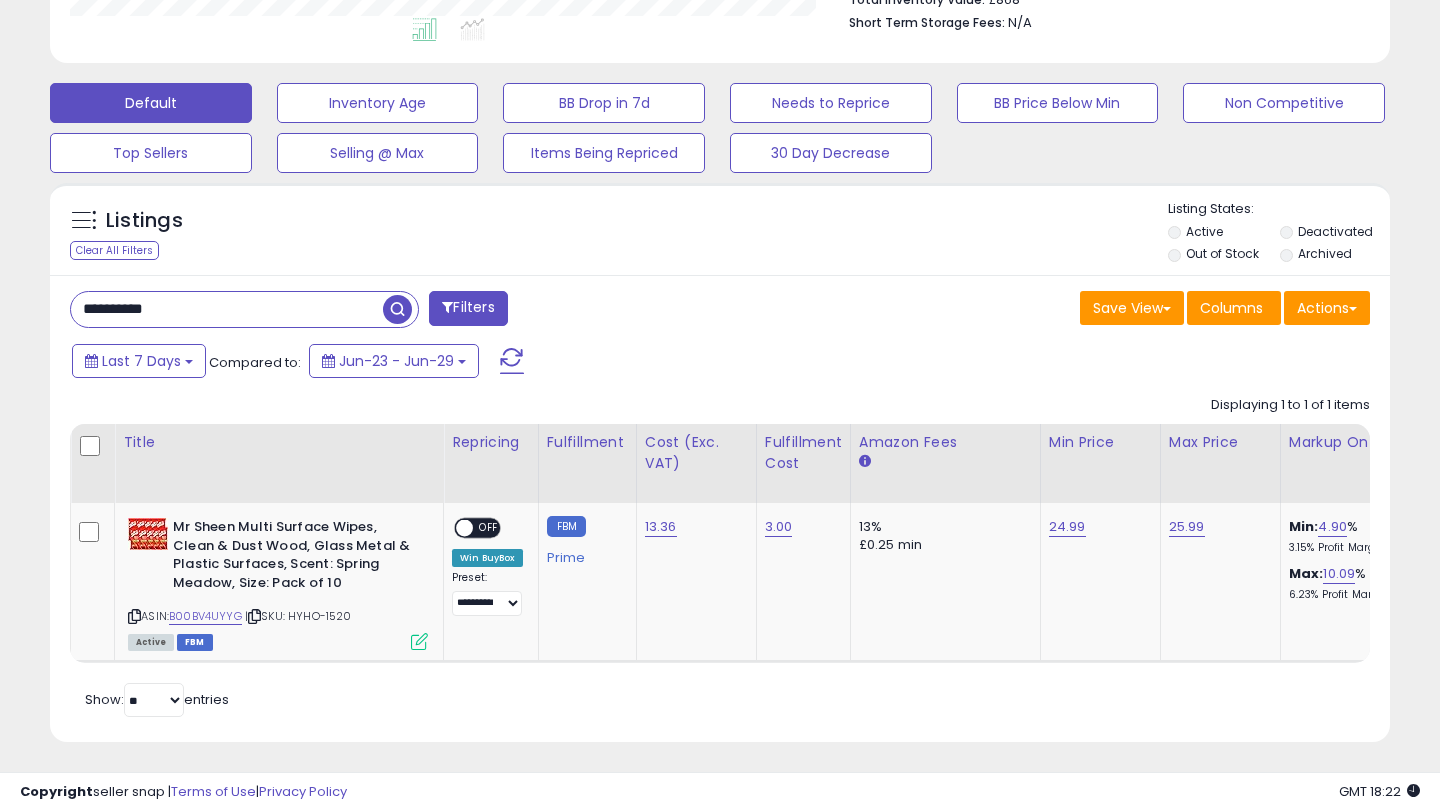 paste 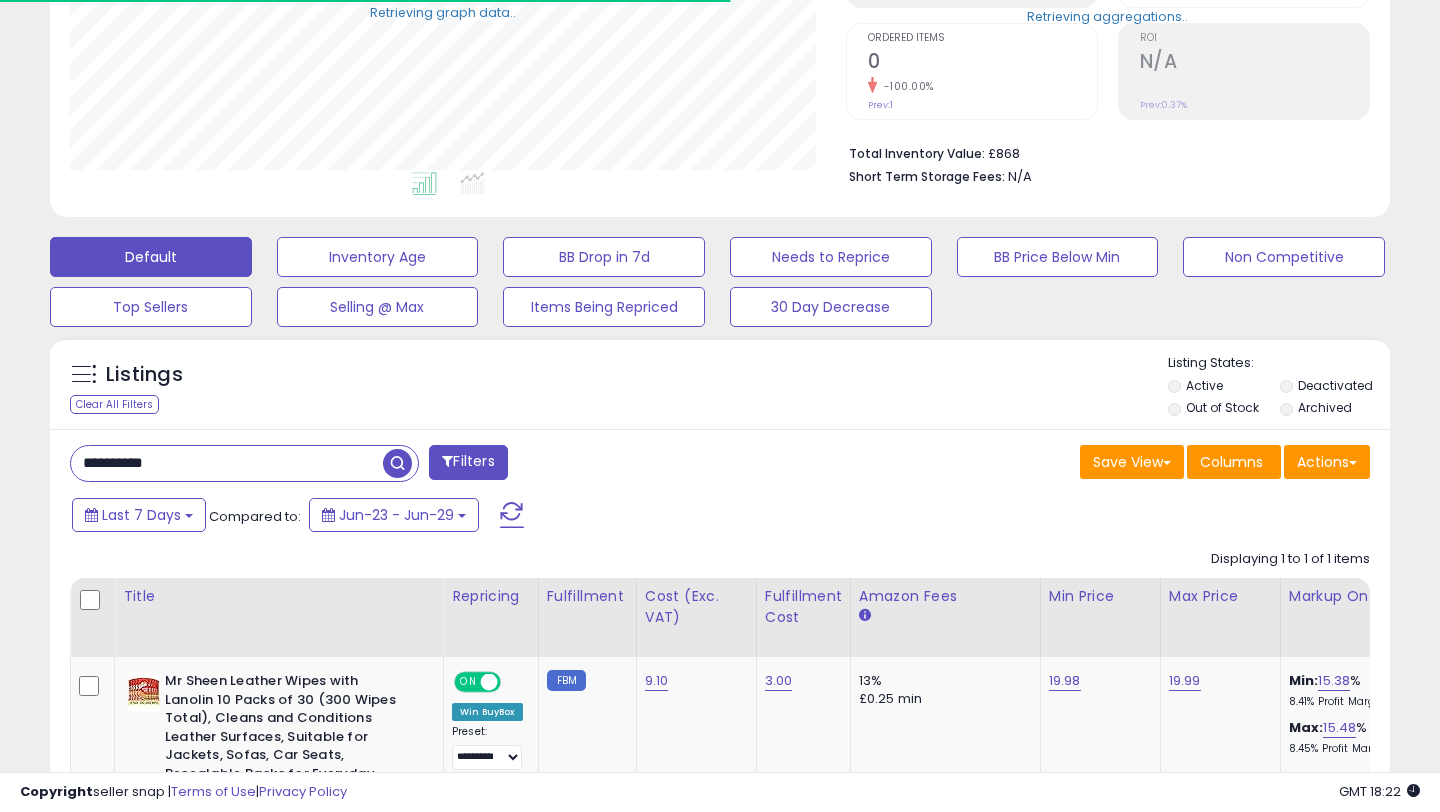 scroll, scrollTop: 547, scrollLeft: 0, axis: vertical 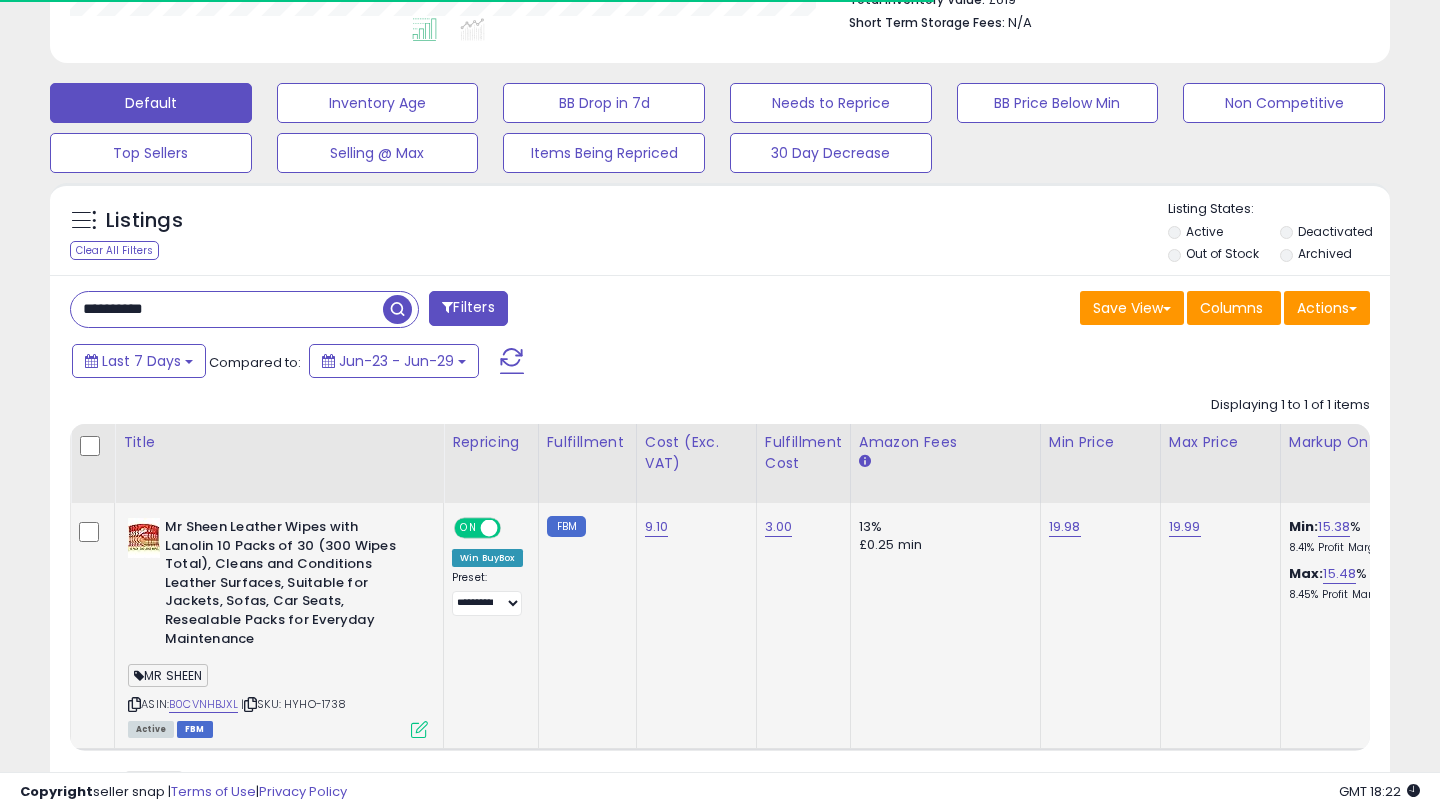click at bounding box center [489, 528] 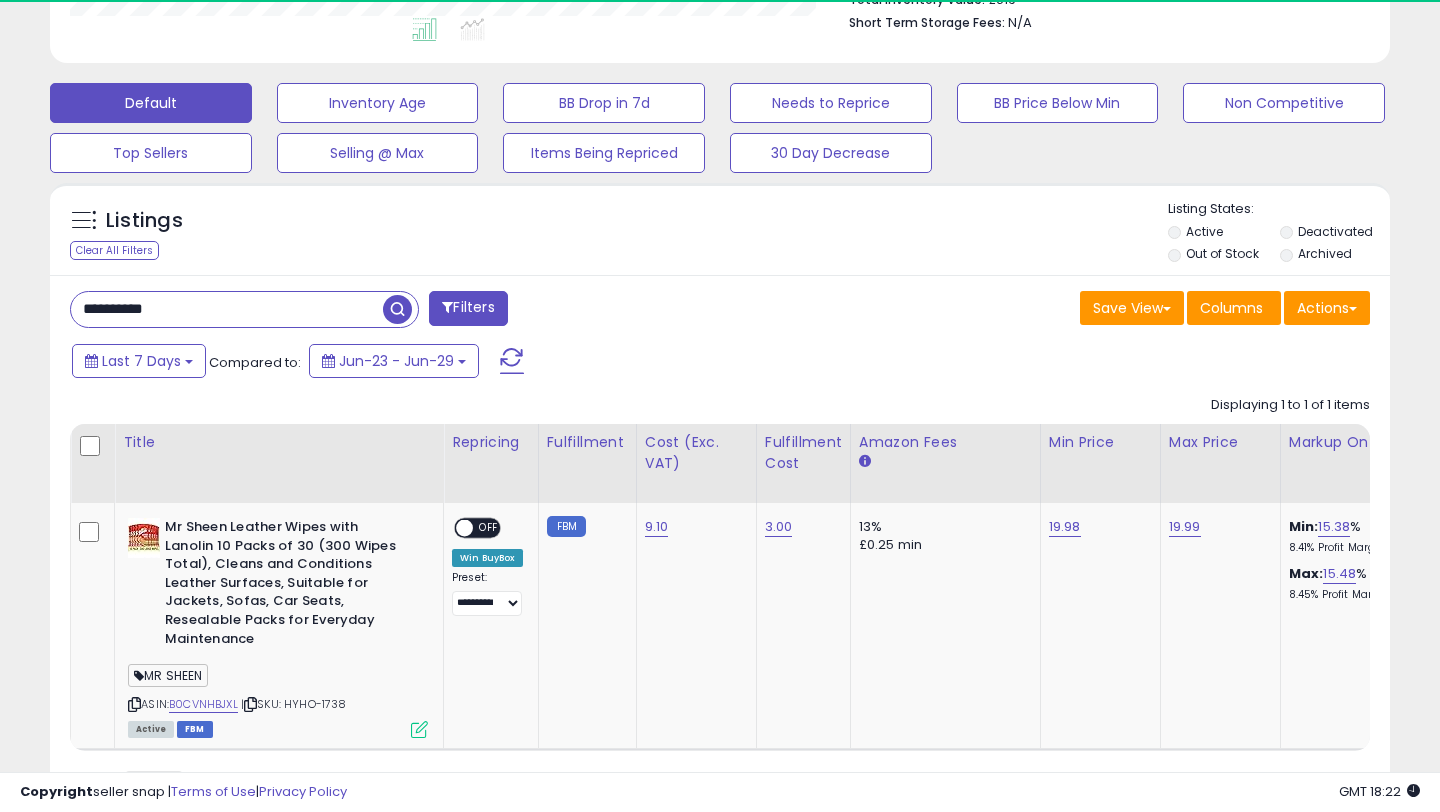 scroll, scrollTop: 999590, scrollLeft: 999224, axis: both 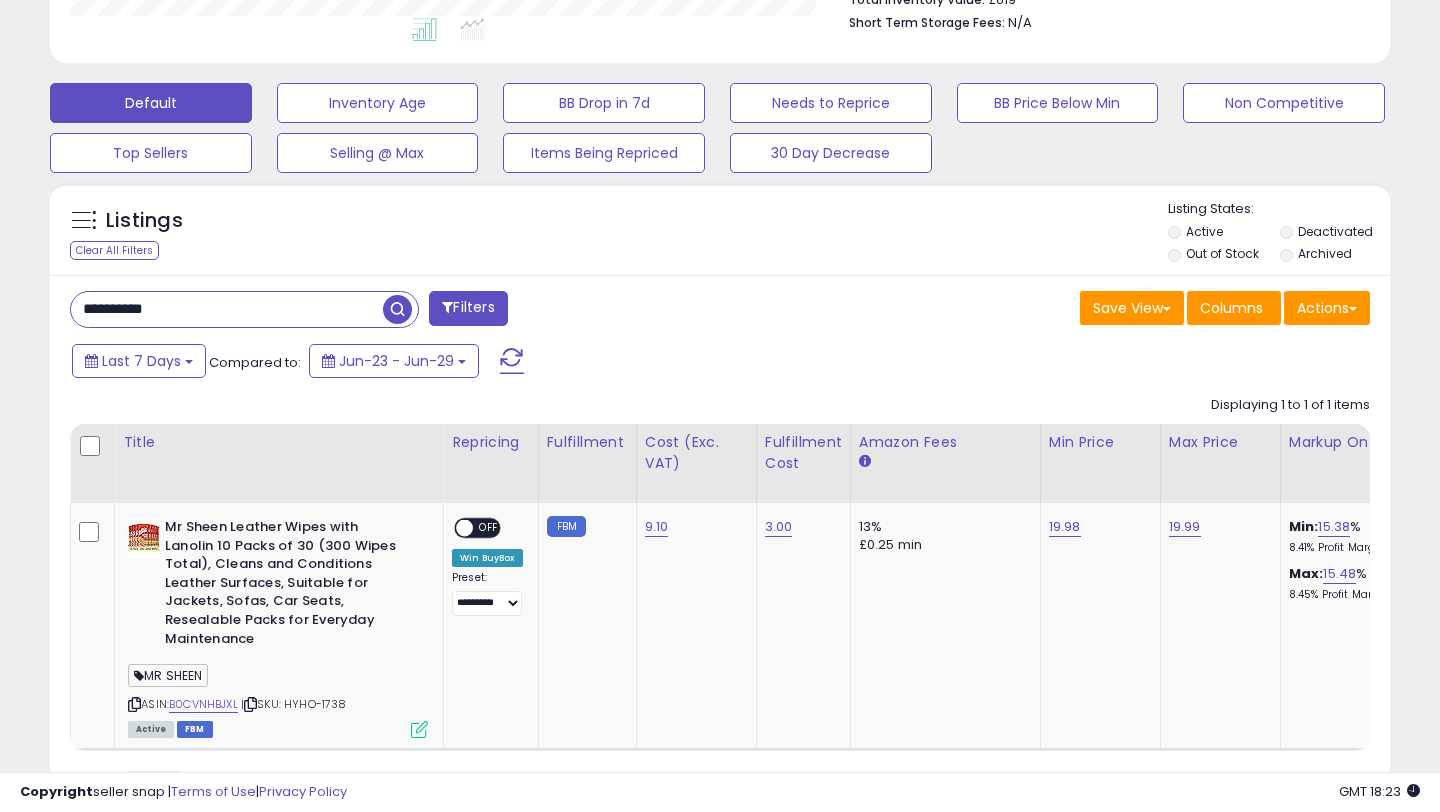 click on "**********" at bounding box center [720, 552] 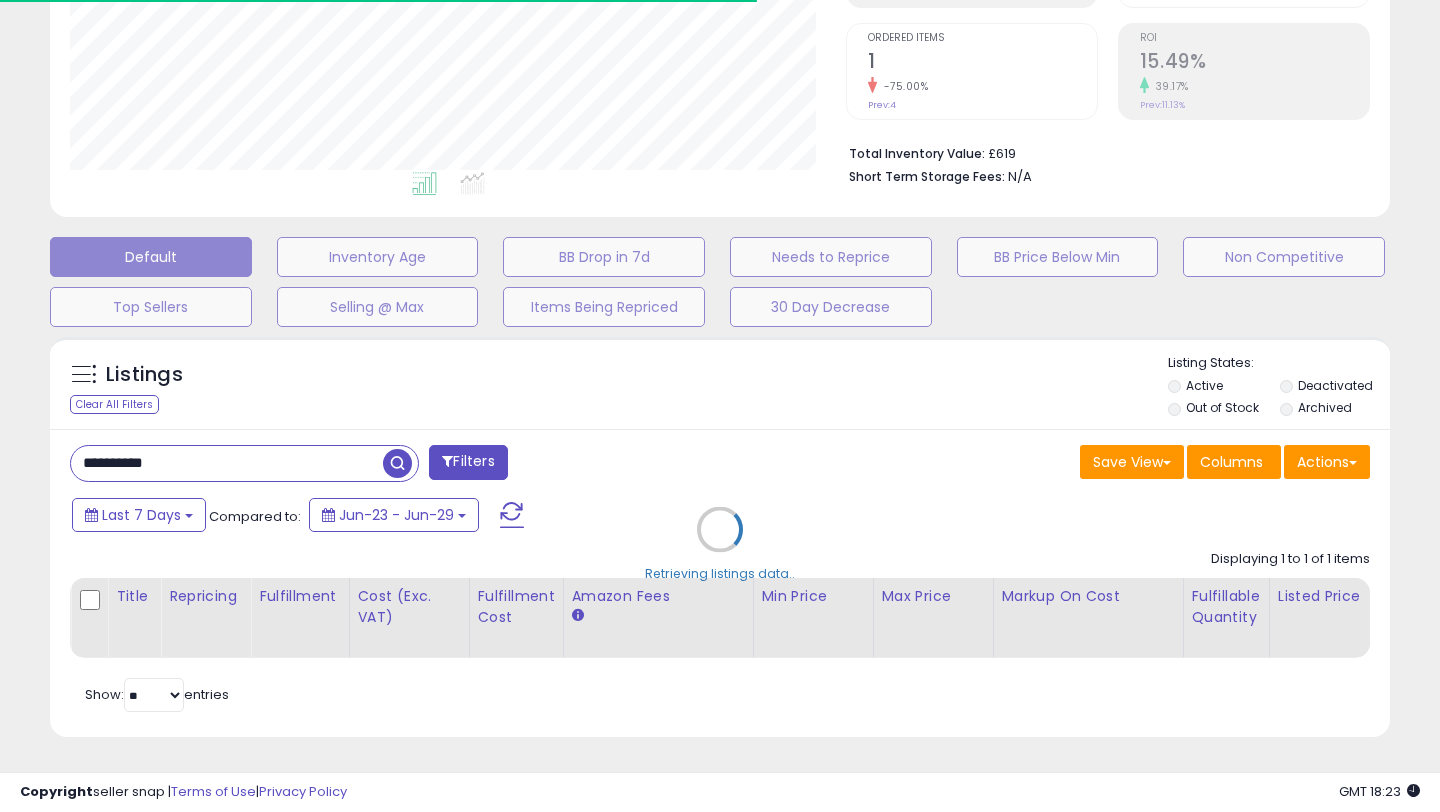 scroll, scrollTop: 547, scrollLeft: 0, axis: vertical 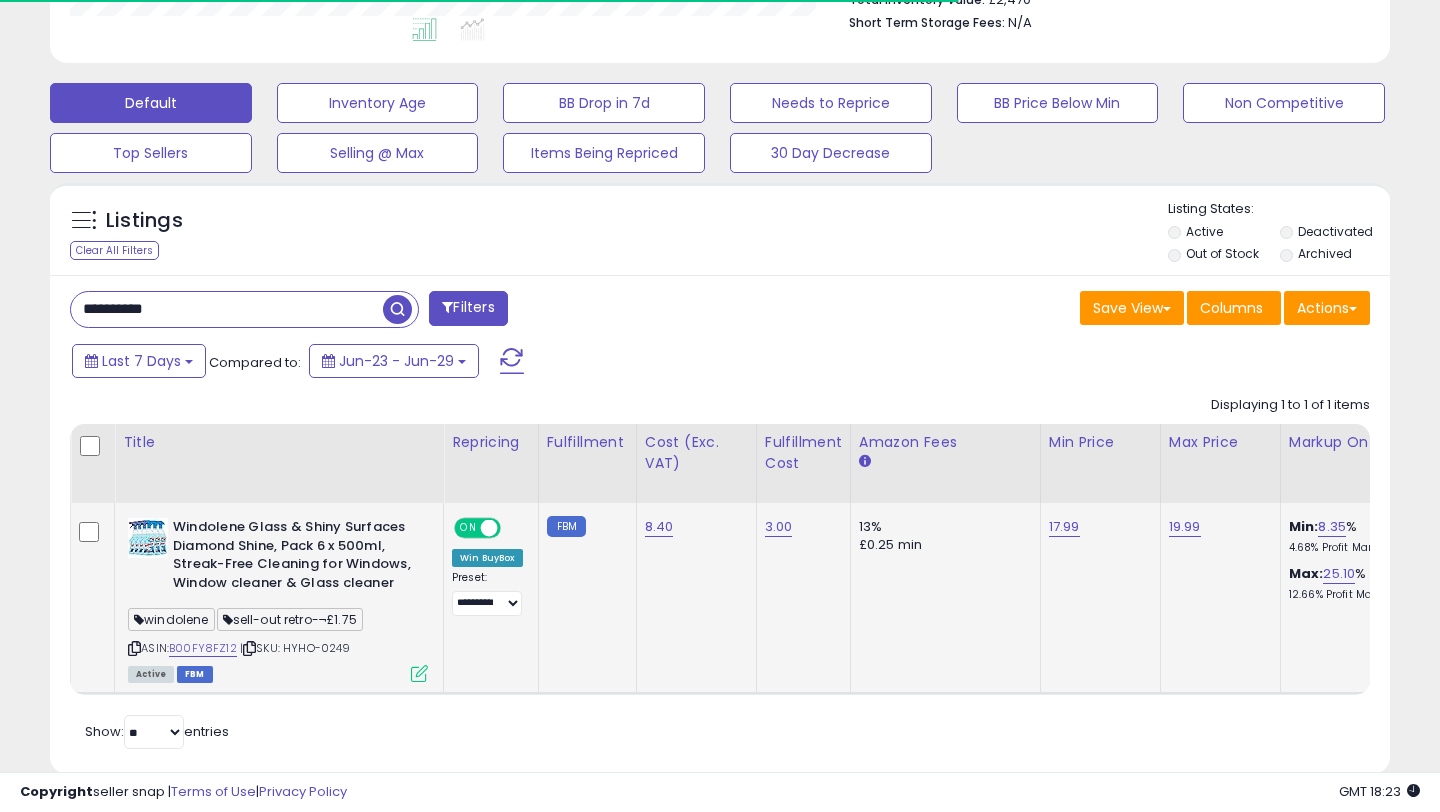 click at bounding box center (489, 528) 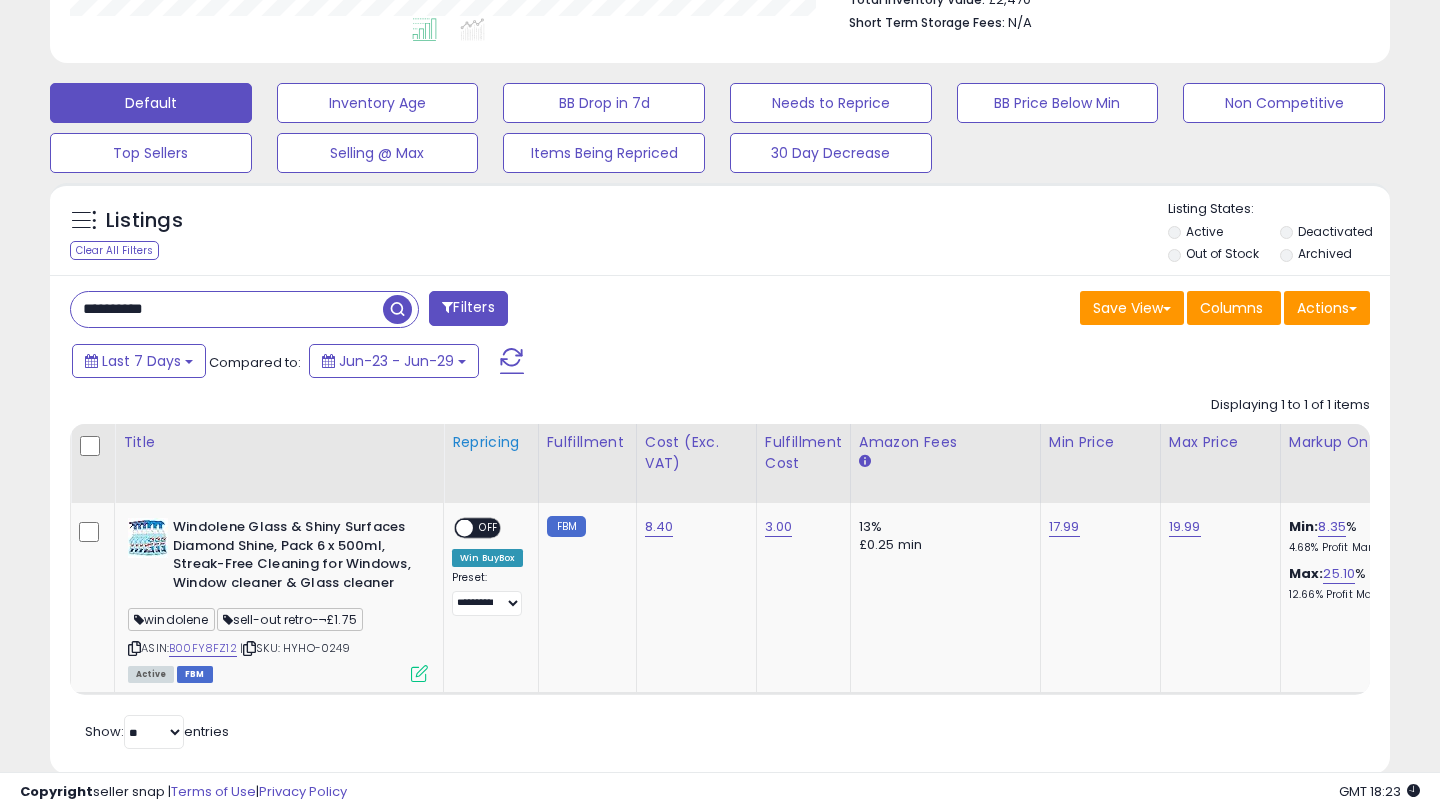 scroll, scrollTop: 999590, scrollLeft: 999224, axis: both 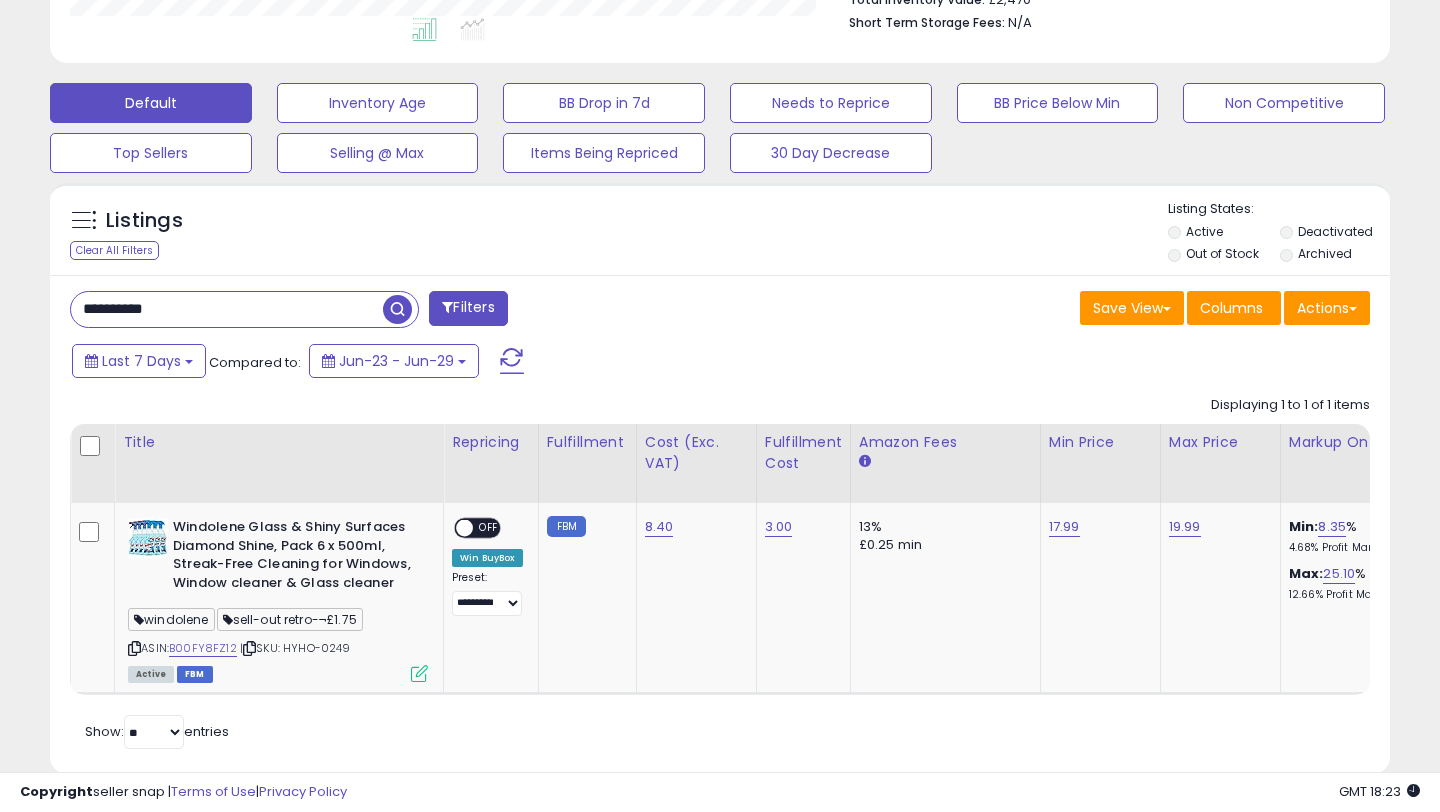 click on "**********" at bounding box center [227, 309] 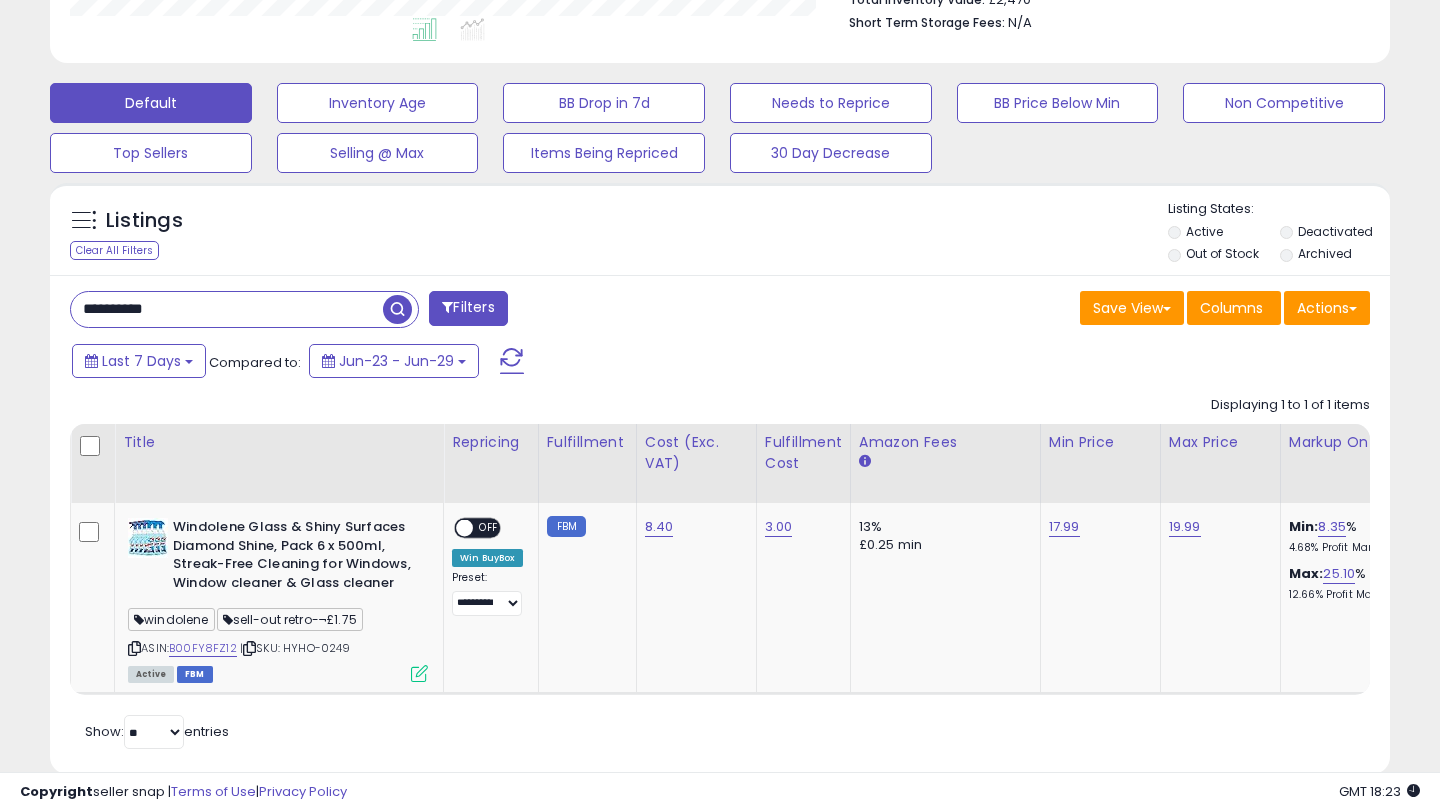 click on "**********" at bounding box center (227, 309) 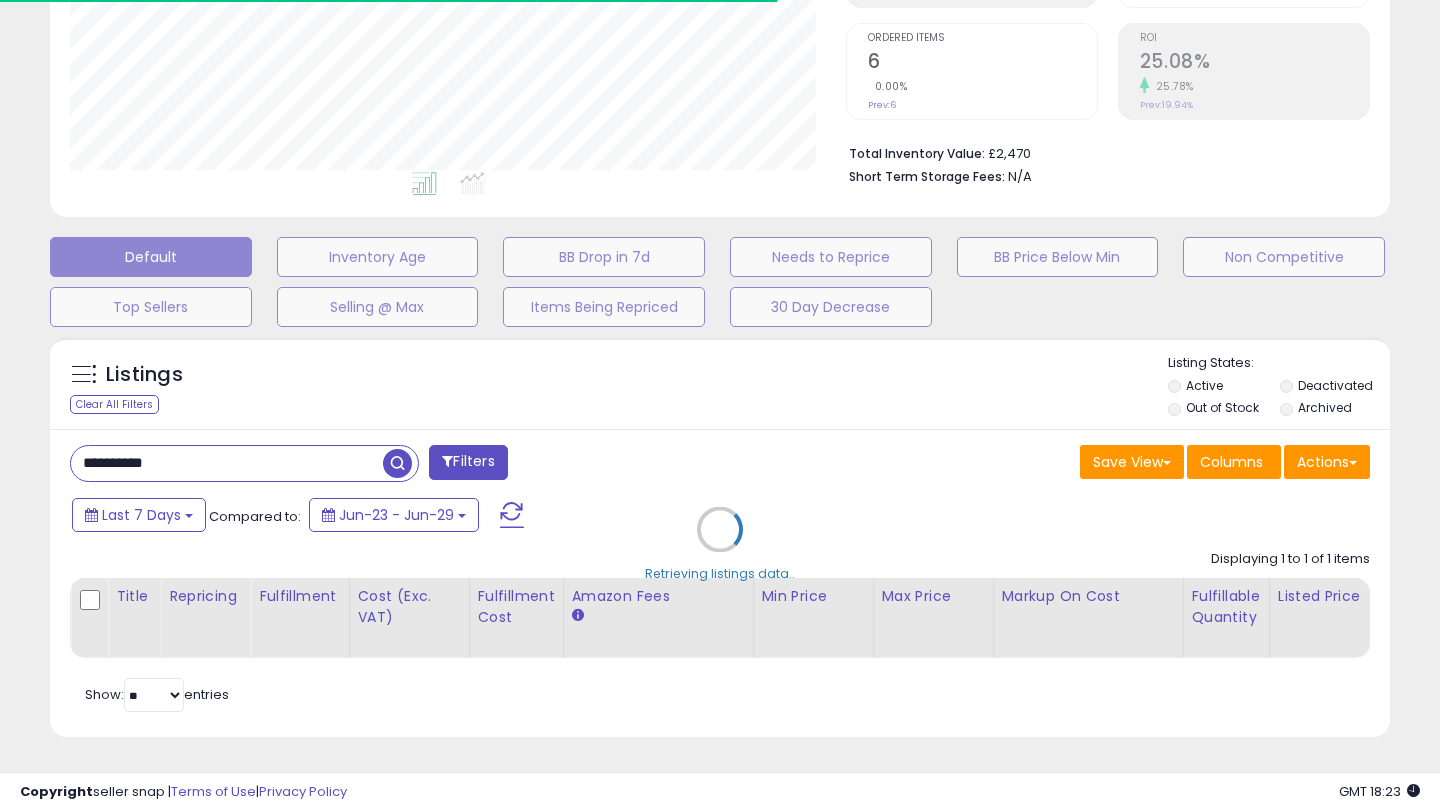 scroll, scrollTop: 547, scrollLeft: 0, axis: vertical 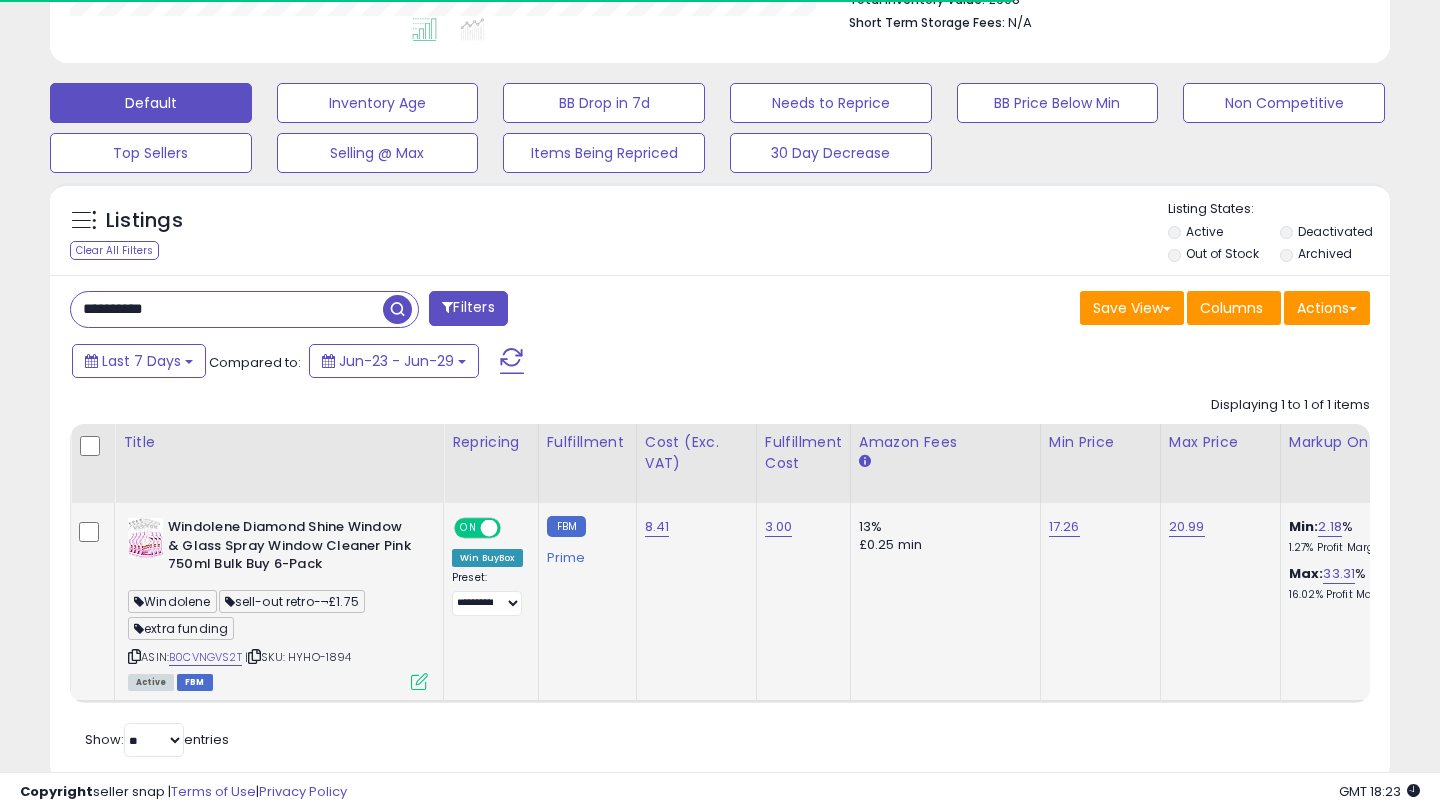 click on "ON" at bounding box center (468, 528) 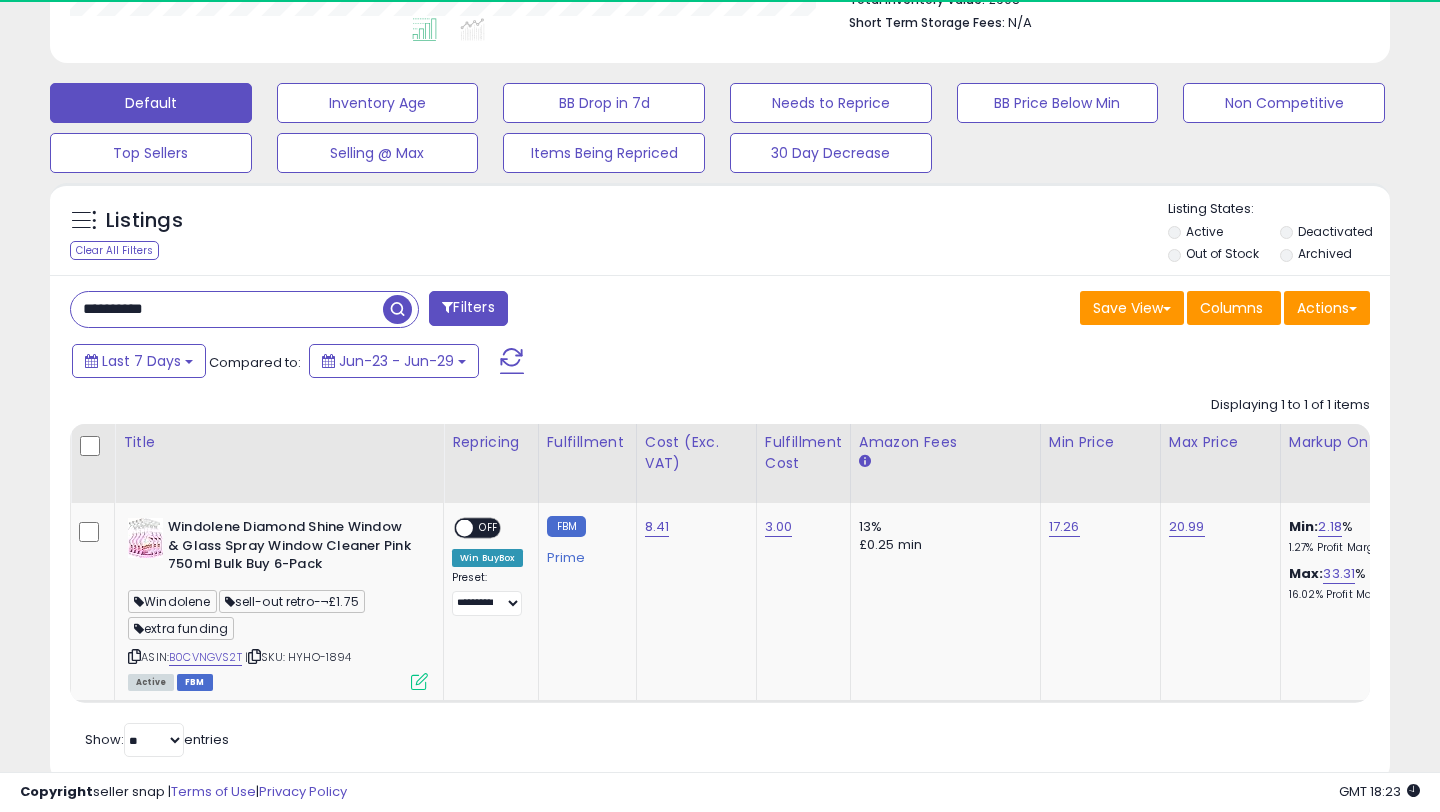 scroll, scrollTop: 999590, scrollLeft: 999224, axis: both 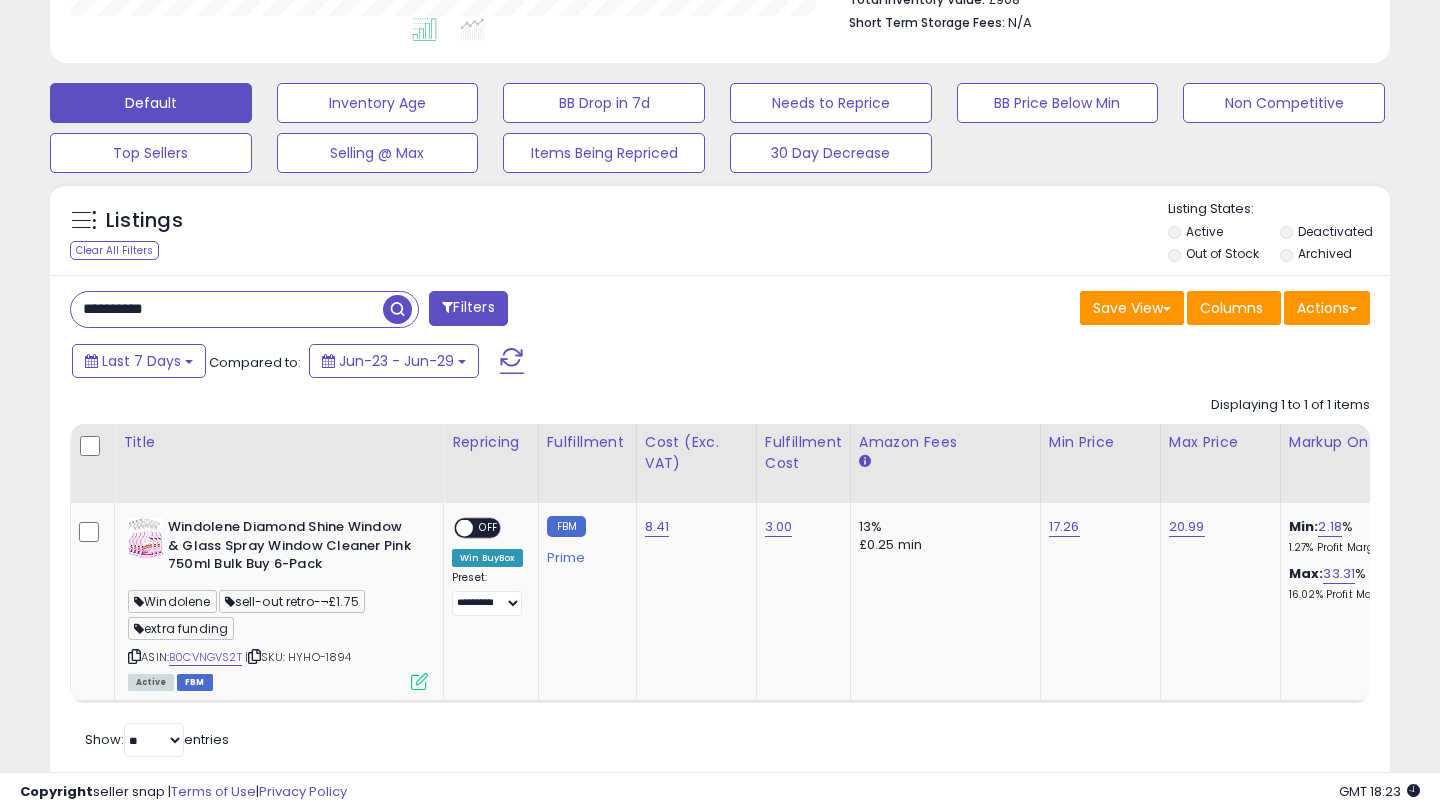 click on "**********" at bounding box center [227, 309] 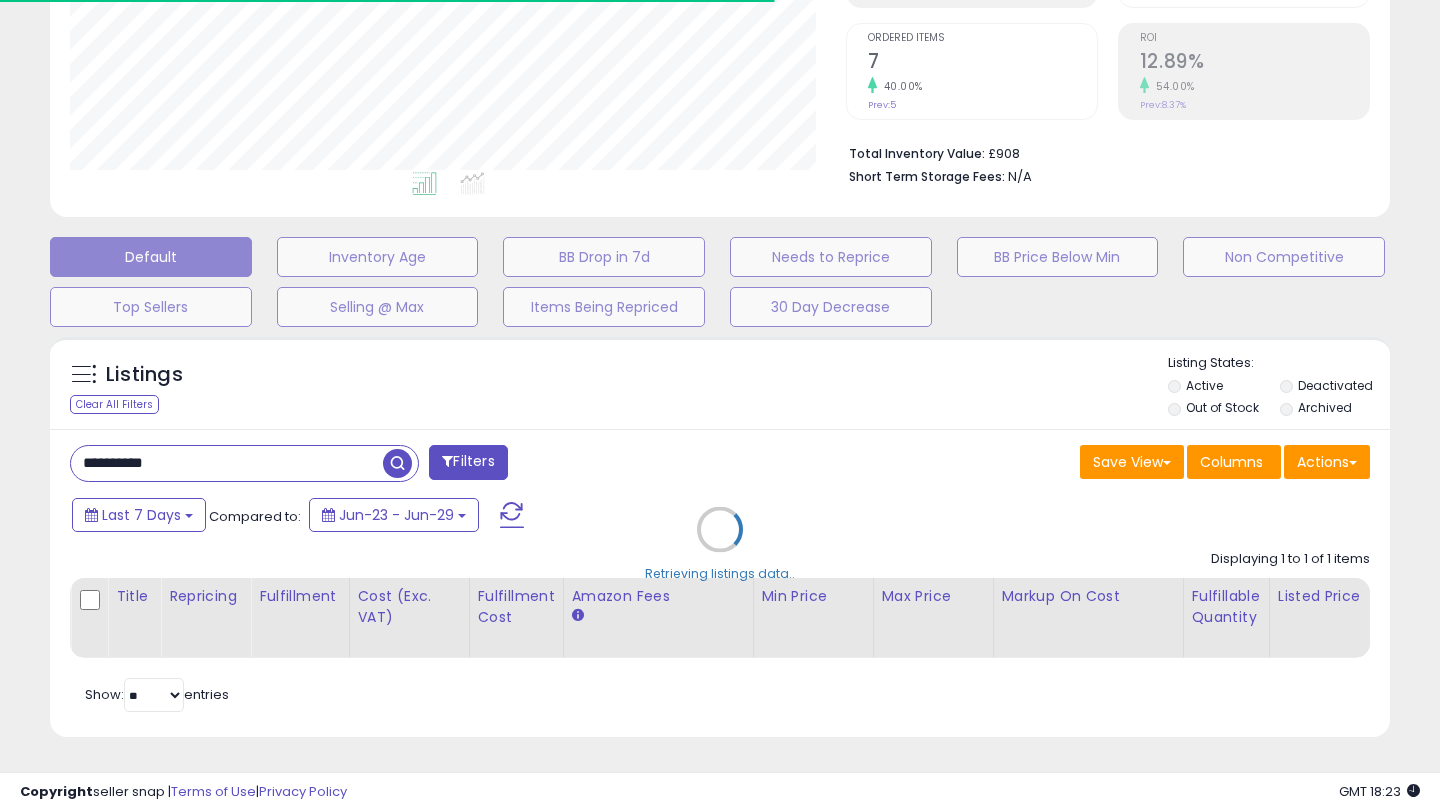 scroll, scrollTop: 547, scrollLeft: 0, axis: vertical 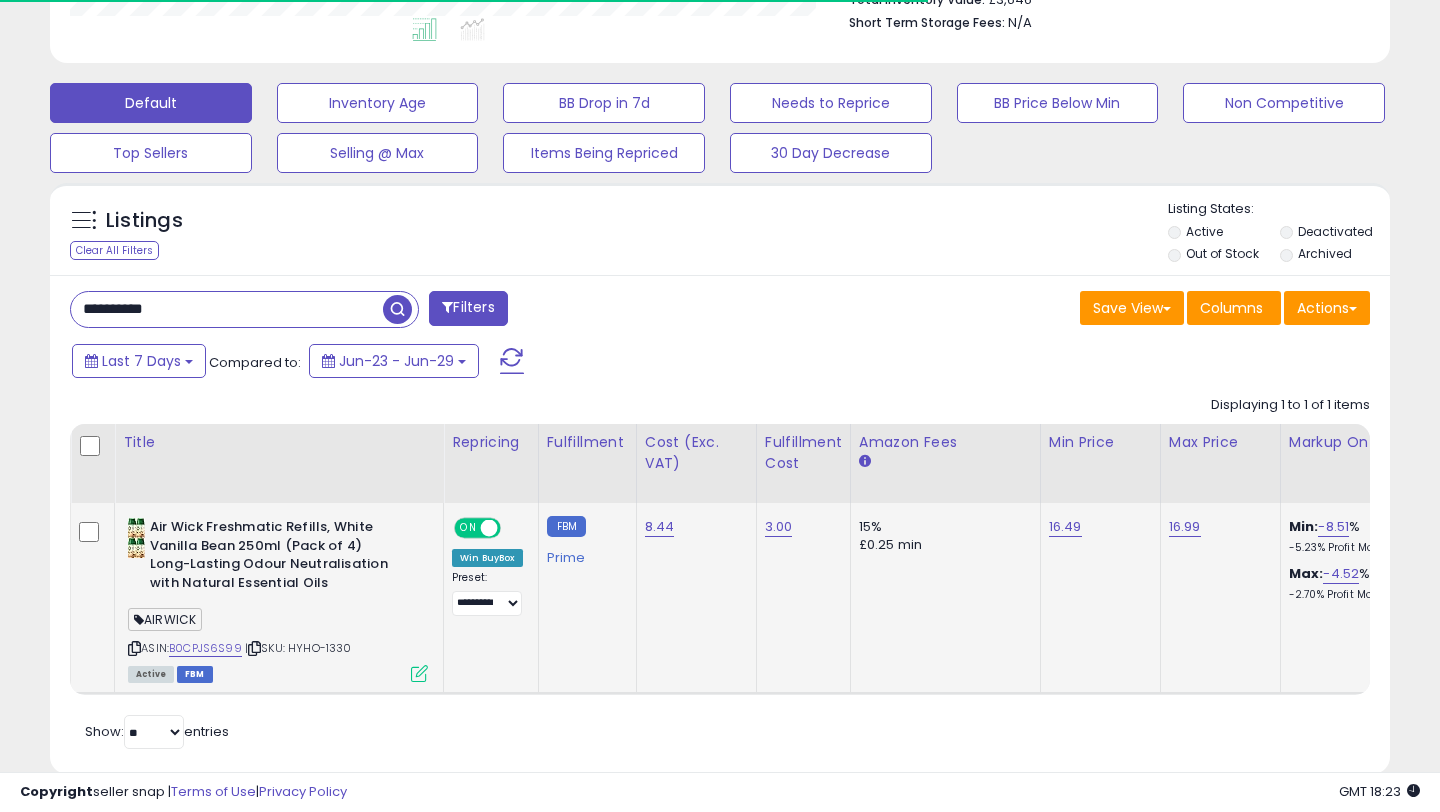 click on "ON" at bounding box center (468, 528) 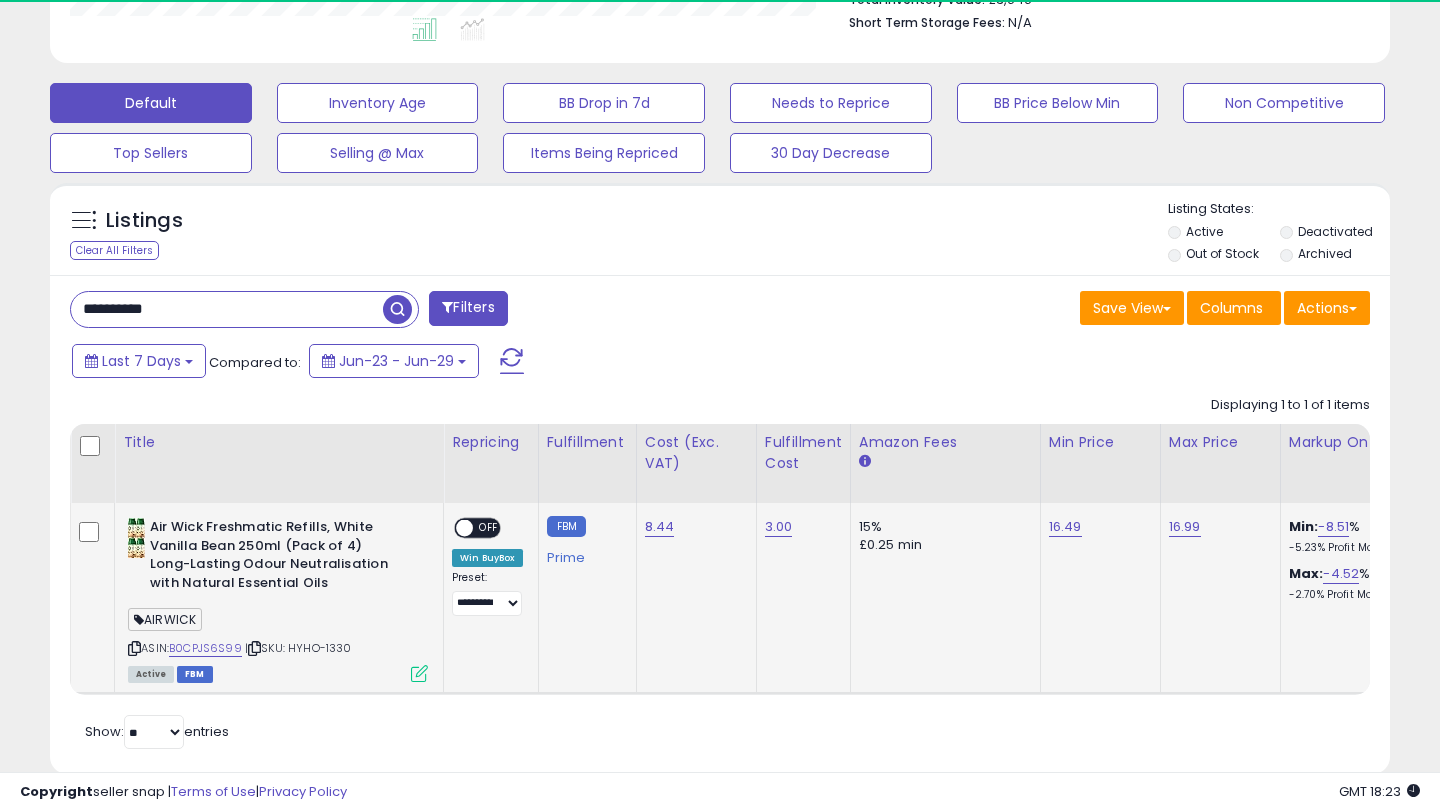 scroll, scrollTop: 999590, scrollLeft: 999224, axis: both 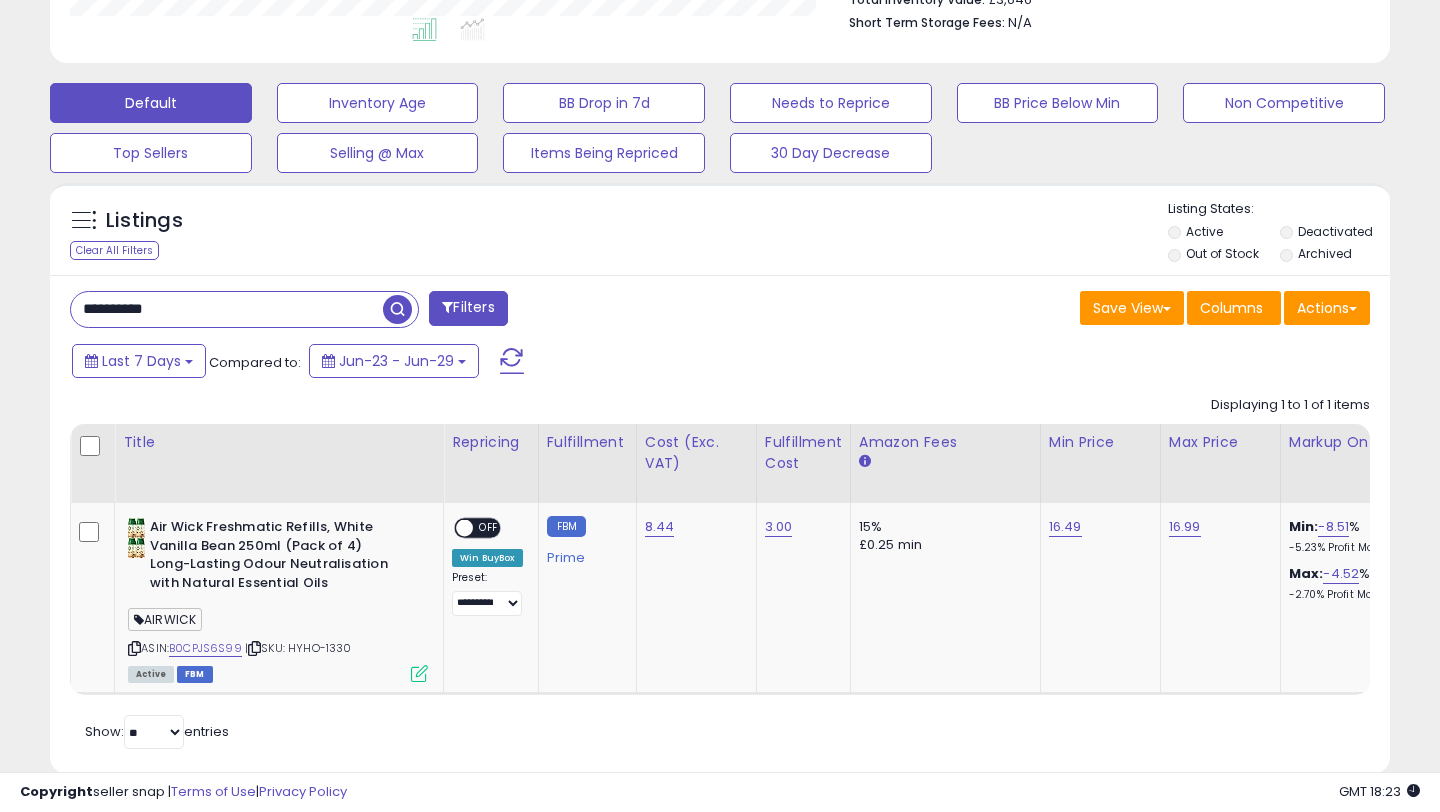 click on "**********" at bounding box center (227, 309) 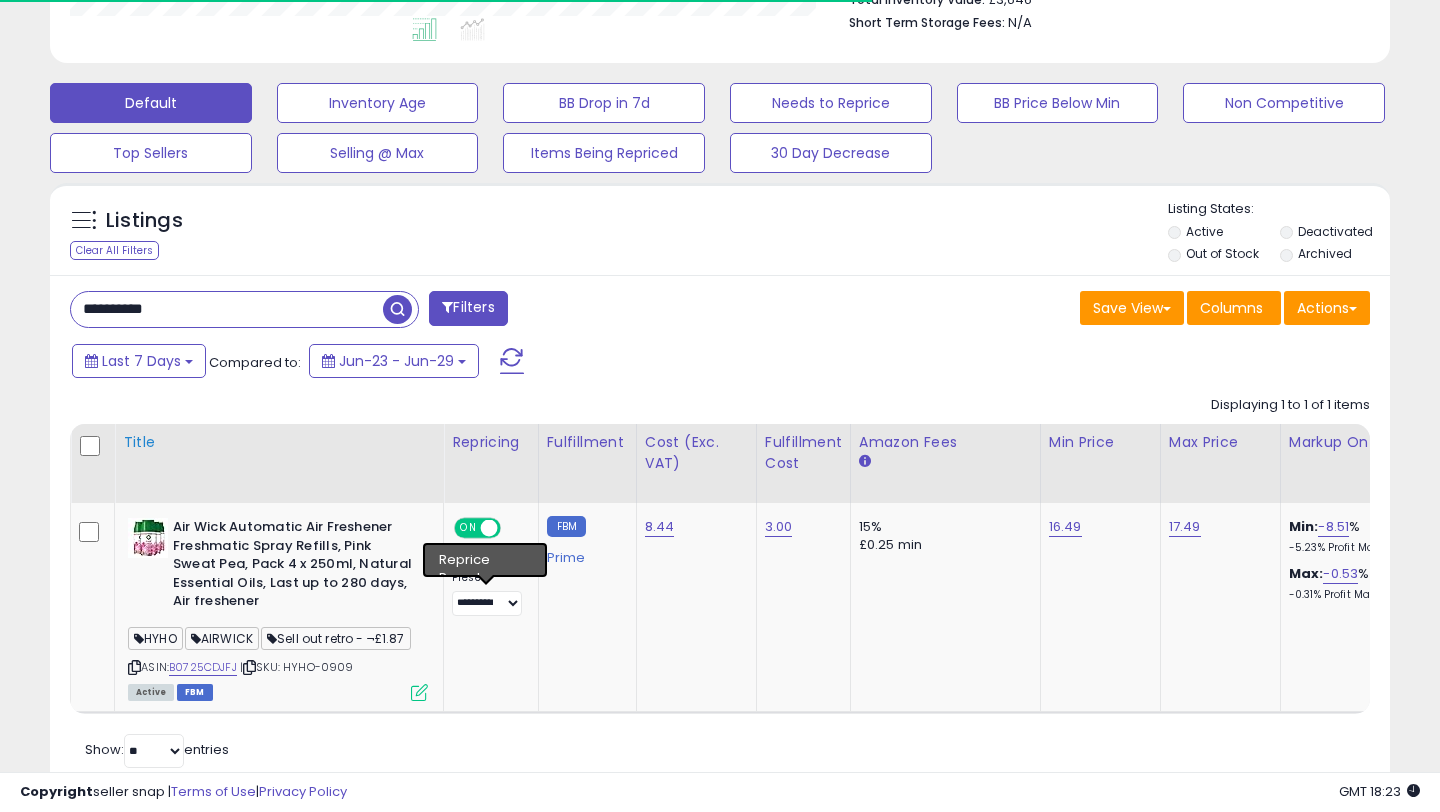 scroll, scrollTop: 550, scrollLeft: 0, axis: vertical 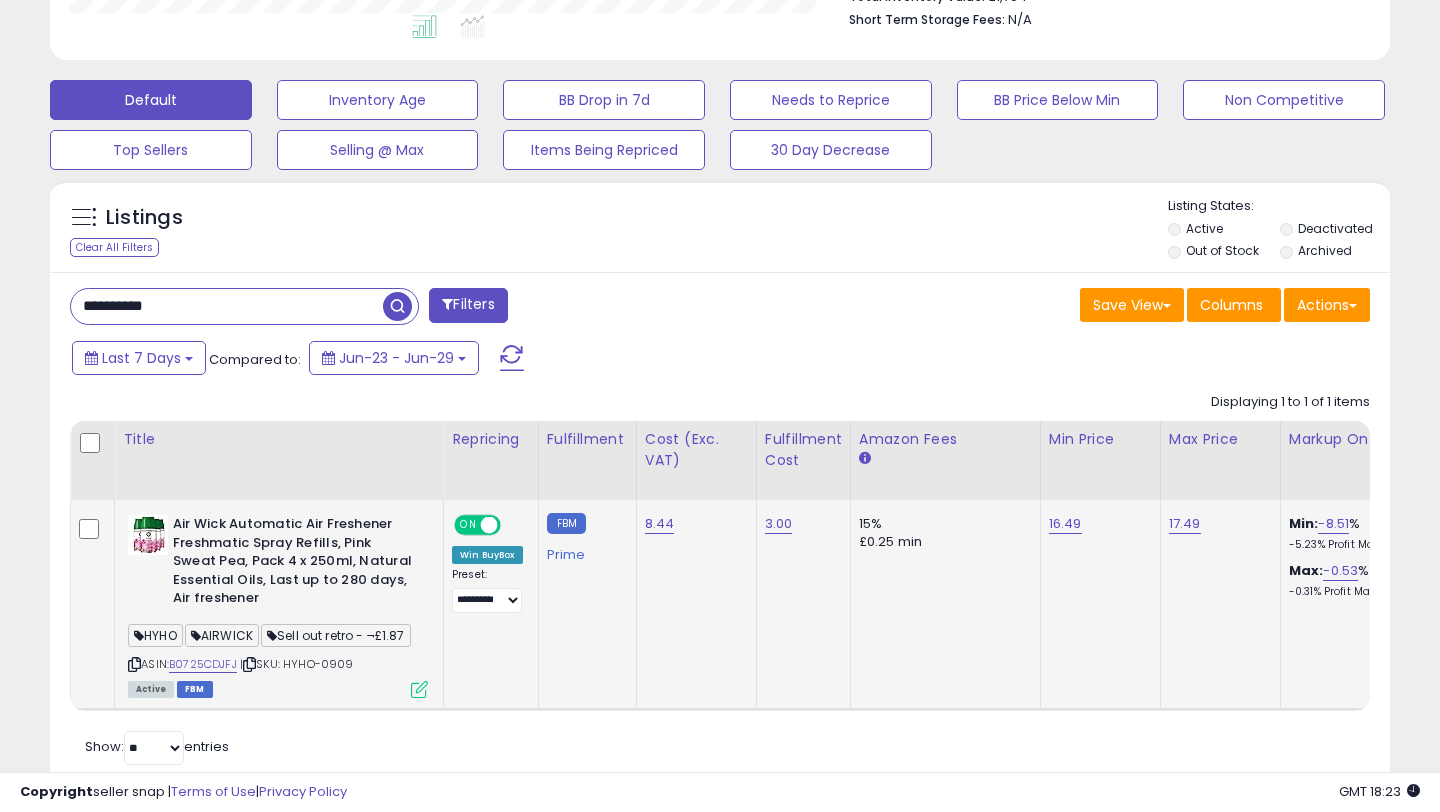 click at bounding box center (489, 525) 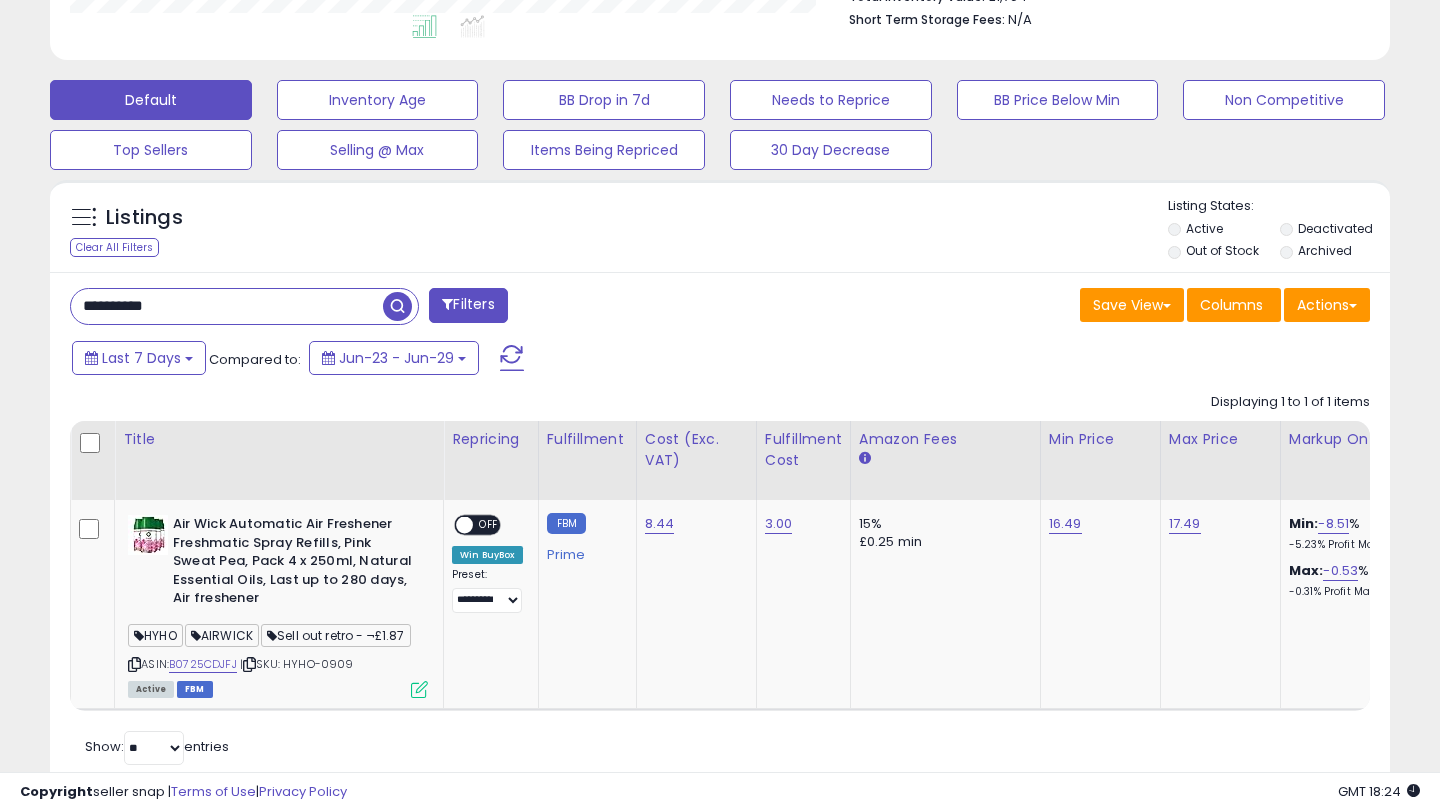 click on "**********" at bounding box center [227, 306] 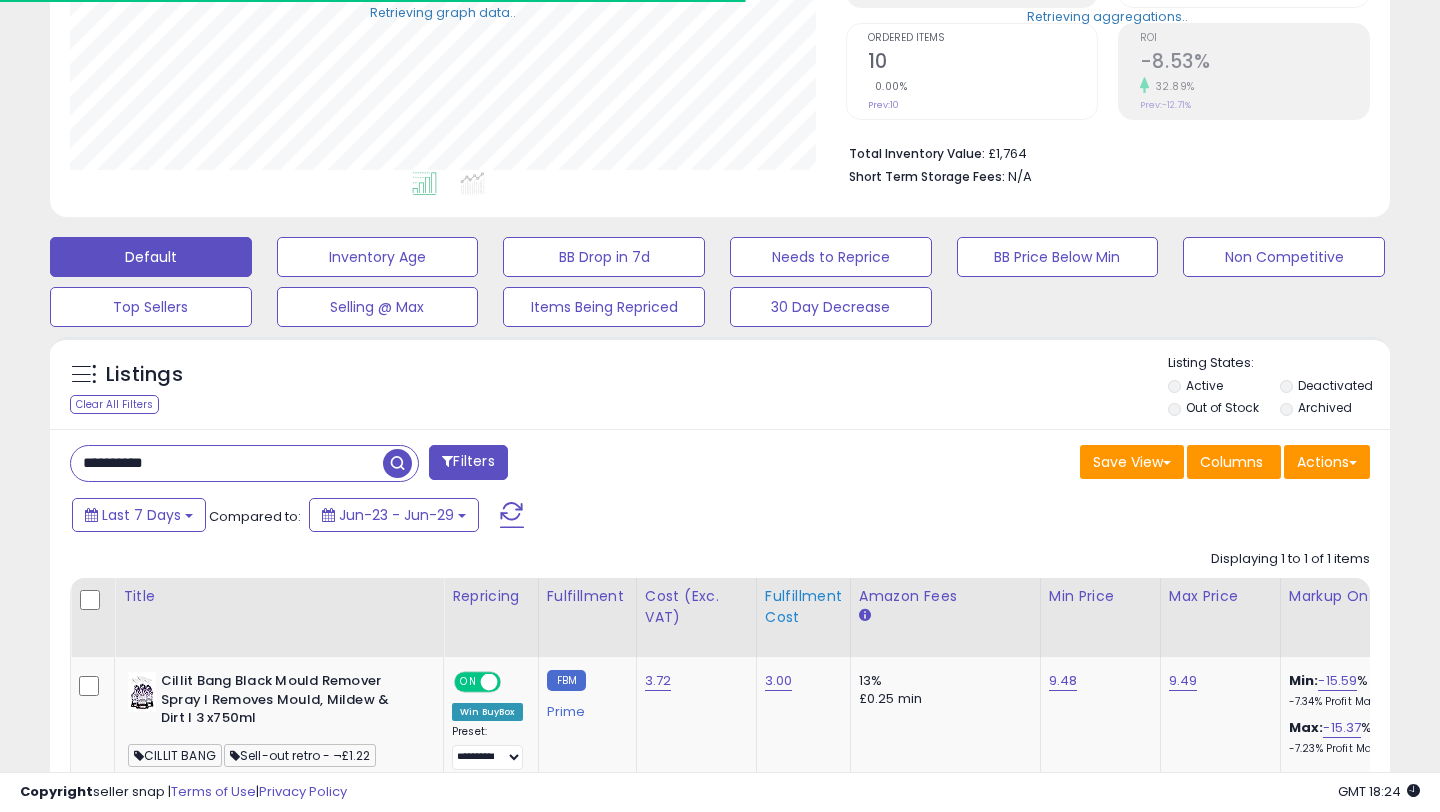 scroll, scrollTop: 550, scrollLeft: 0, axis: vertical 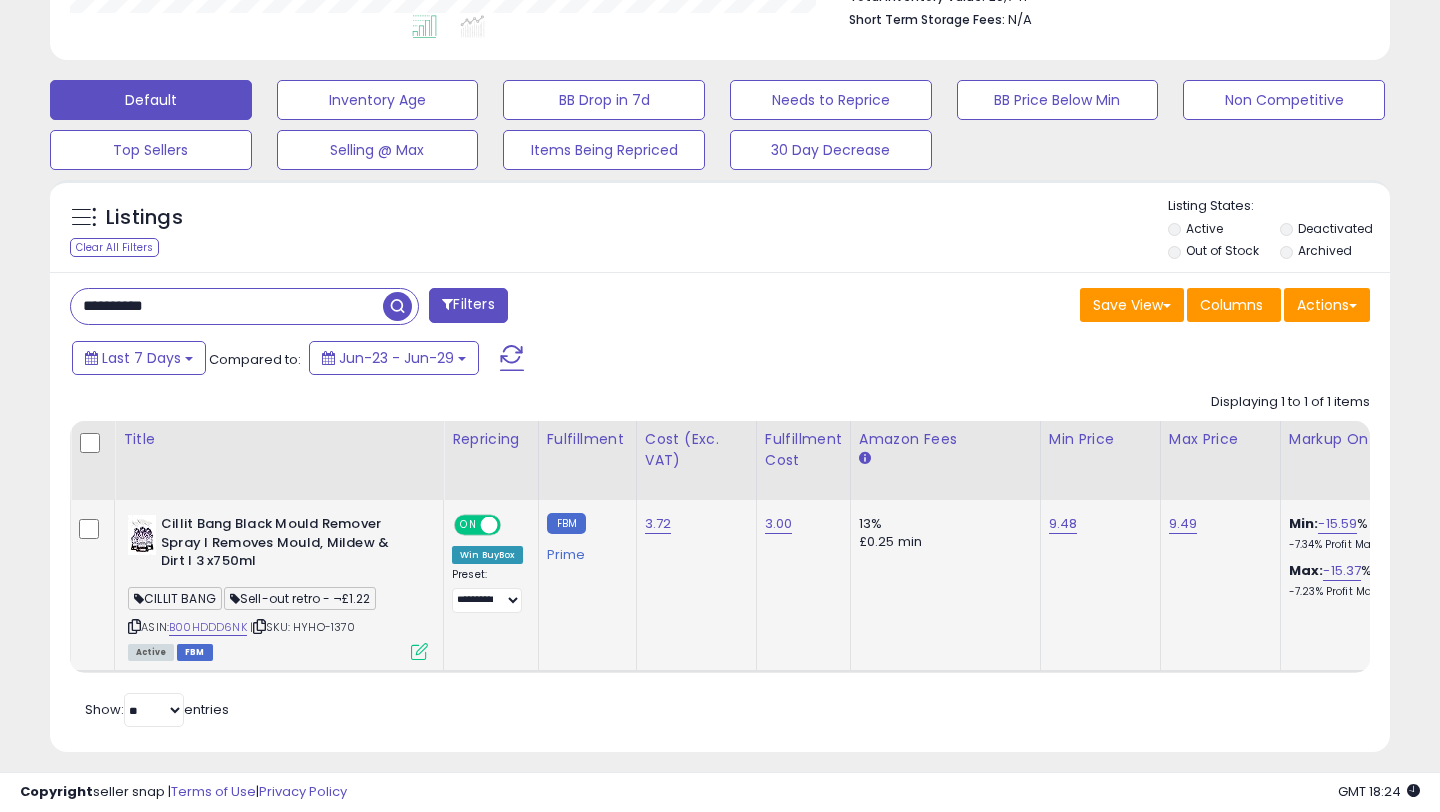 click on "ON" at bounding box center (468, 525) 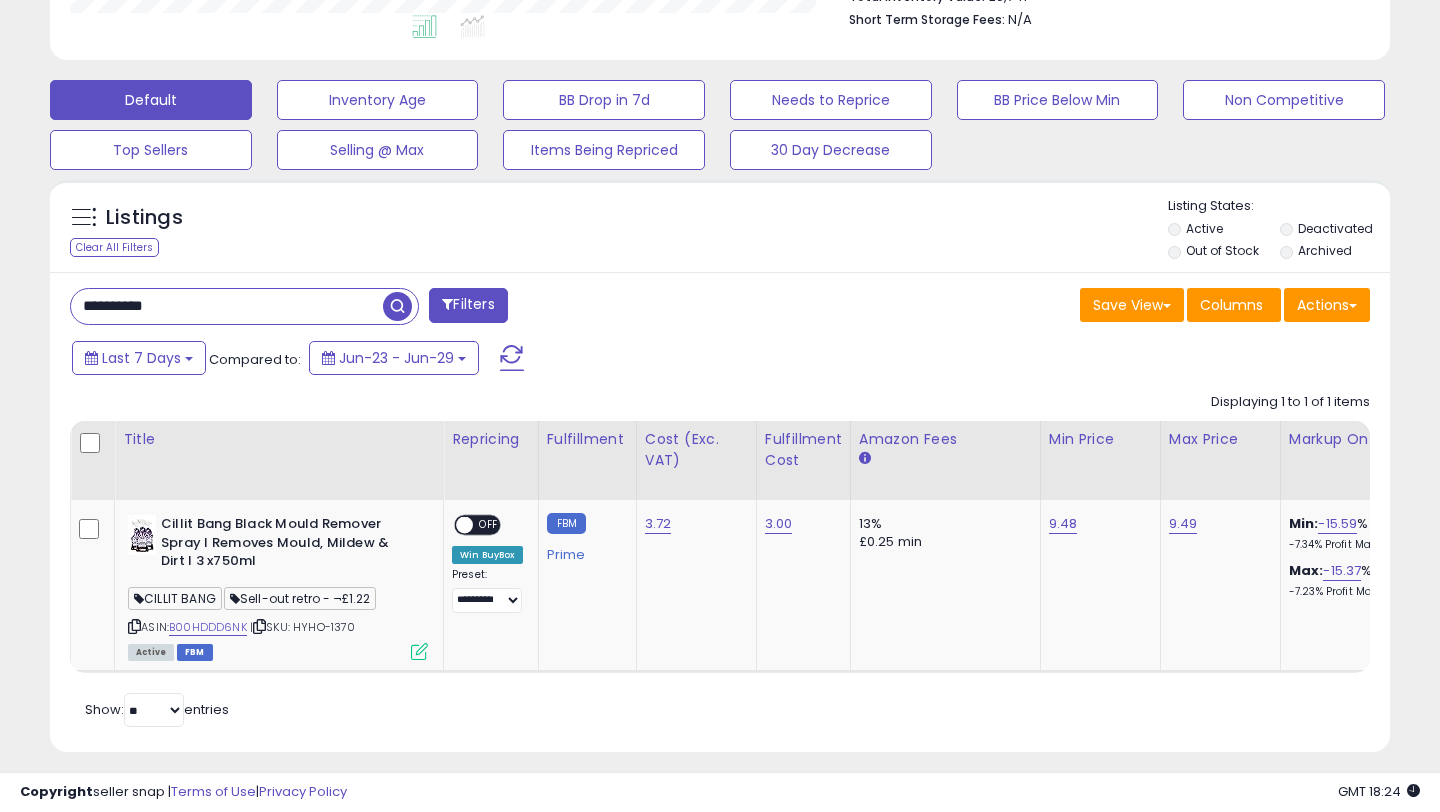 click on "**********" at bounding box center [227, 306] 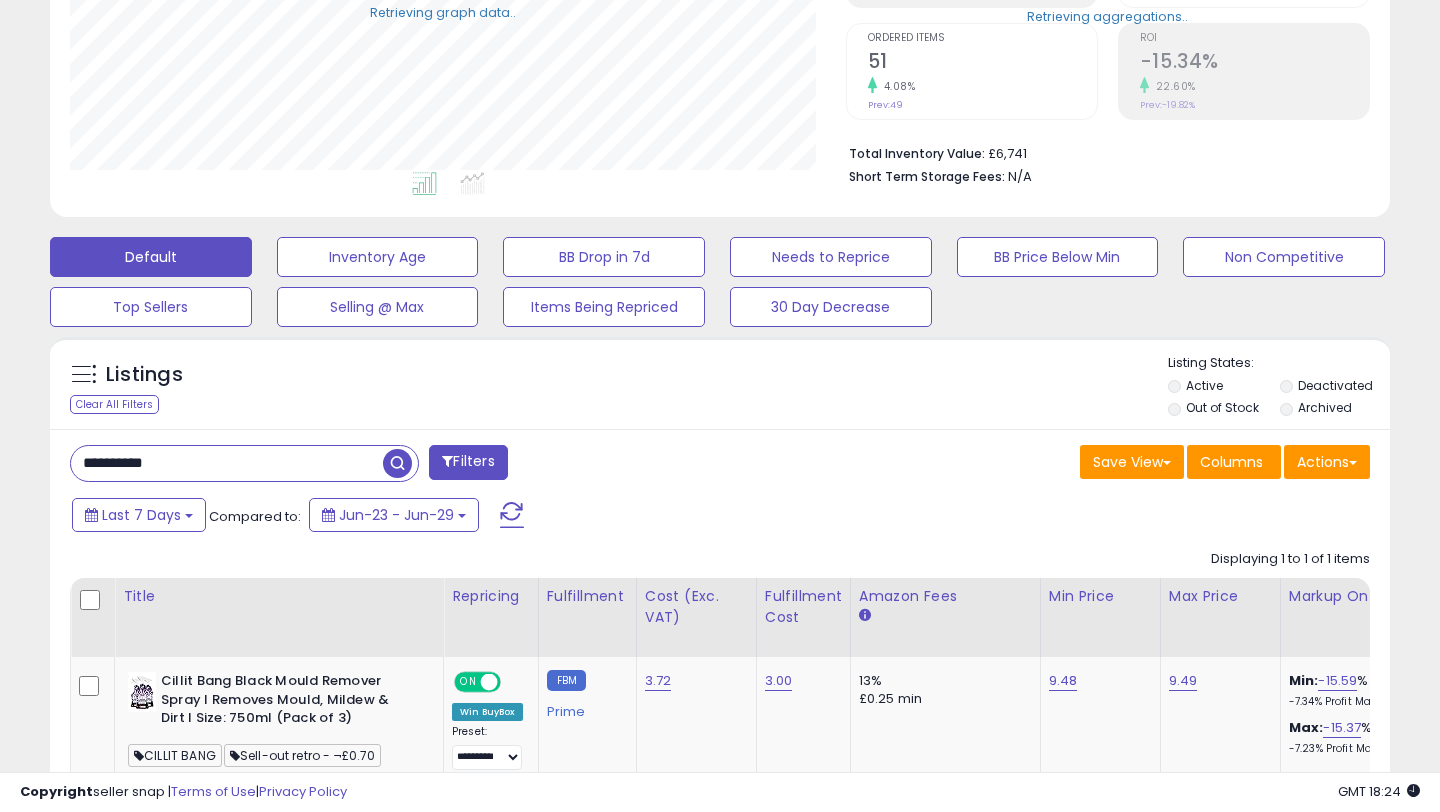 scroll, scrollTop: 550, scrollLeft: 0, axis: vertical 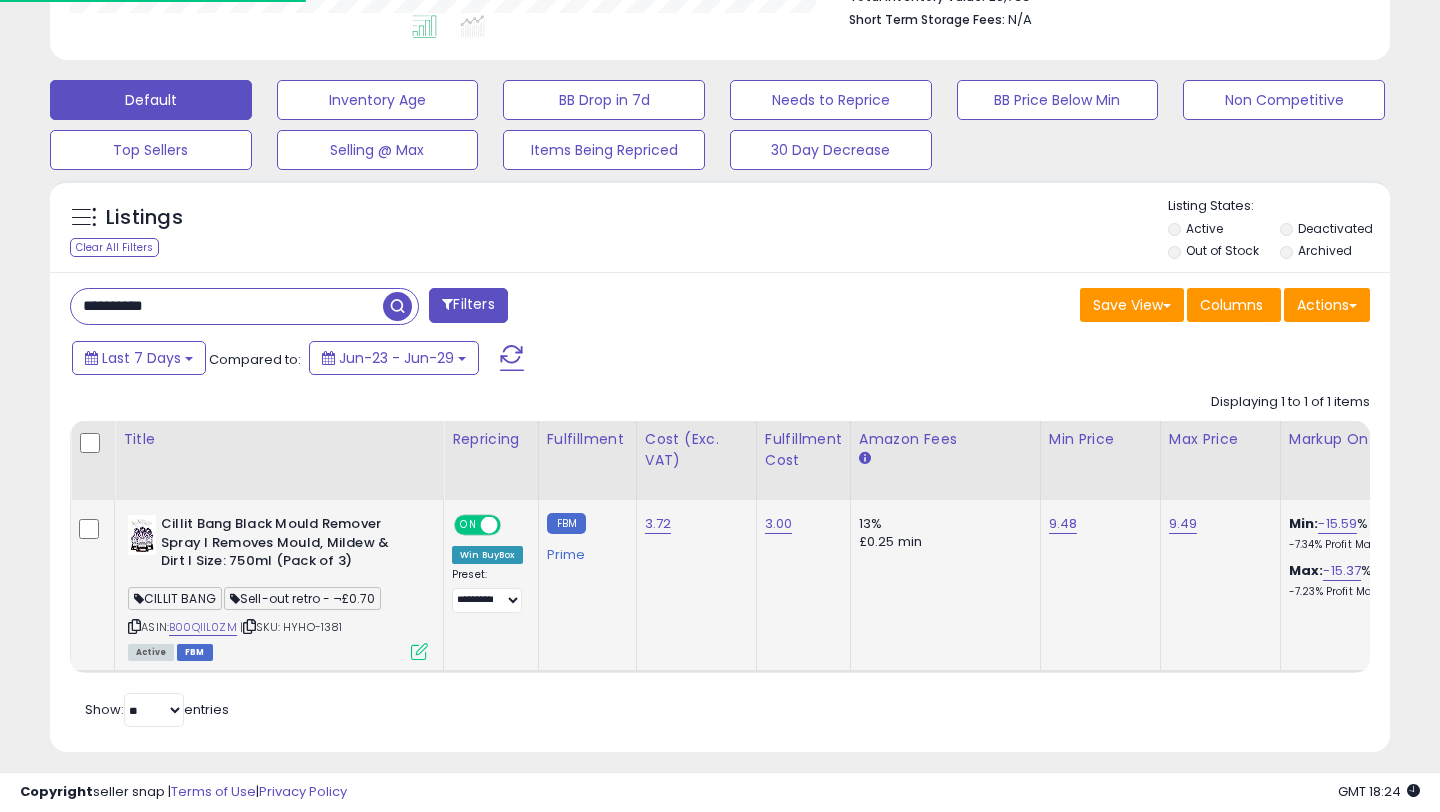 click on "ON" at bounding box center [468, 525] 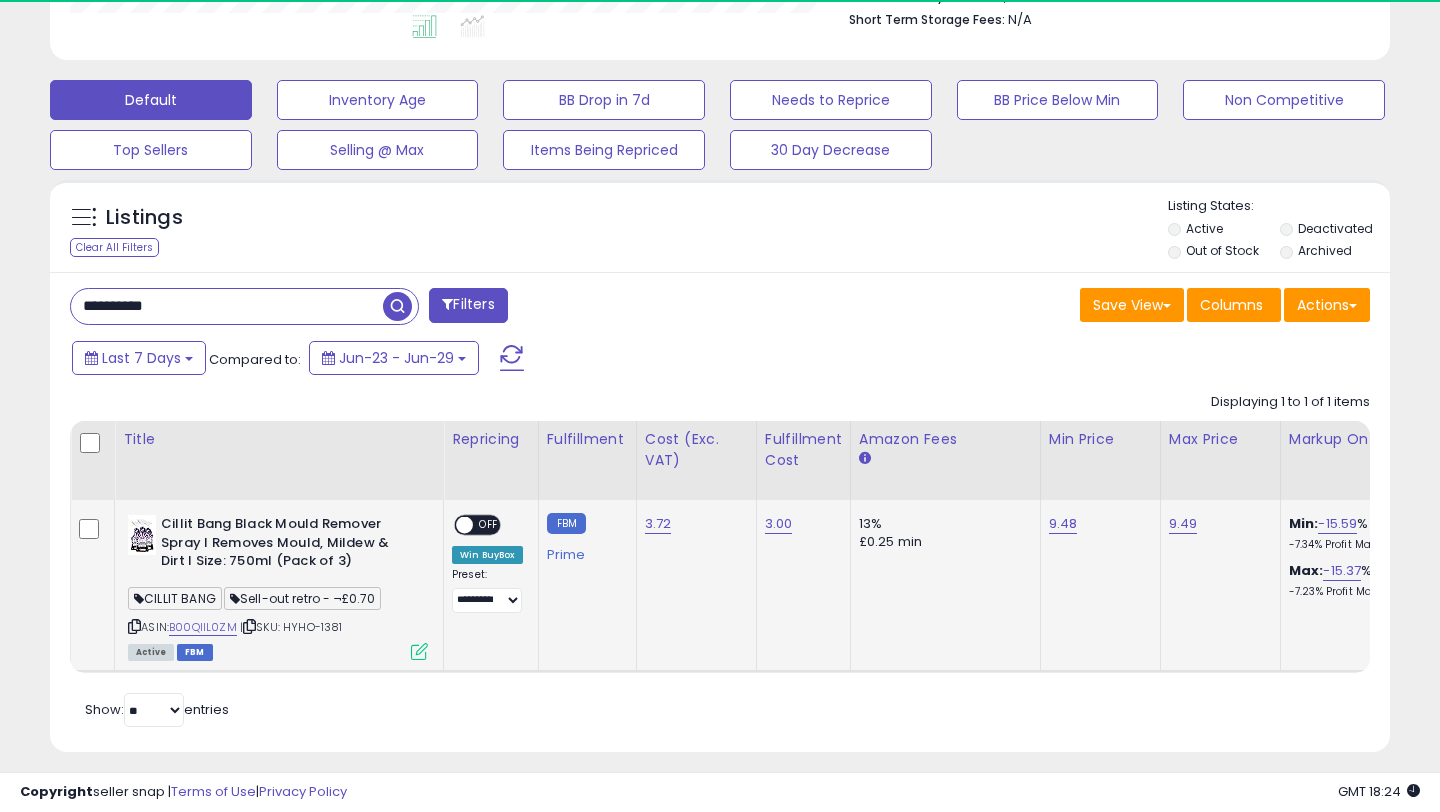 scroll, scrollTop: 999590, scrollLeft: 999224, axis: both 